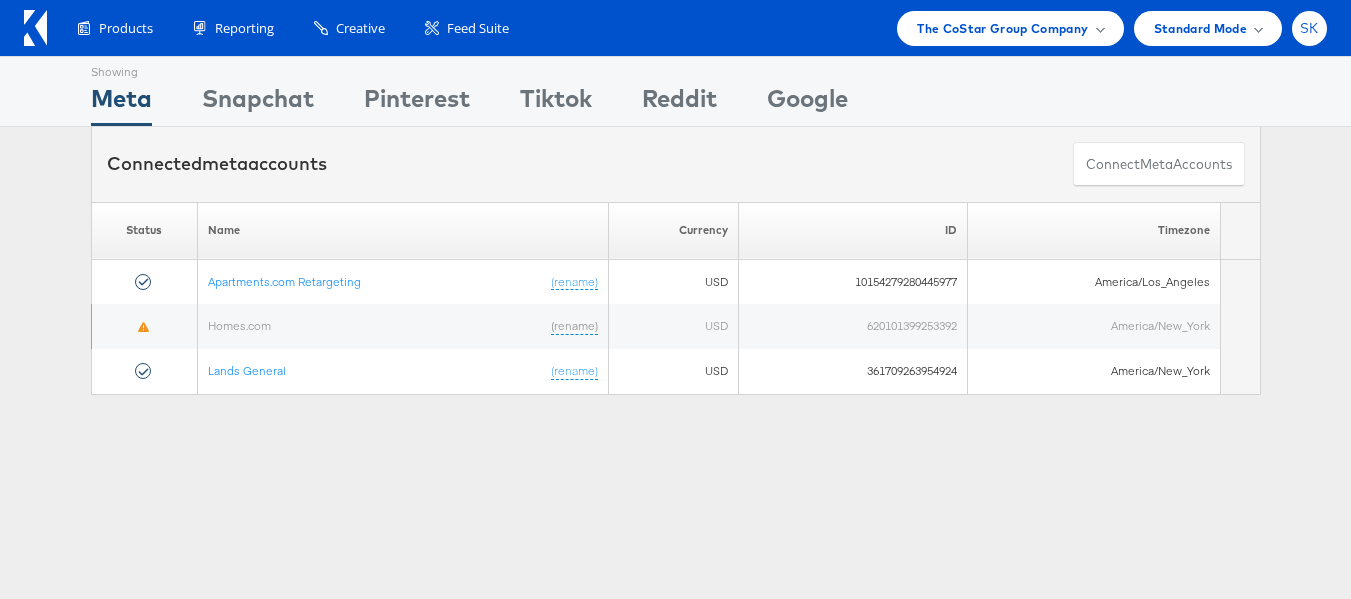scroll, scrollTop: 0, scrollLeft: 0, axis: both 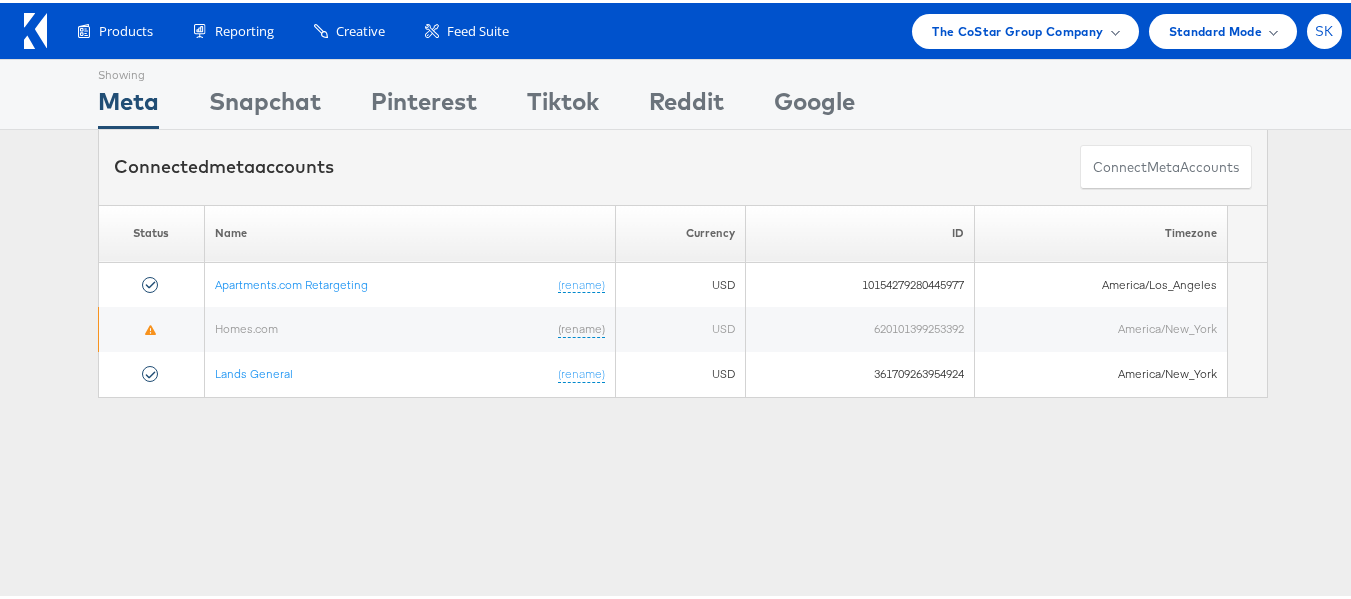 click on "SK" at bounding box center (1324, 28) 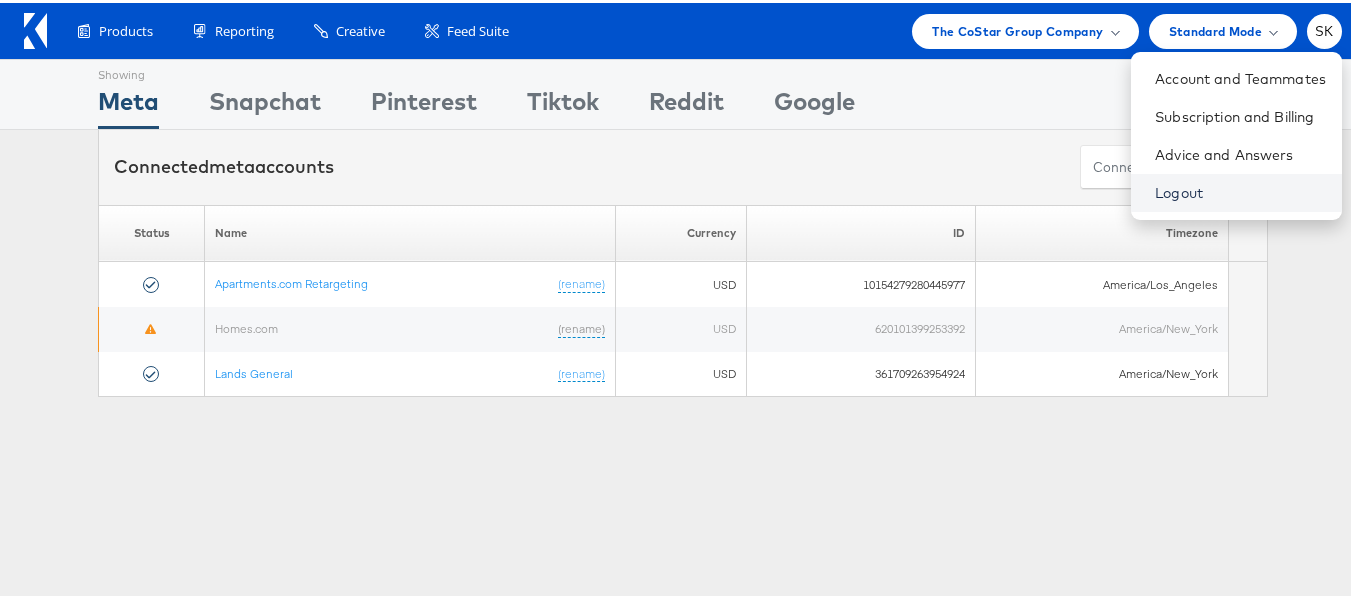 click on "Logout" at bounding box center [1240, 190] 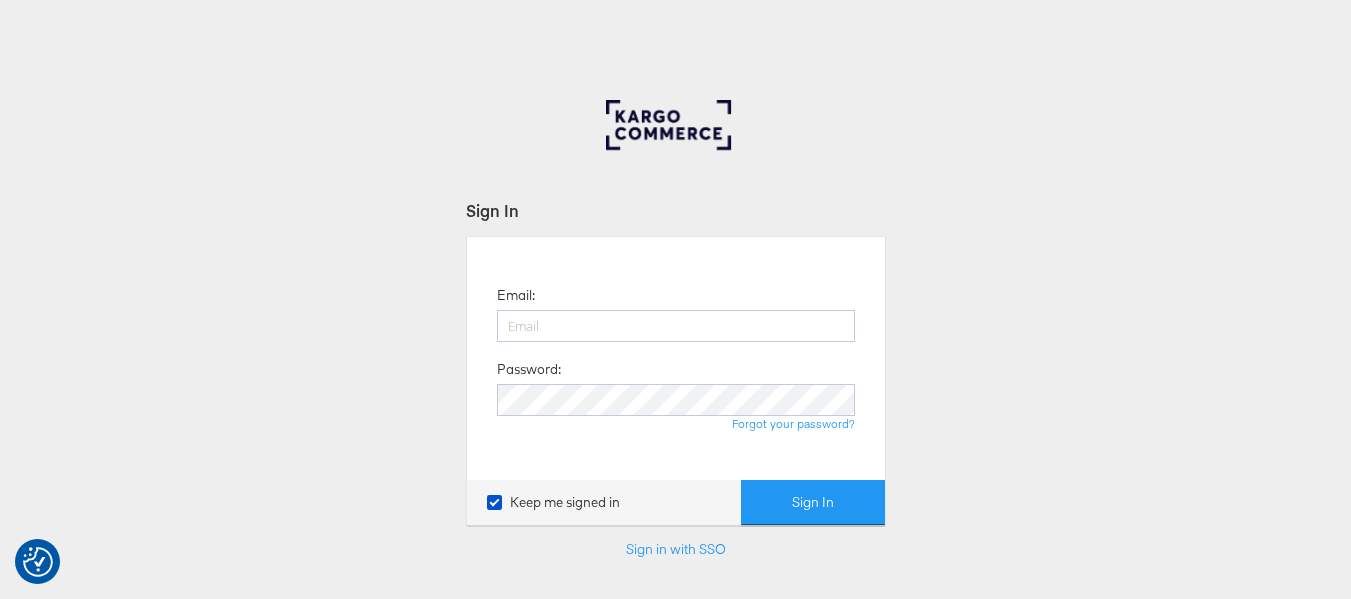 scroll, scrollTop: 0, scrollLeft: 0, axis: both 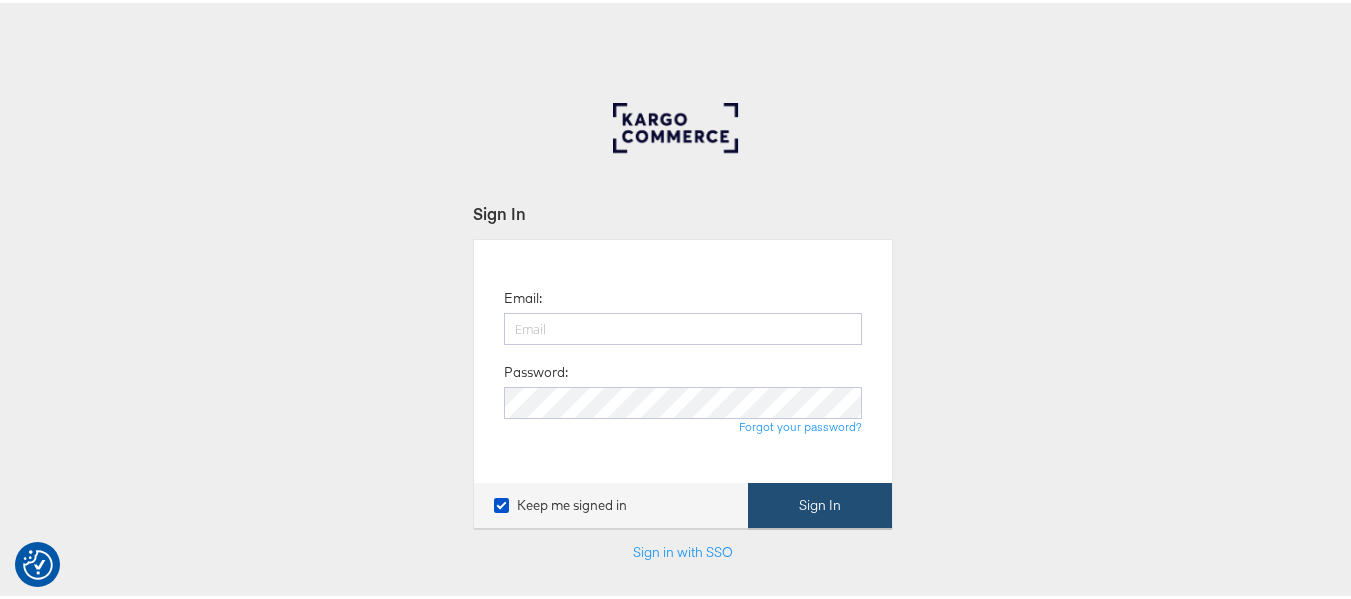 type on "shravan.kumar@kargo.com" 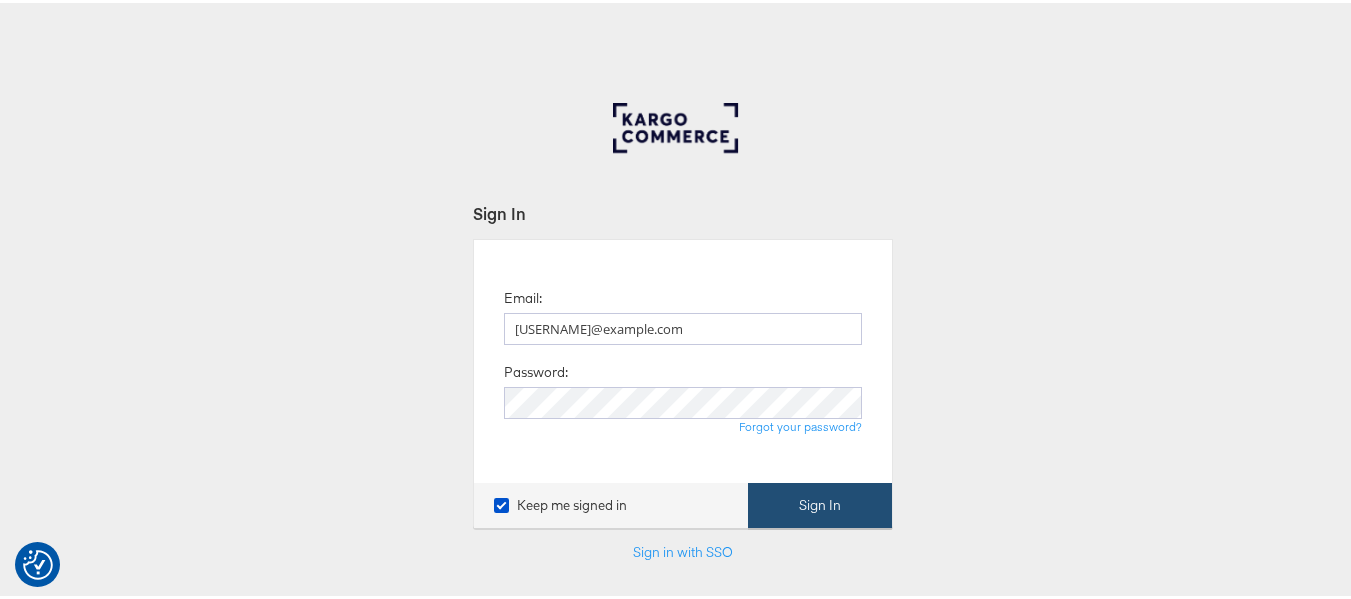 click on "Sign In" at bounding box center (820, 502) 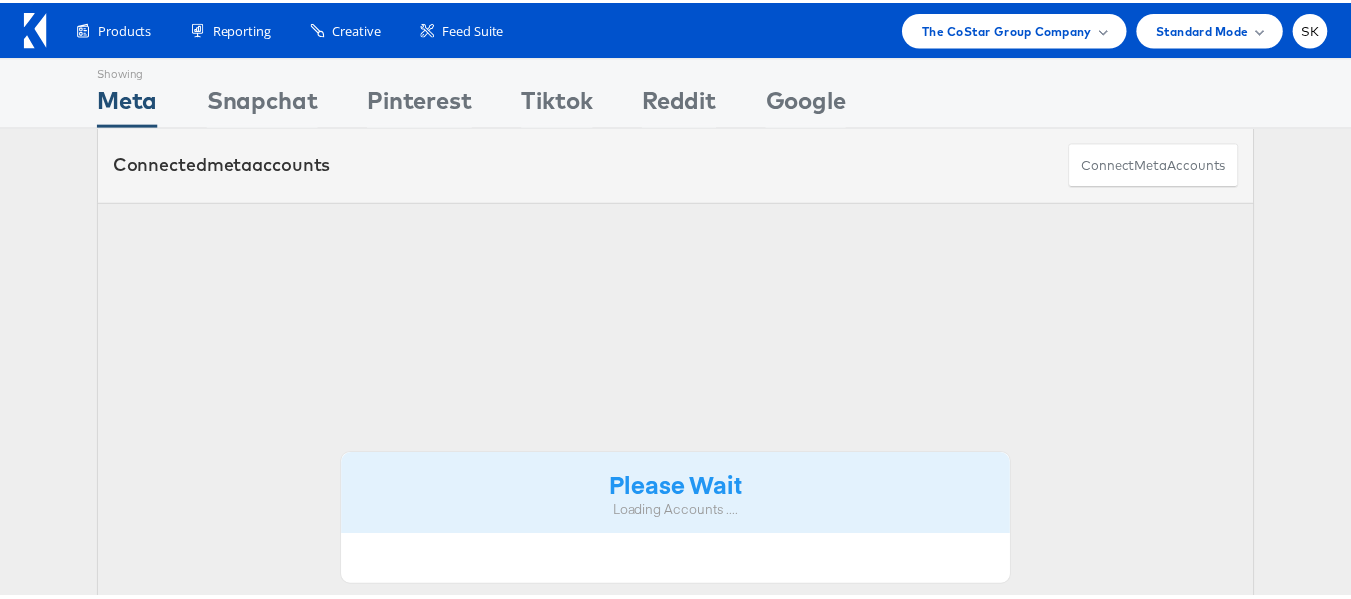 scroll, scrollTop: 0, scrollLeft: 0, axis: both 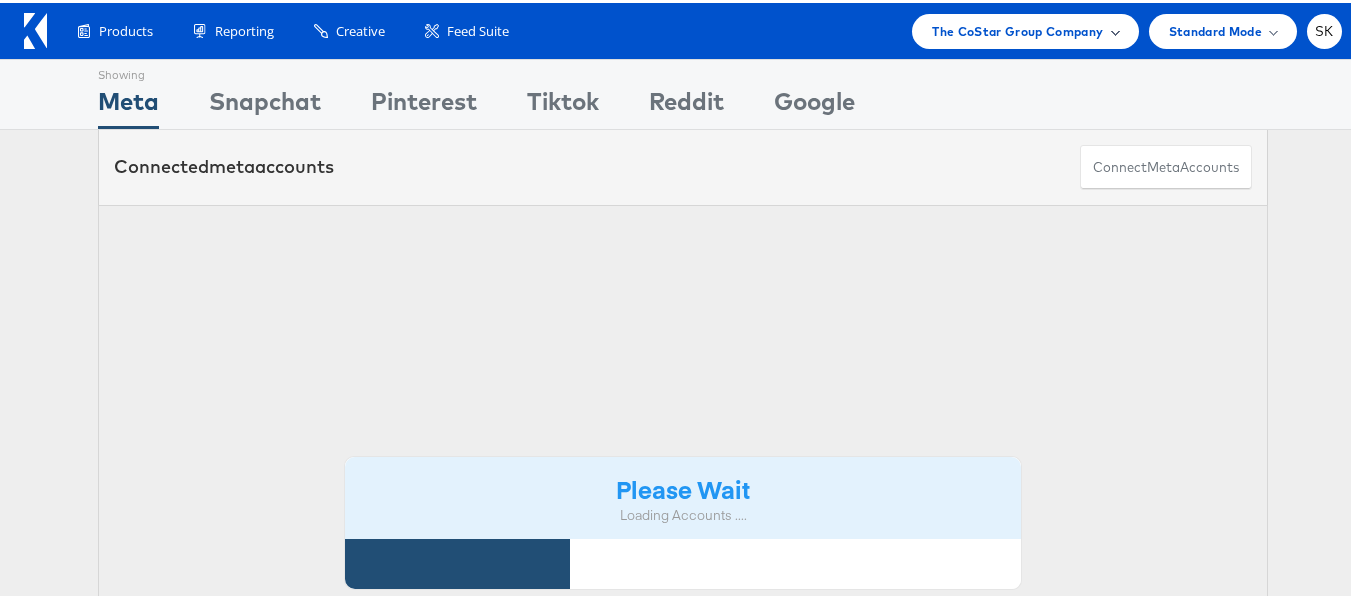 click on "The CoStar Group Company" at bounding box center (1017, 28) 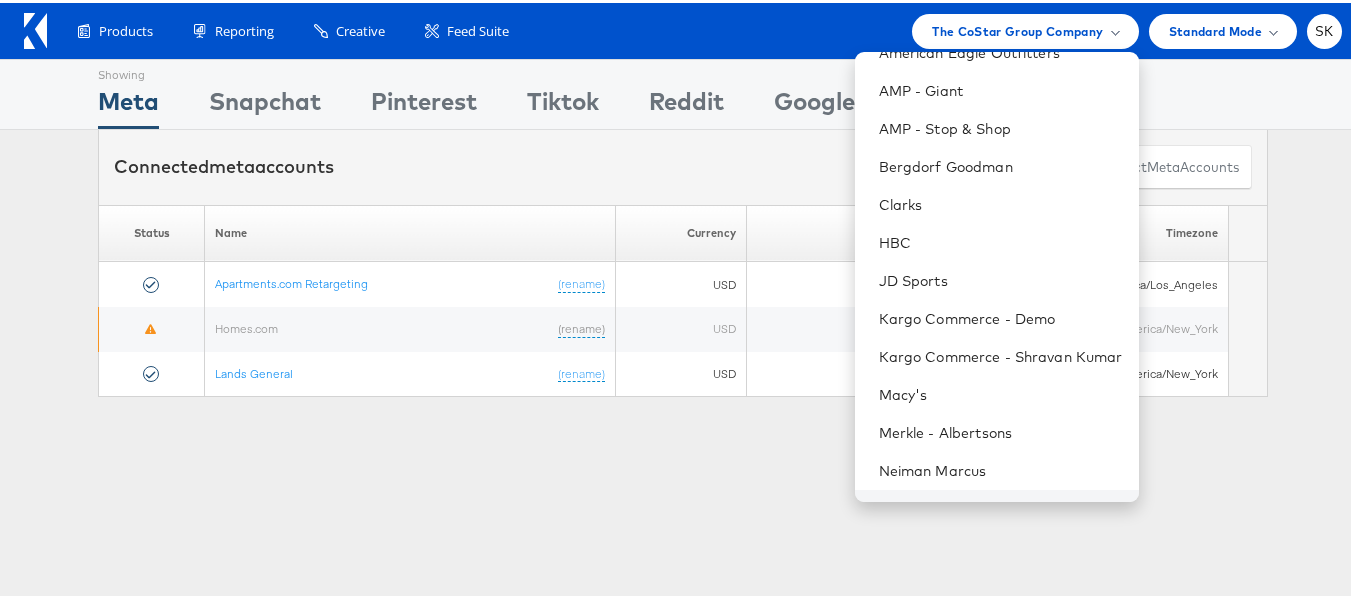 scroll, scrollTop: 0, scrollLeft: 0, axis: both 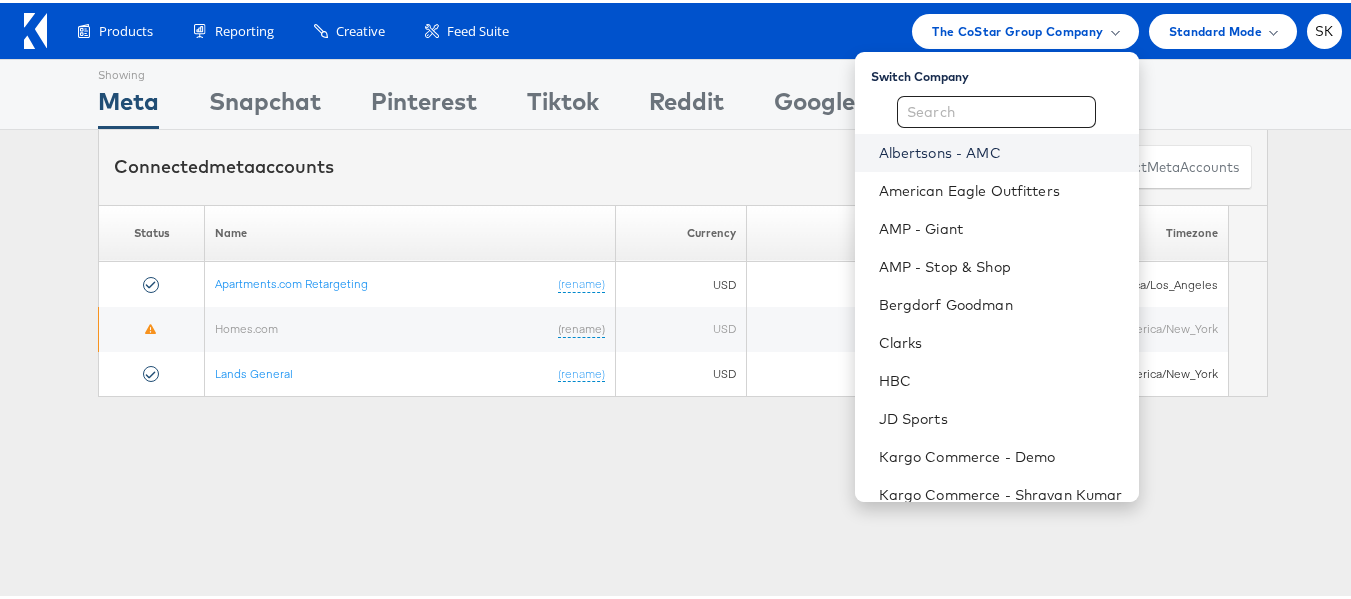 click on "Albertsons - AMC" at bounding box center (1001, 150) 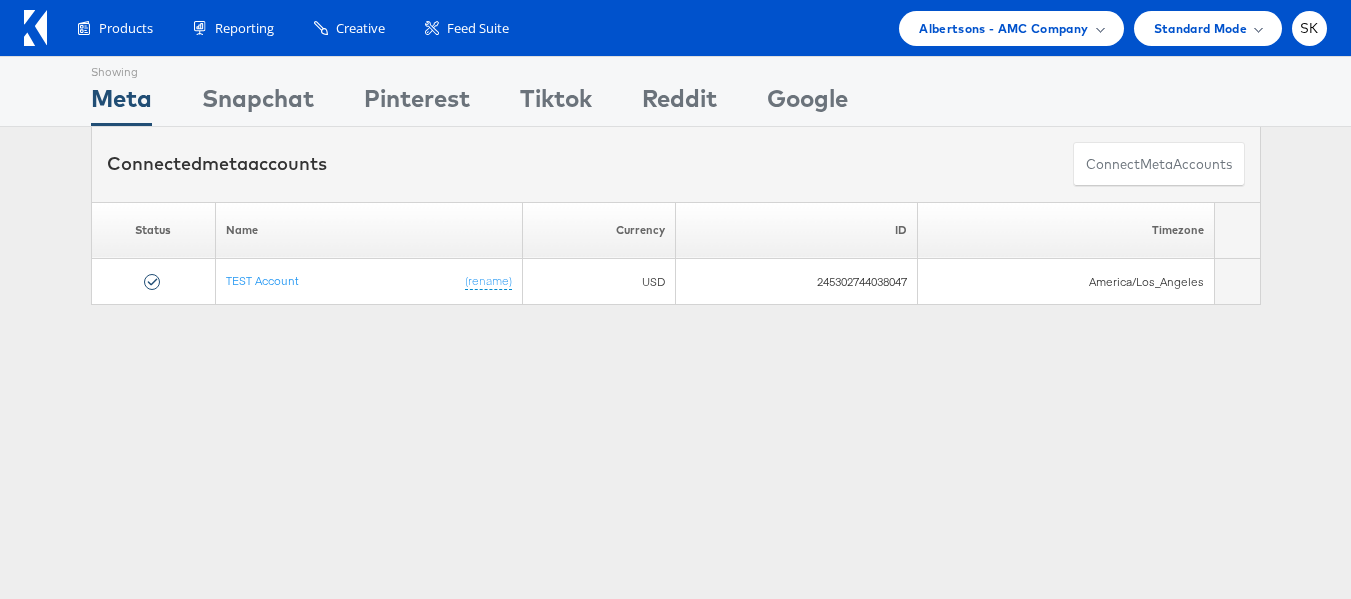 scroll, scrollTop: 0, scrollLeft: 0, axis: both 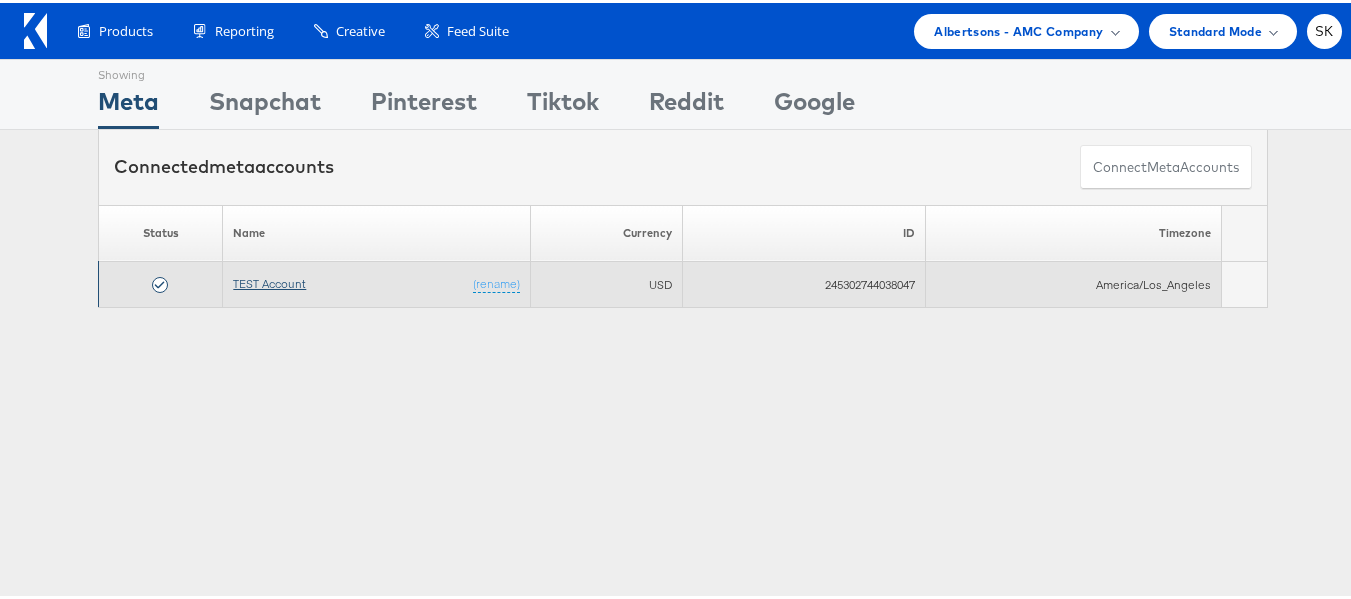 click on "TEST Account" at bounding box center (269, 280) 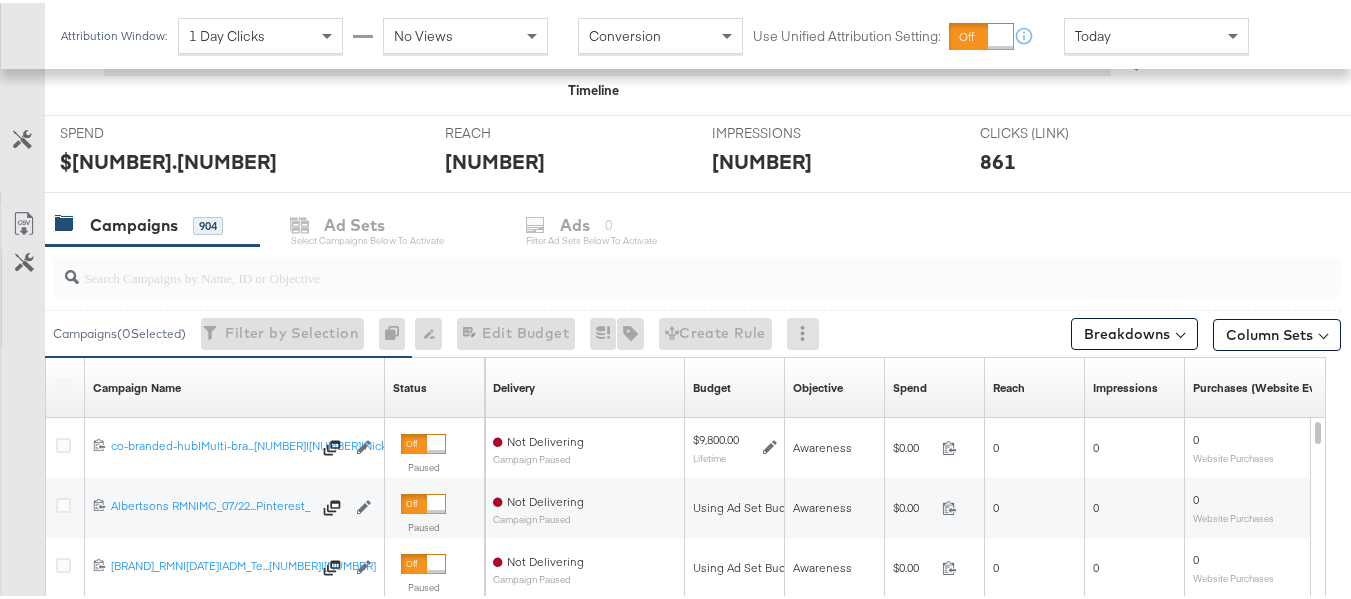 scroll, scrollTop: 700, scrollLeft: 0, axis: vertical 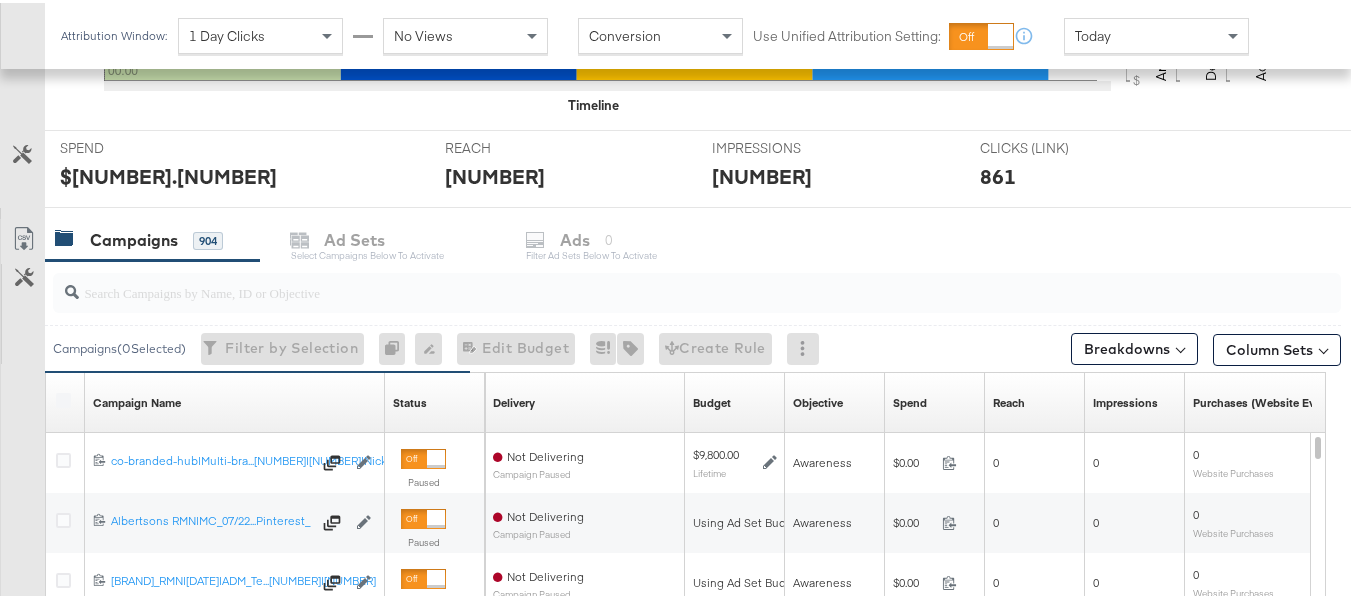 click at bounding box center [653, 281] 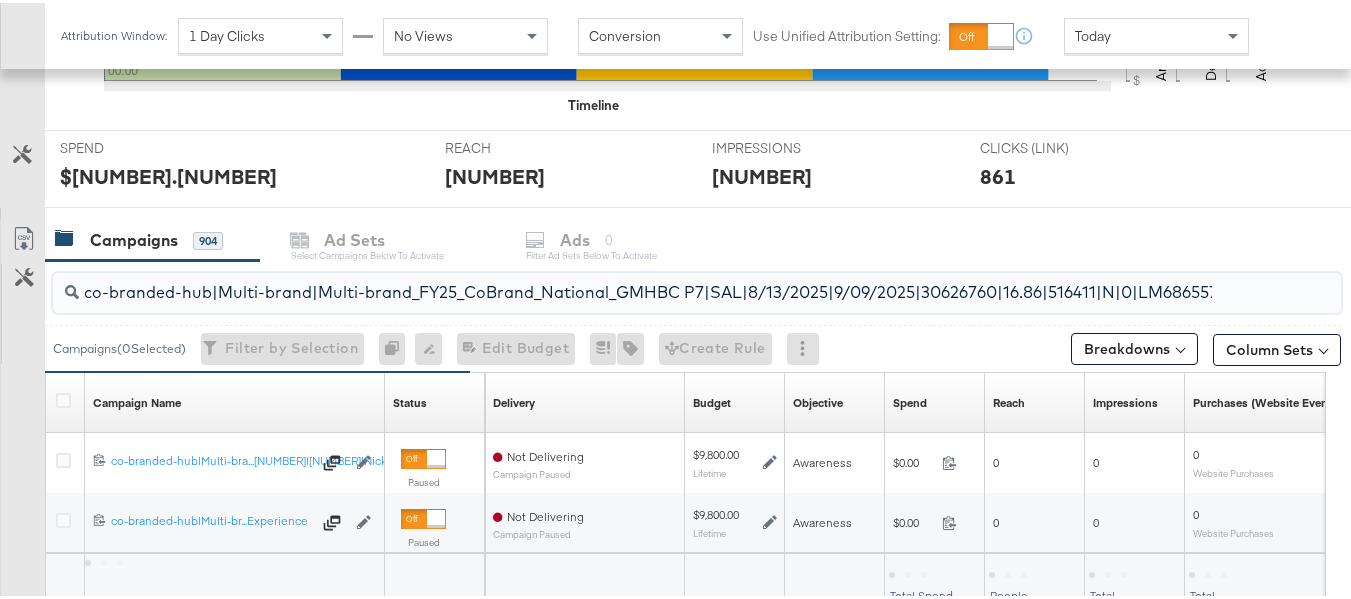 scroll, scrollTop: 0, scrollLeft: 323, axis: horizontal 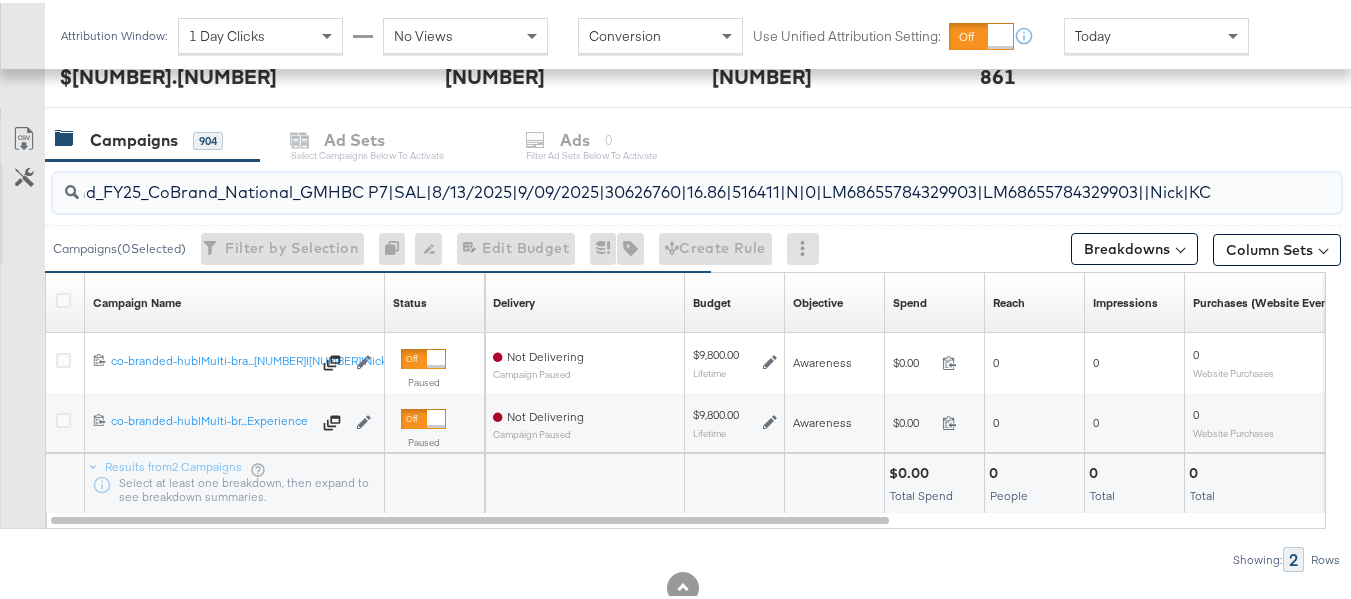 type on "co-branded-hub|Multi-brand|Multi-brand_FY25_CoBrand_National_GMHBC P7|SAL|8/13/2025|9/09/2025|30626760|16.86|516411|N|0|LM68655784329903|LM68655784329903||Nick|KC" 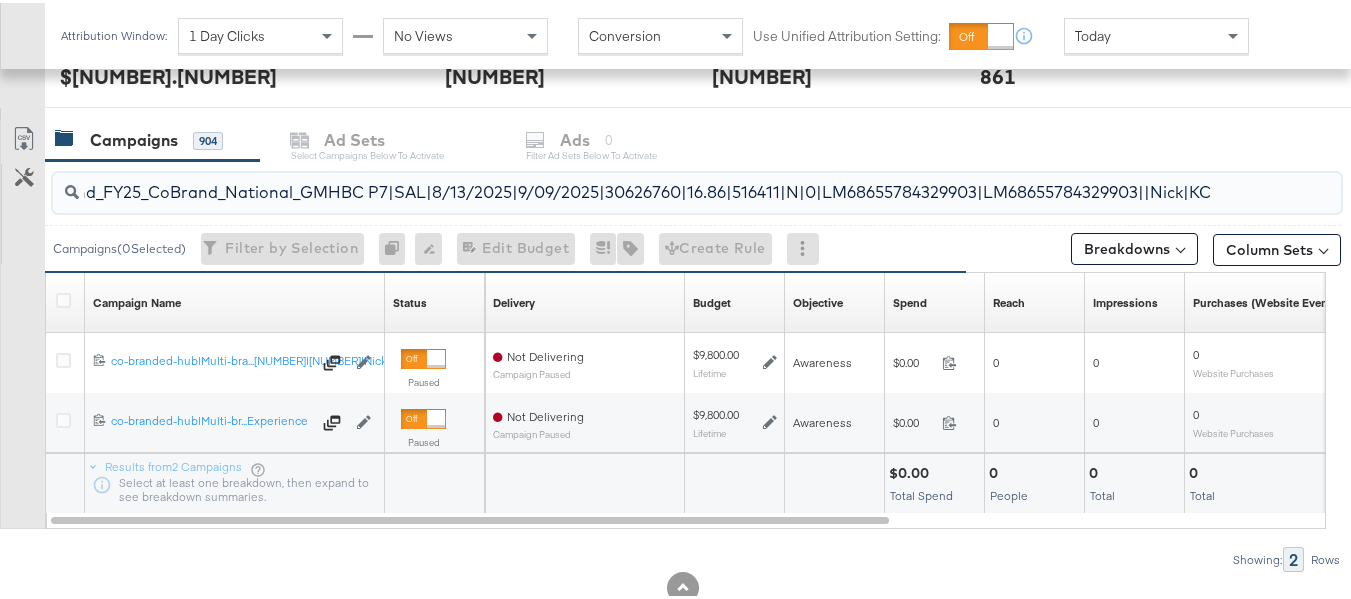 scroll, scrollTop: 0, scrollLeft: 0, axis: both 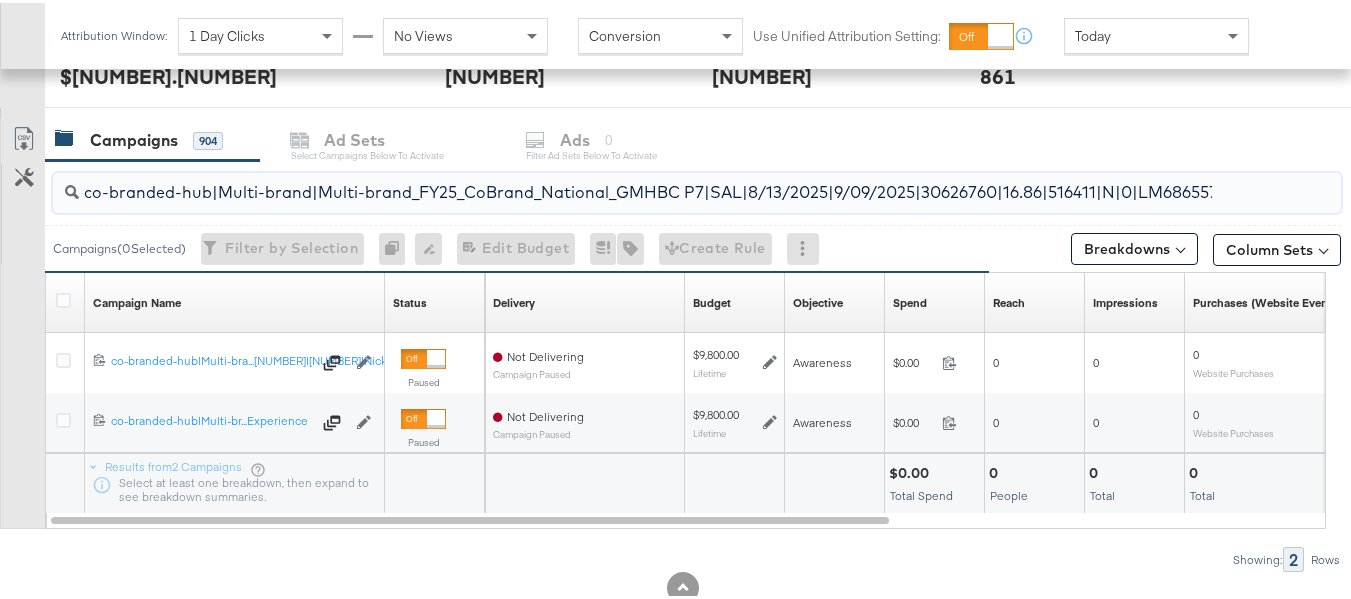 click on "co-branded-hub|Multi-brand|Multi-brand_FY25_CoBrand_National_GMHBC P7|SAL|8/13/2025|9/09/2025|30626760|16.86|516411|N|0|LM68655784329903|LM68655784329903||Nick|KC" at bounding box center (653, 181) 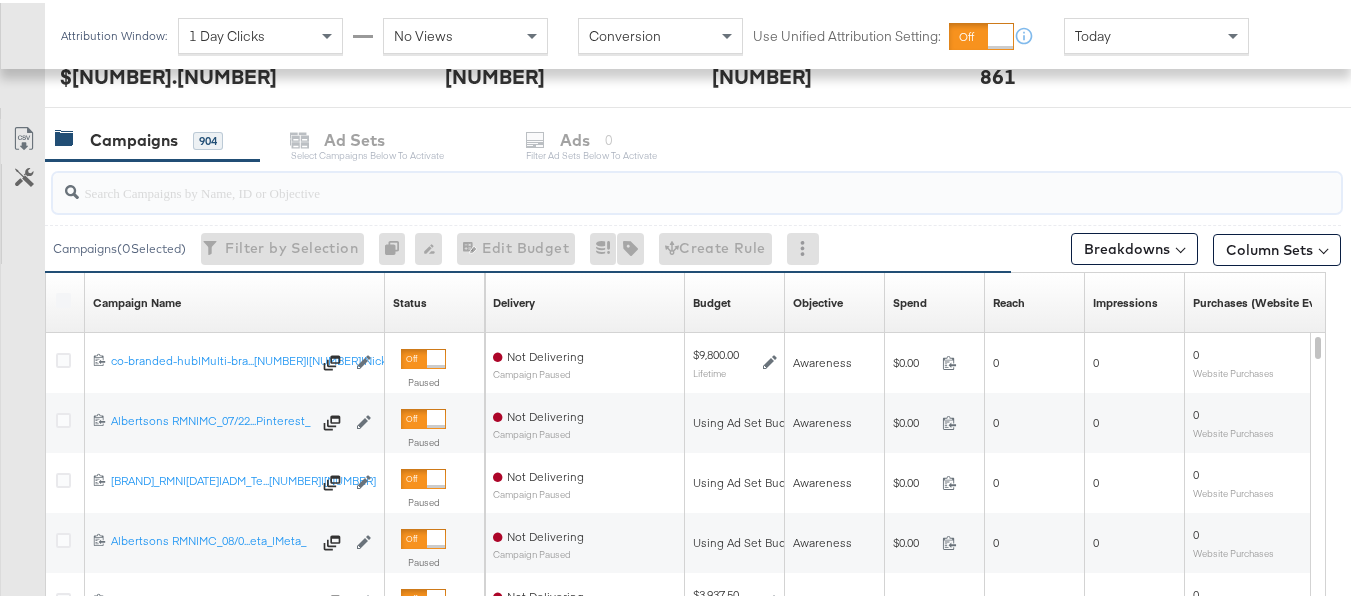 click at bounding box center (653, 181) 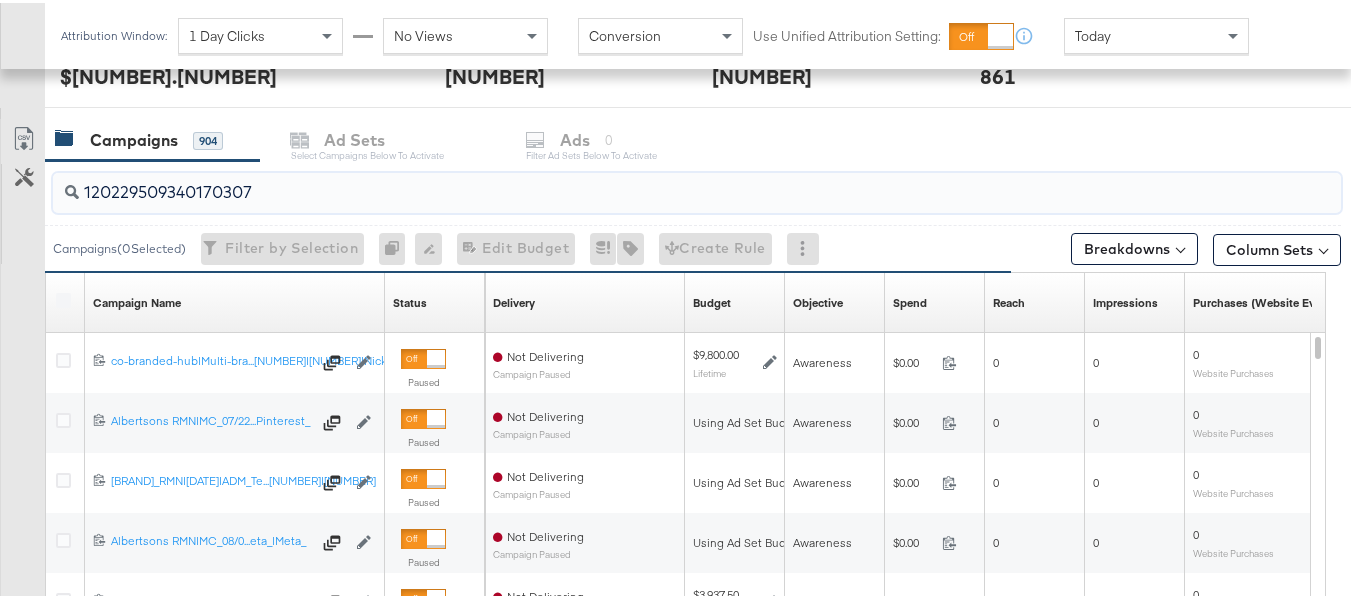 scroll, scrollTop: 798, scrollLeft: 0, axis: vertical 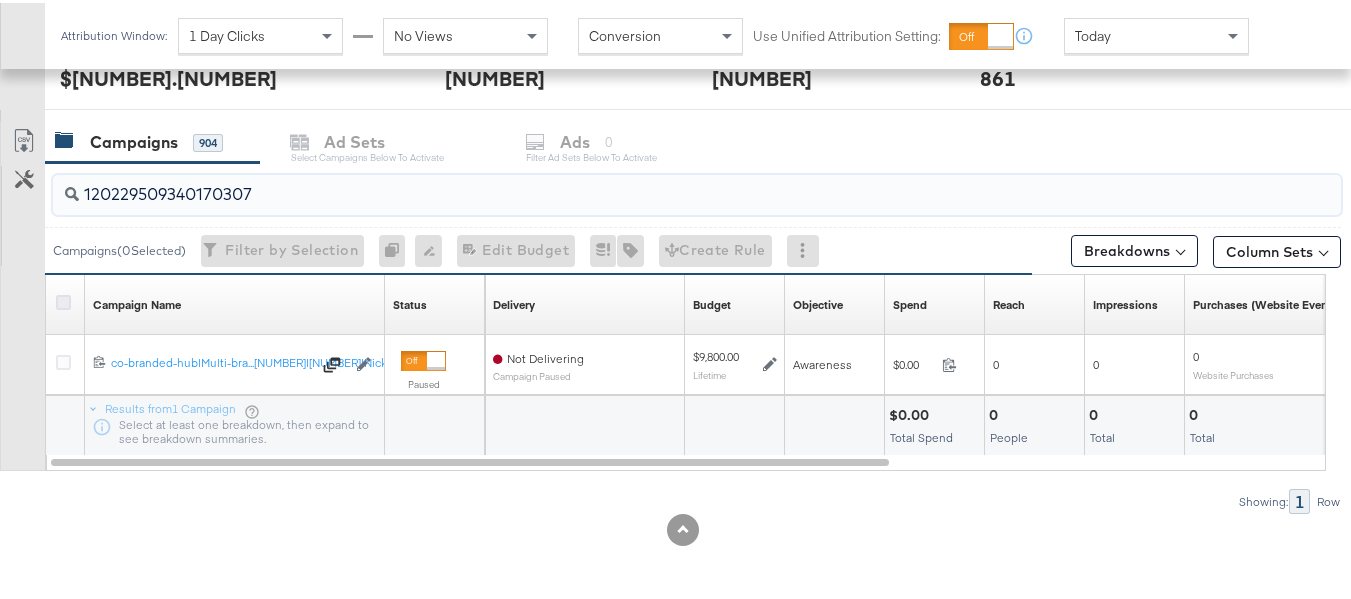 type on "120229509340170307" 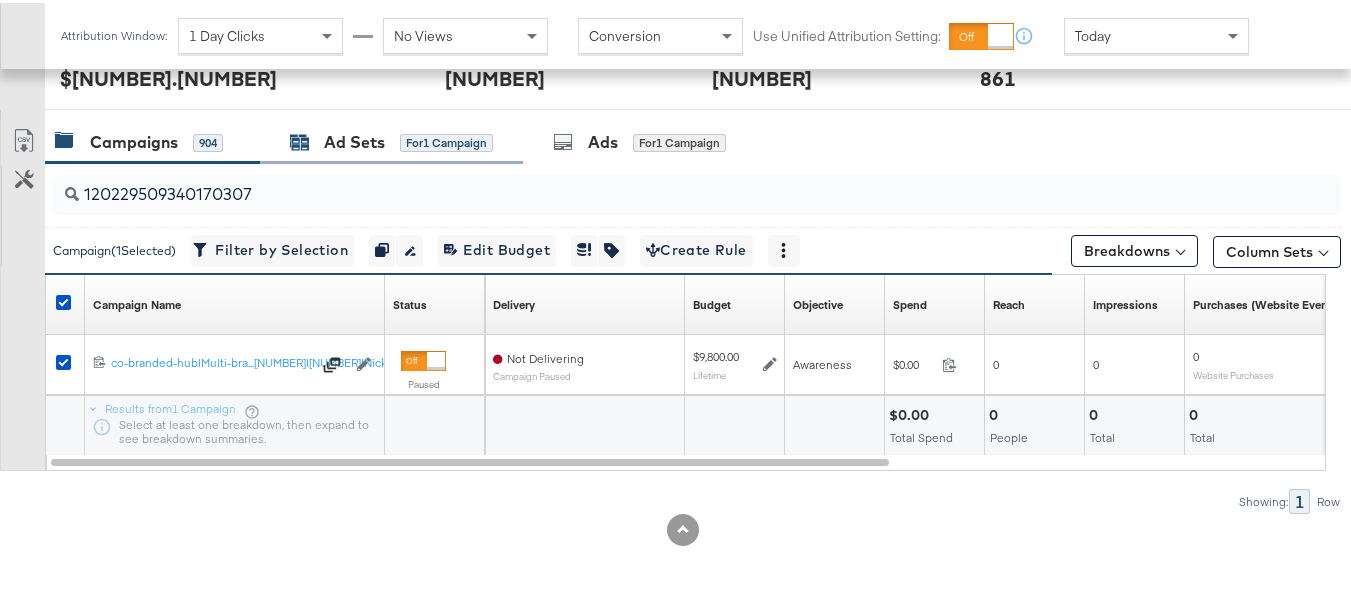 click on "for  1   Campaign" at bounding box center [446, 140] 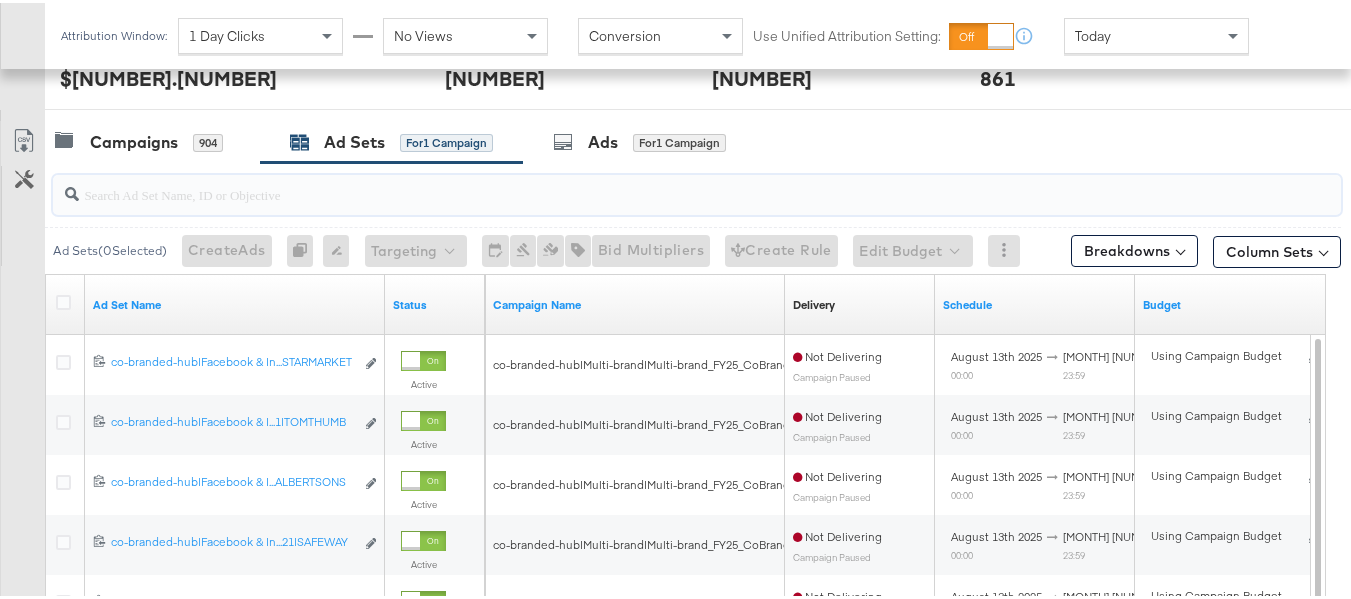 click at bounding box center (653, 183) 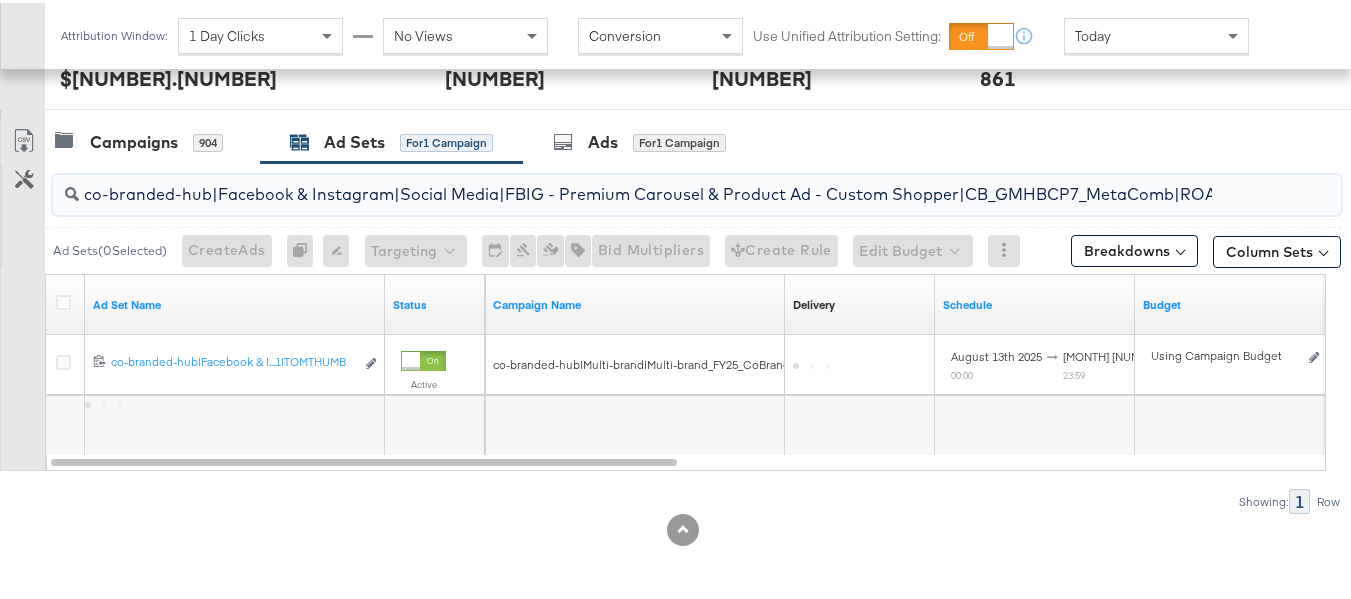 scroll, scrollTop: 0, scrollLeft: 894, axis: horizontal 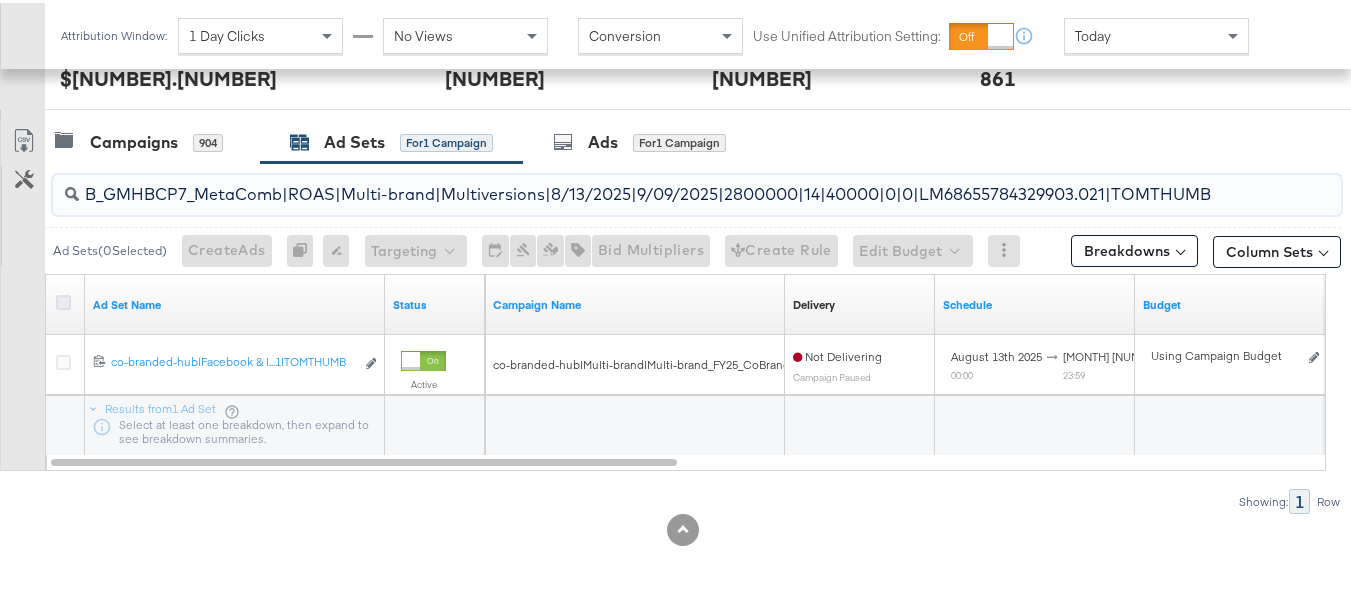 type on "co-branded-hub|Facebook & Instagram|Social Media|FBIG - Premium Carousel & Product Ad - Custom Shopper|CB_GMHBCP7_MetaComb|ROAS|Multi-brand|Multiversions|8/13/2025|9/09/2025|2800000|14|40000|0|0|LM68655784329903.021|TOMTHUMB" 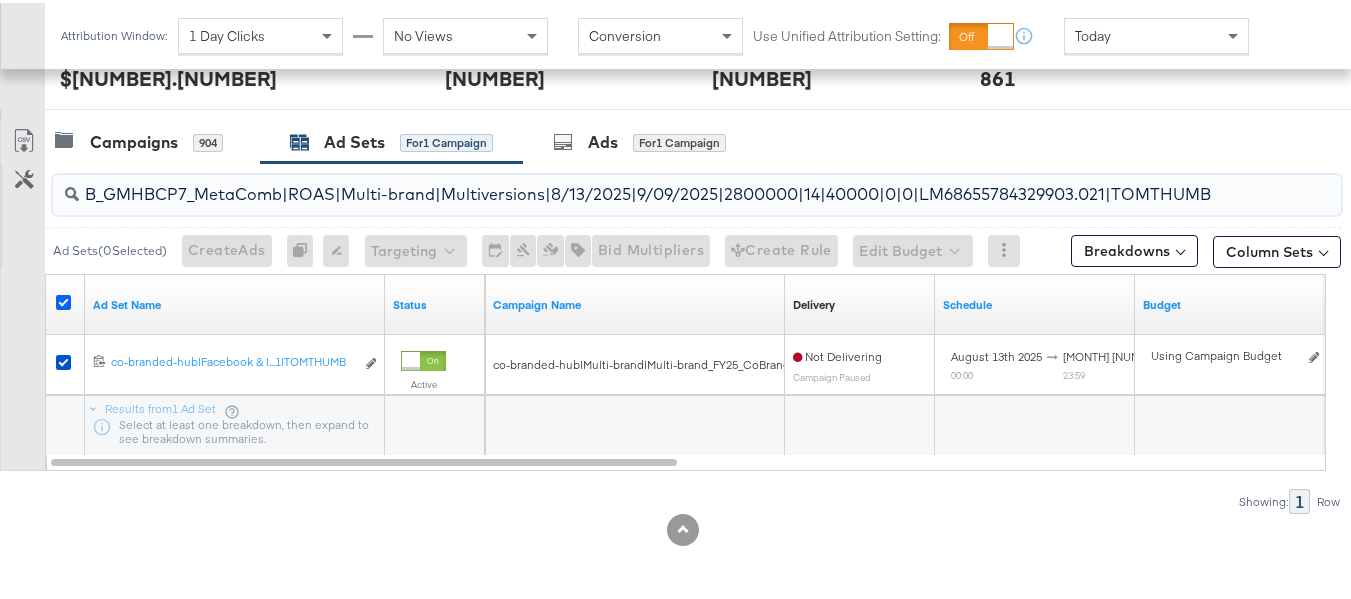 scroll, scrollTop: 0, scrollLeft: 0, axis: both 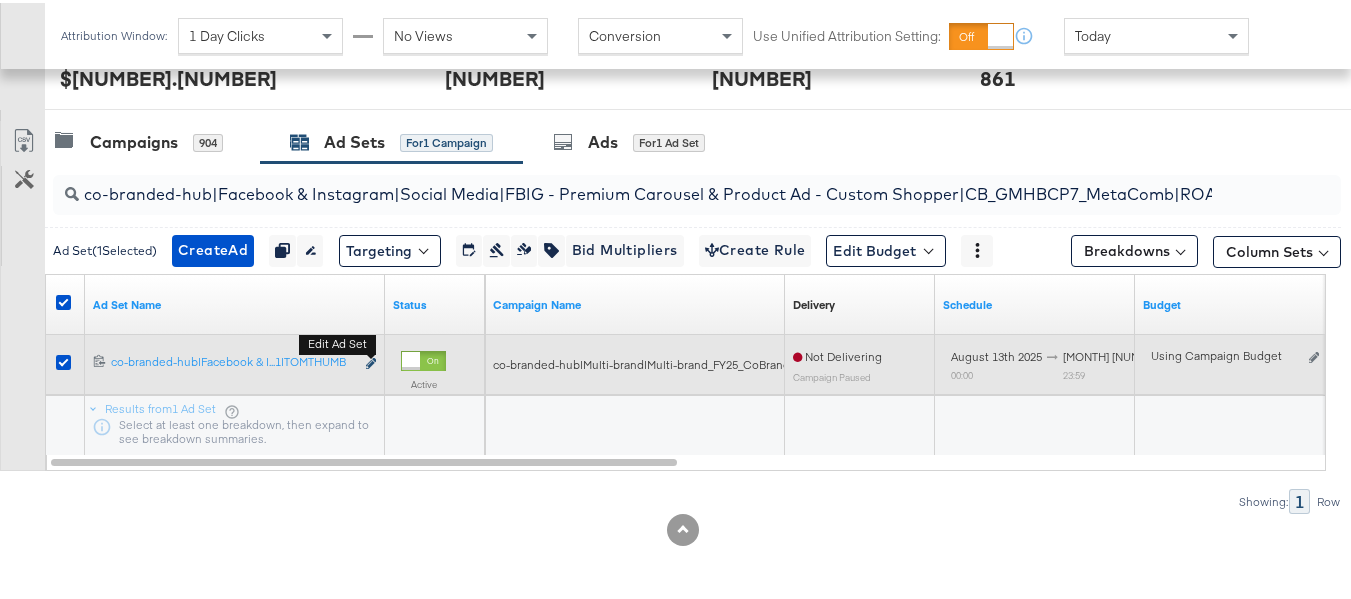click on "Edit ad set" at bounding box center (371, 361) 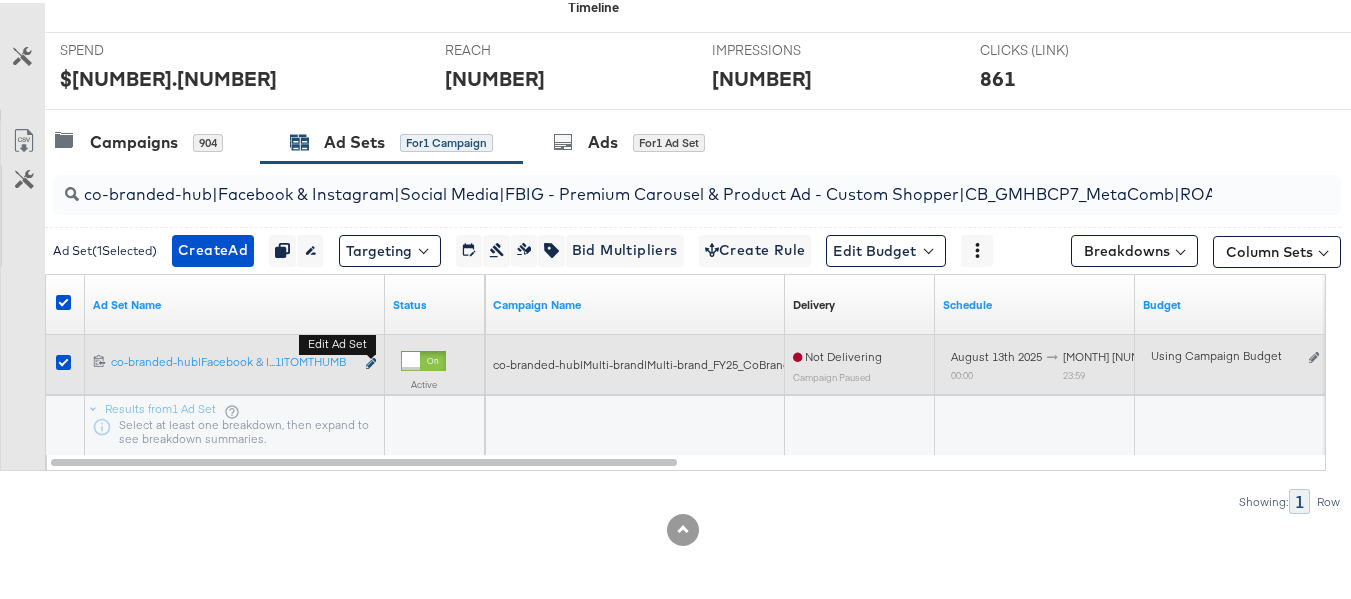 scroll, scrollTop: 0, scrollLeft: 0, axis: both 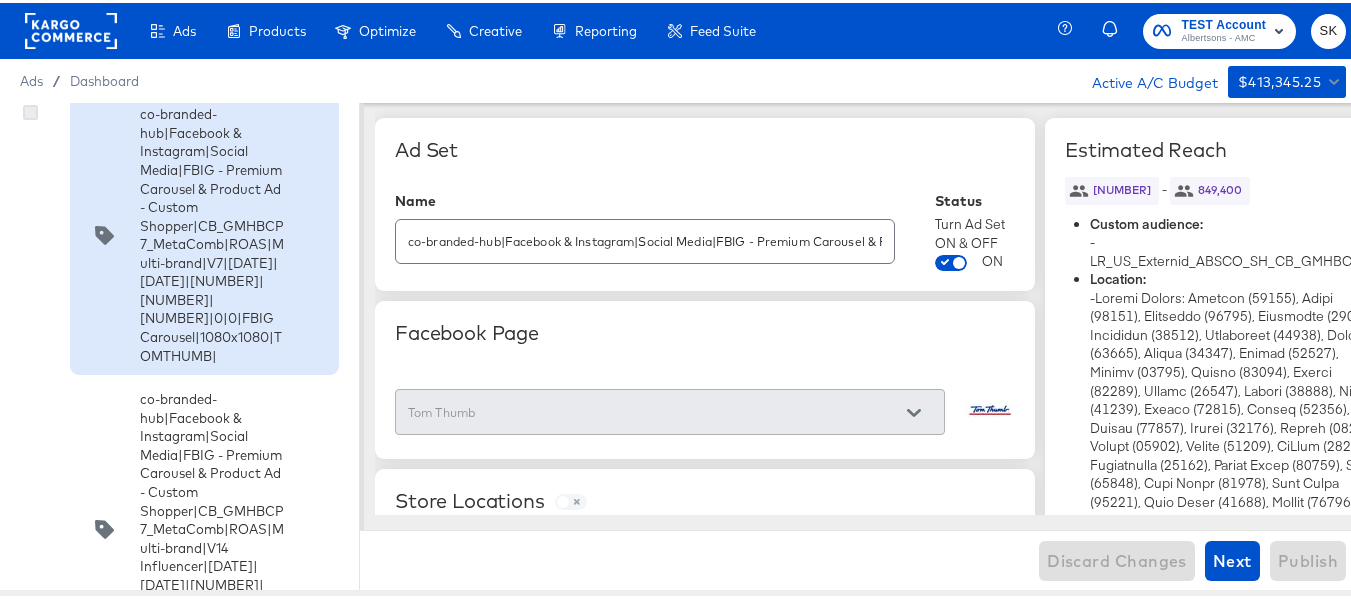 click at bounding box center (30, 109) 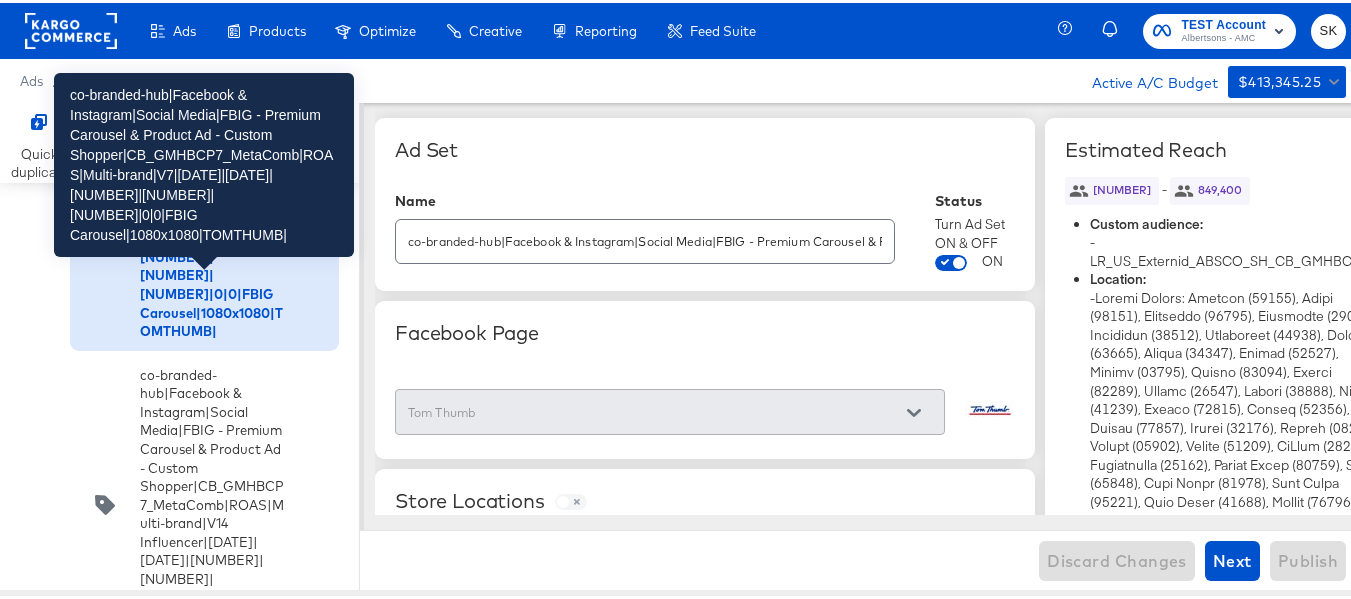 scroll, scrollTop: 2762, scrollLeft: 0, axis: vertical 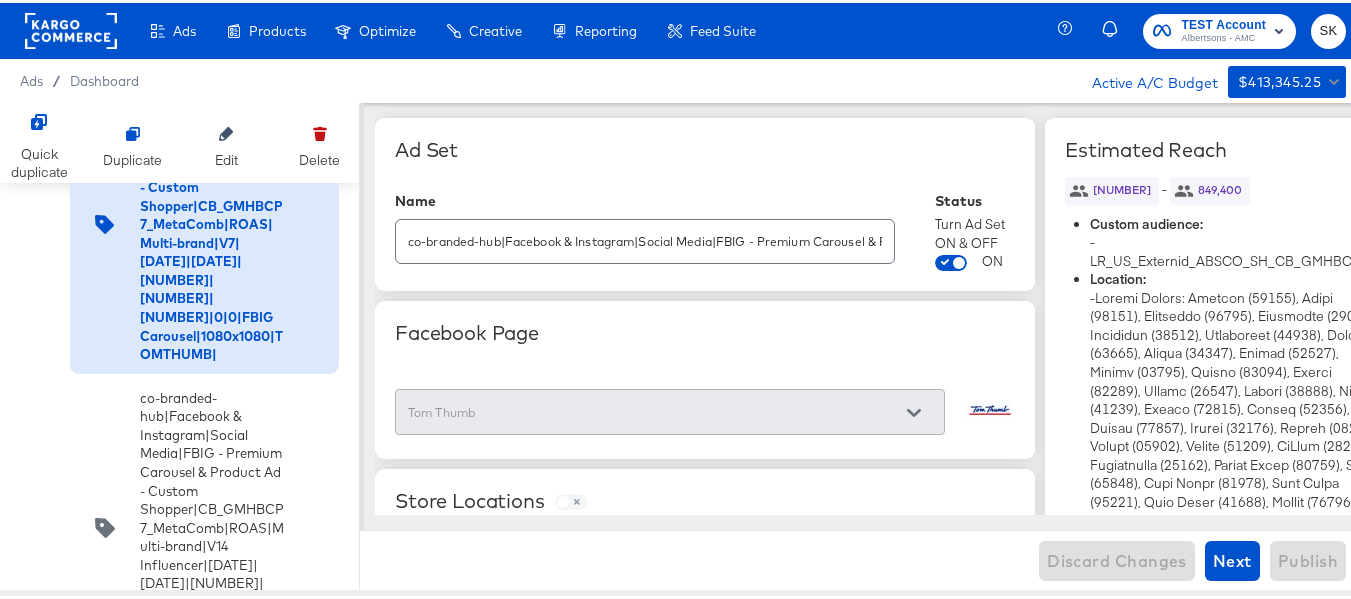 click at bounding box center (30, 89) 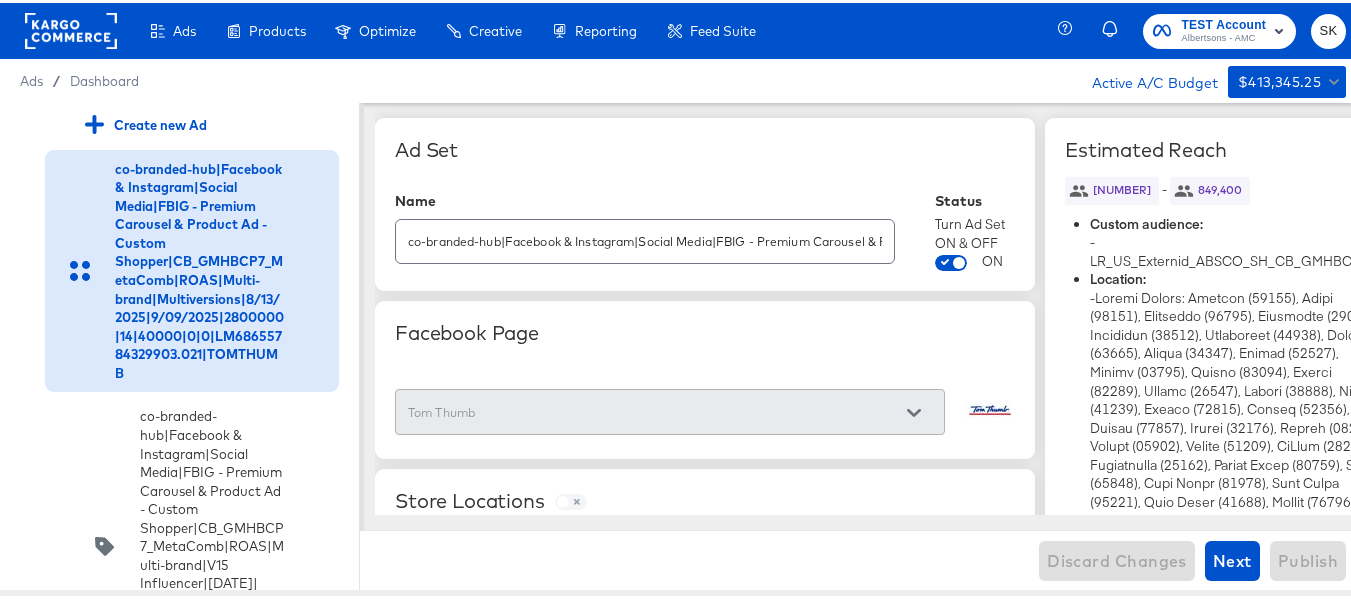 scroll, scrollTop: 1762, scrollLeft: 0, axis: vertical 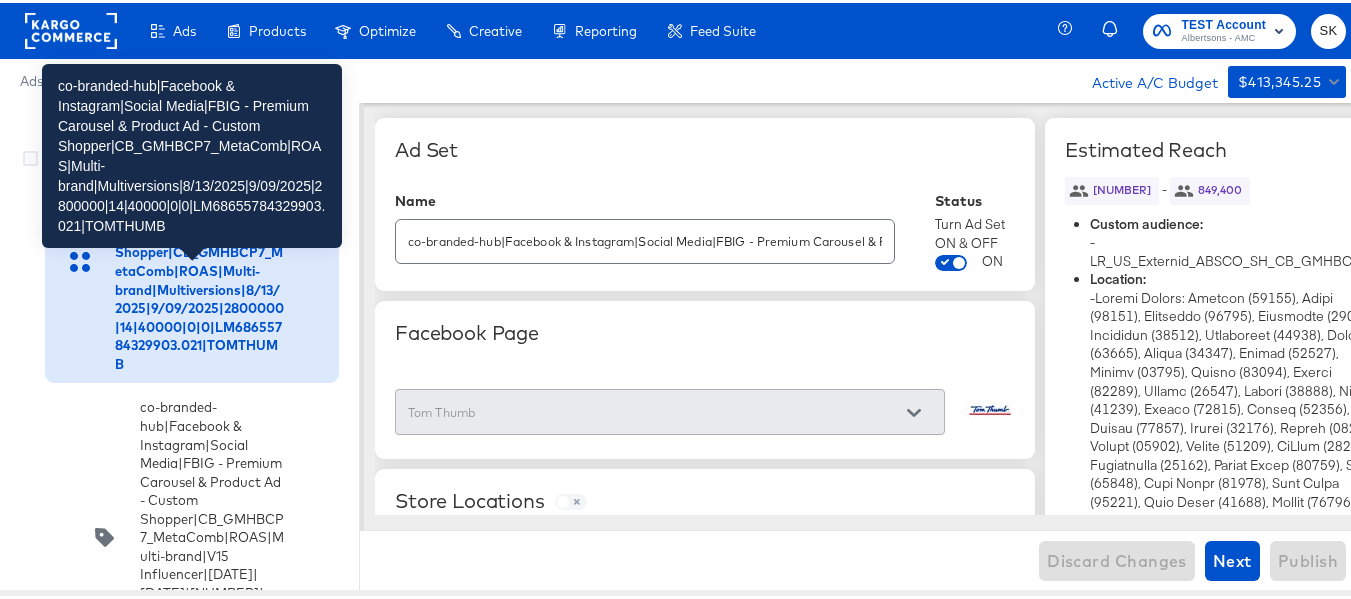 click on "co-branded-hub|Facebook & Instagram|Social Media|FBIG - Premium Carousel & Product Ad - Custom Shopper|CB_GMHBCP7_MetaComb|ROAS|Multi-brand|Multiversions|8/13/2025|9/09/2025|2800000|14|40000|0|0|LM68655784329903.021|TOMTHUMB" at bounding box center [199, 259] 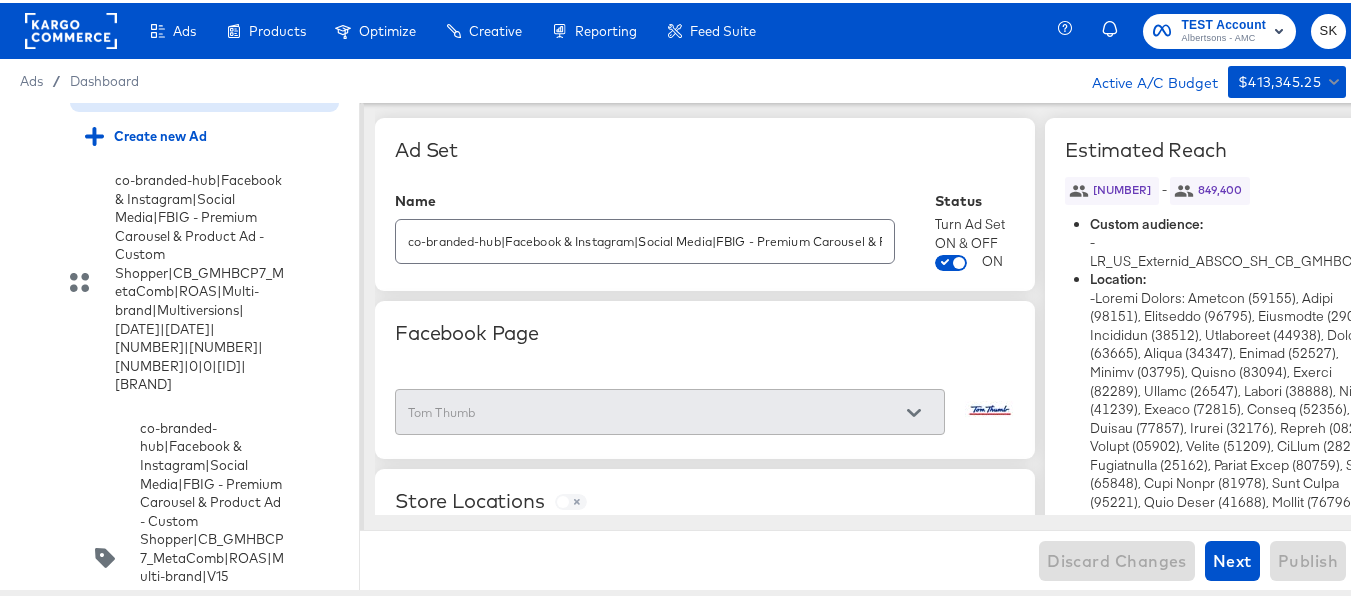 scroll, scrollTop: 3862, scrollLeft: 0, axis: vertical 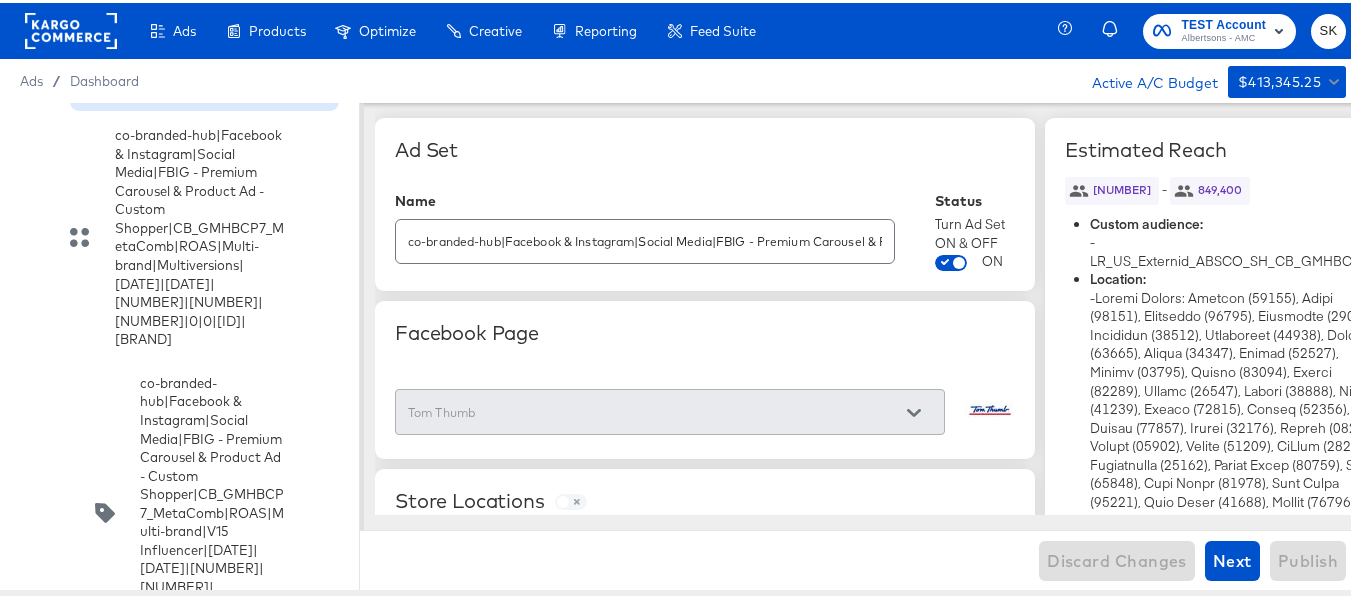 click on "Create new Ad" at bounding box center (146, 88) 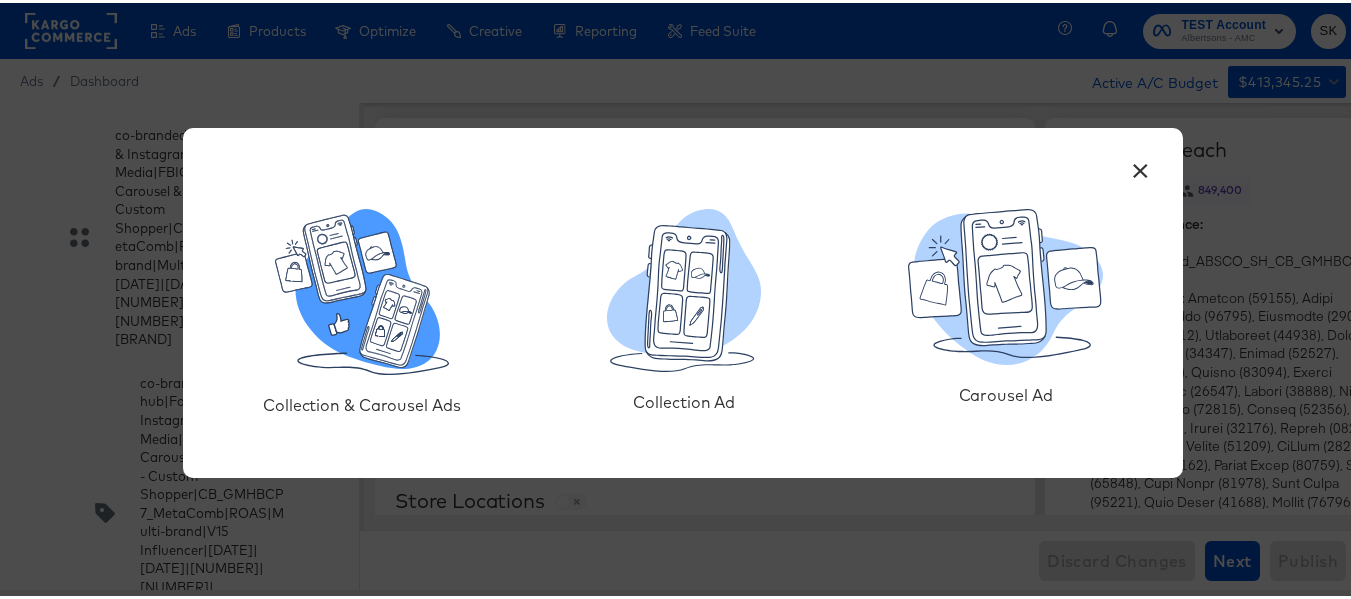 click 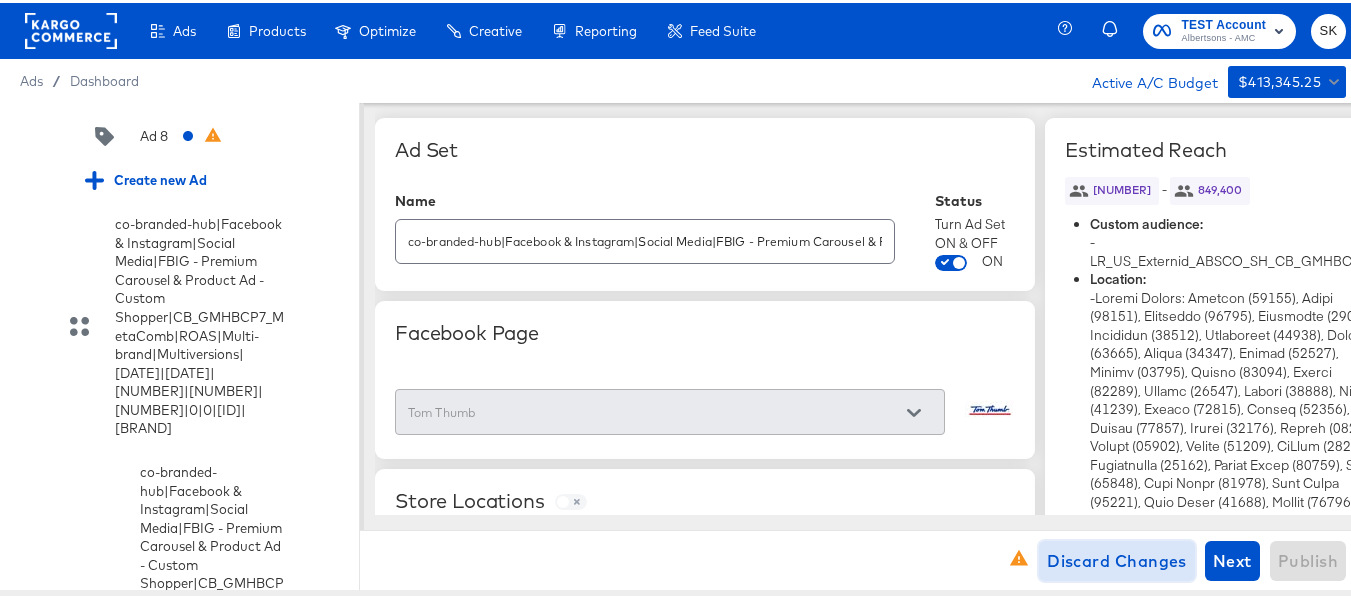 click on "Discard Changes" at bounding box center (1117, 558) 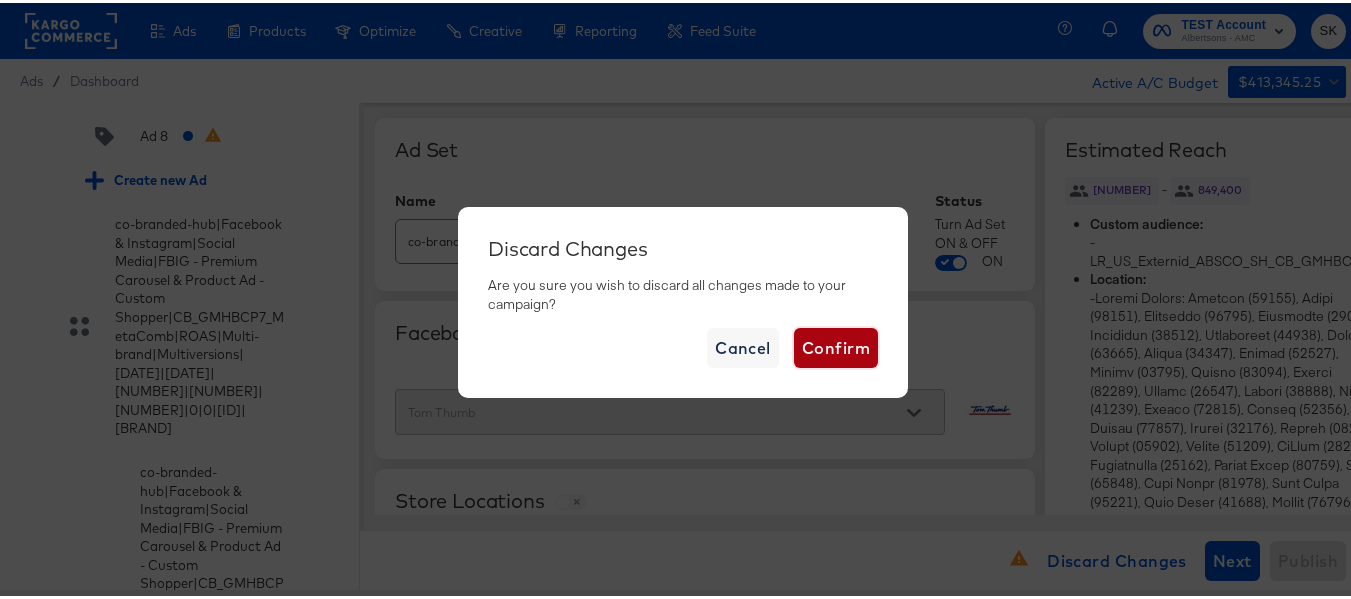 click on "Confirm" at bounding box center (836, 345) 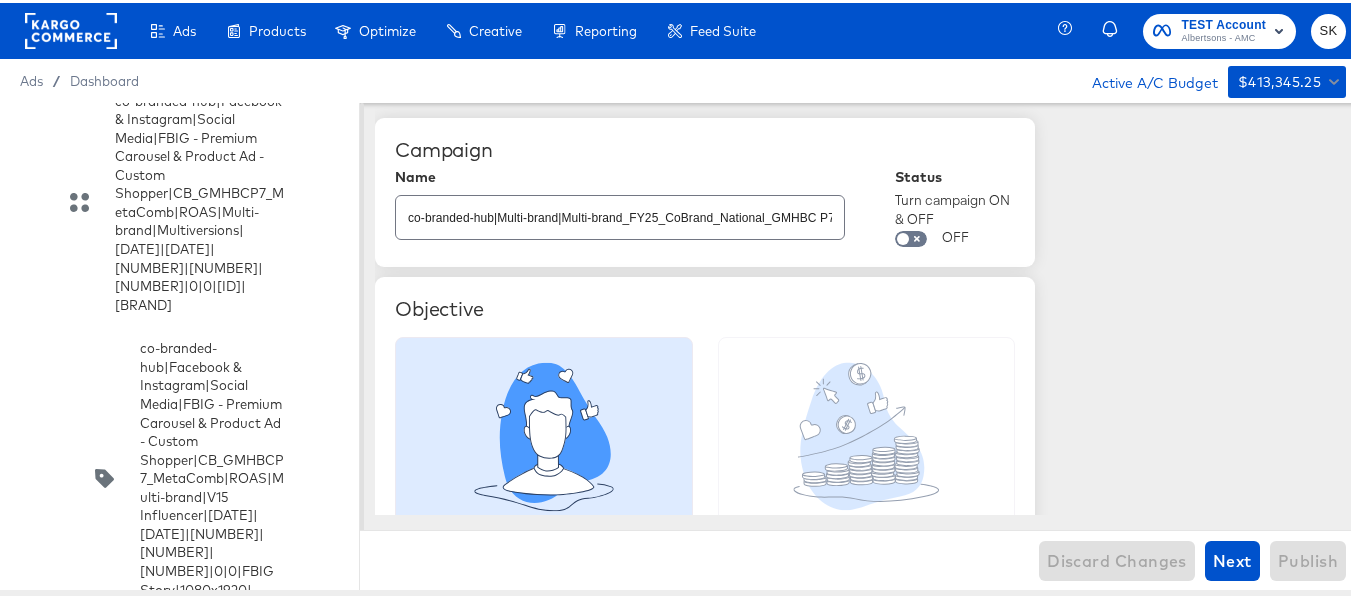 scroll, scrollTop: 3915, scrollLeft: 0, axis: vertical 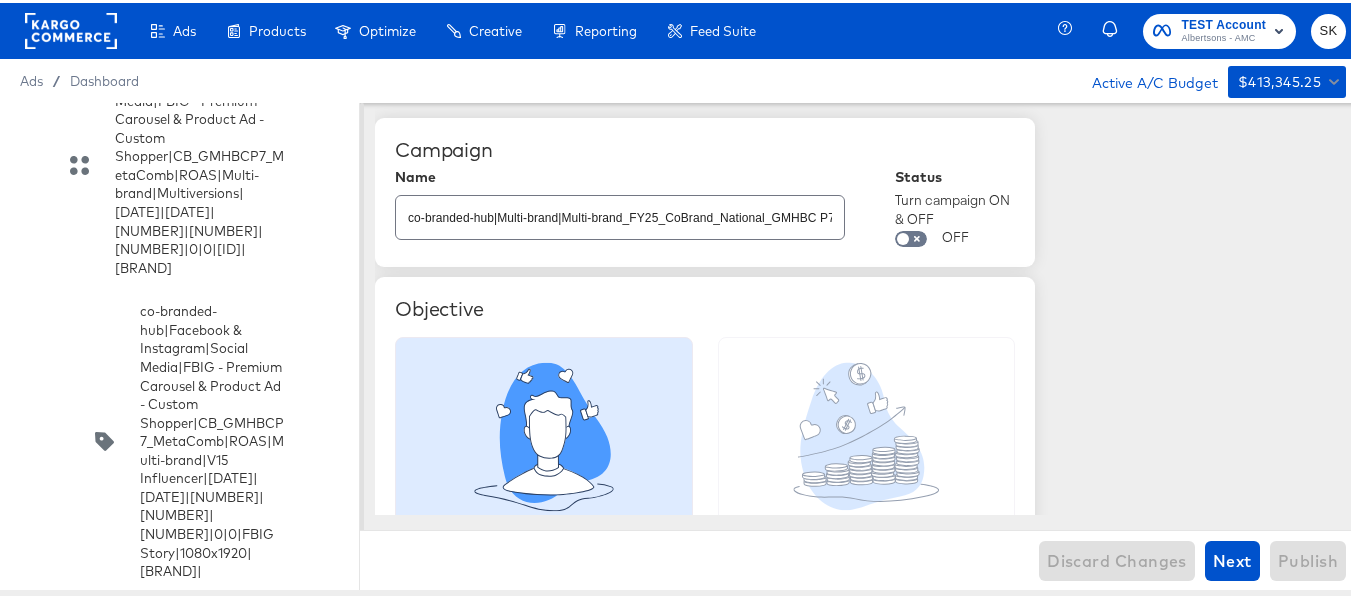 click on "Create new Ad" at bounding box center [146, 16] 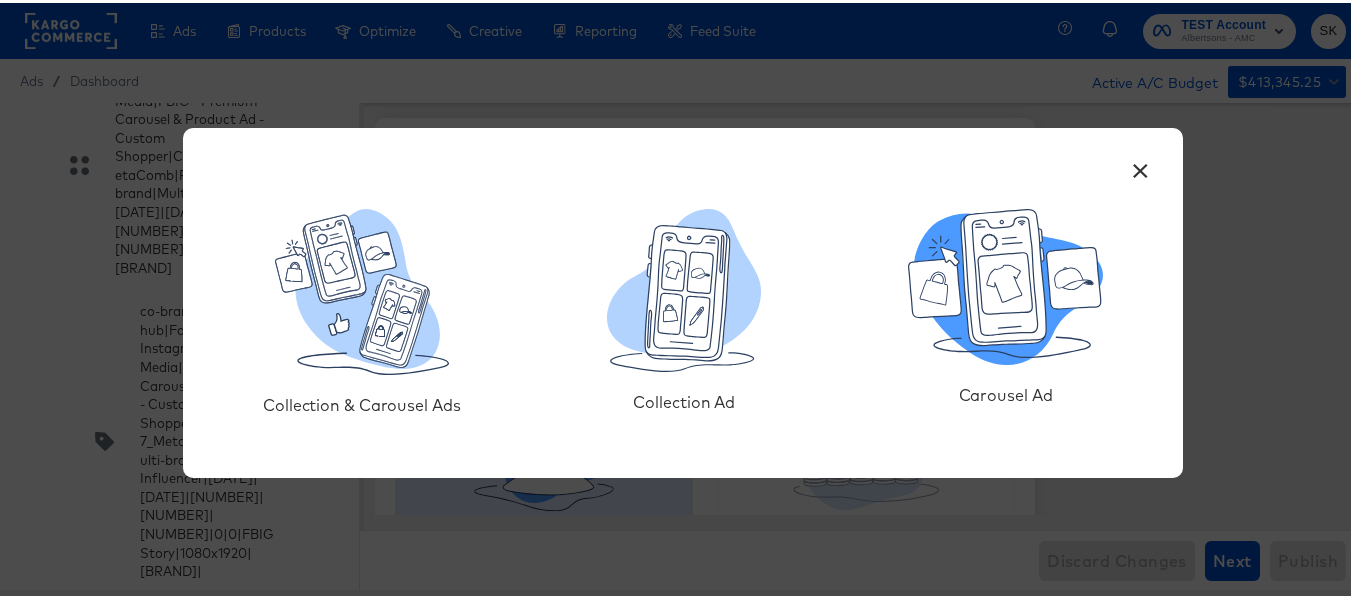 click 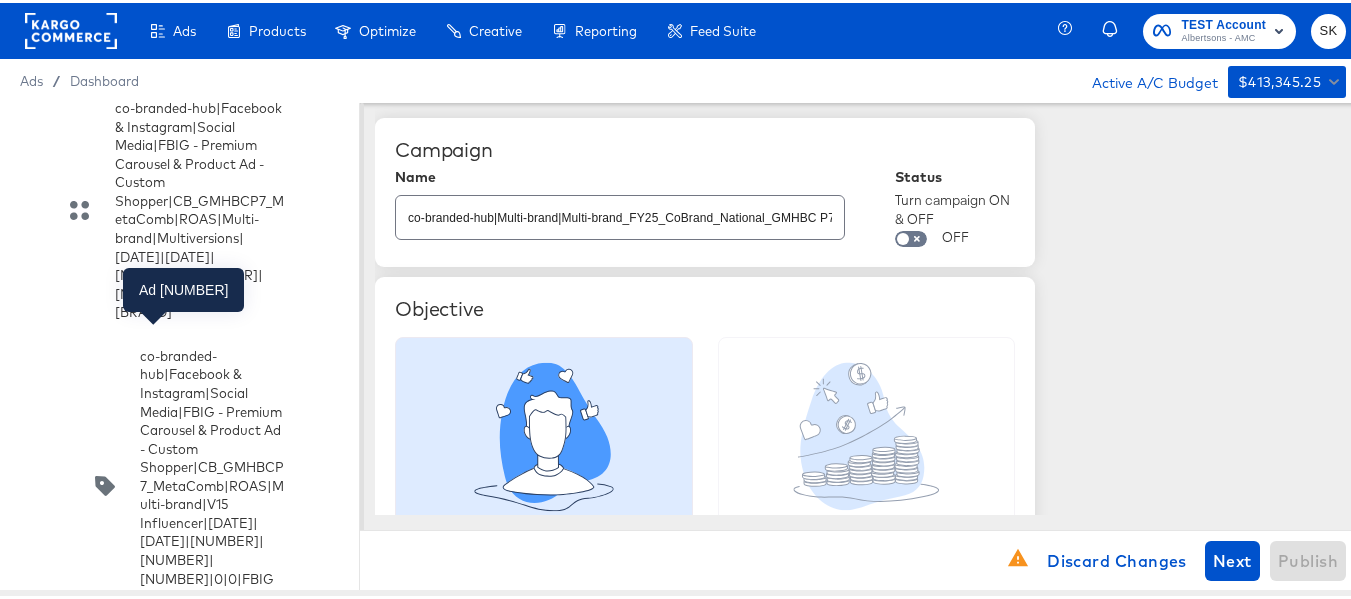 click on "Ad 7" at bounding box center (184, 17) 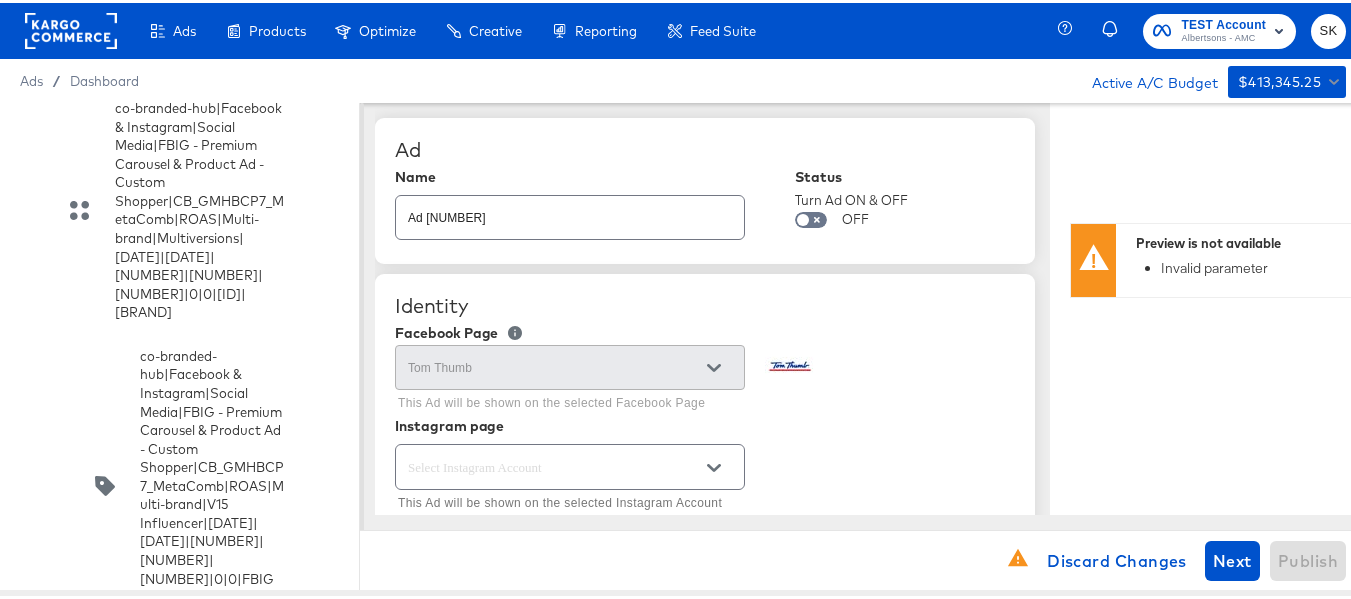 click on "Ad 7" at bounding box center (570, 206) 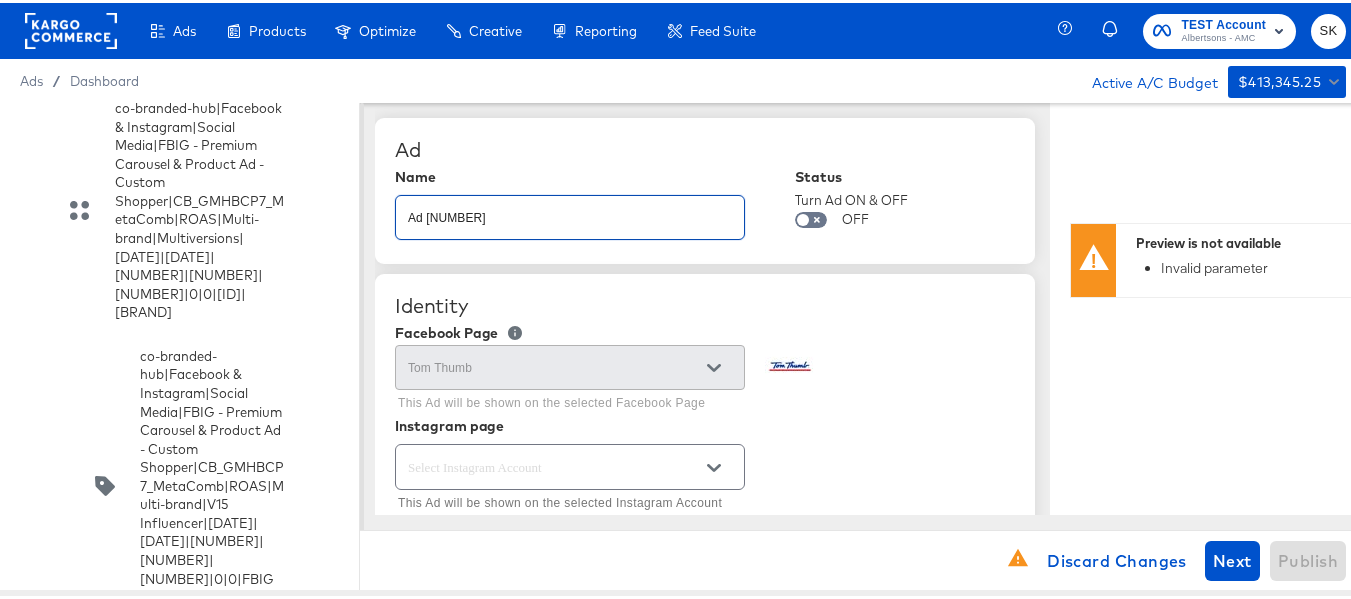 paste on "co-branded-hub|Facebook & Instagram|Social Media|FBIG - Premium Carousel & Product Ad - Custom Shopper|CB_GMHBCP7_MetaComb|ROAS|Multi-brand|V13|8/13/2025|9/09/2025|2800000|14|40000|0|0|FBIG Carousel|1080x1080|TOMTHUMB|" 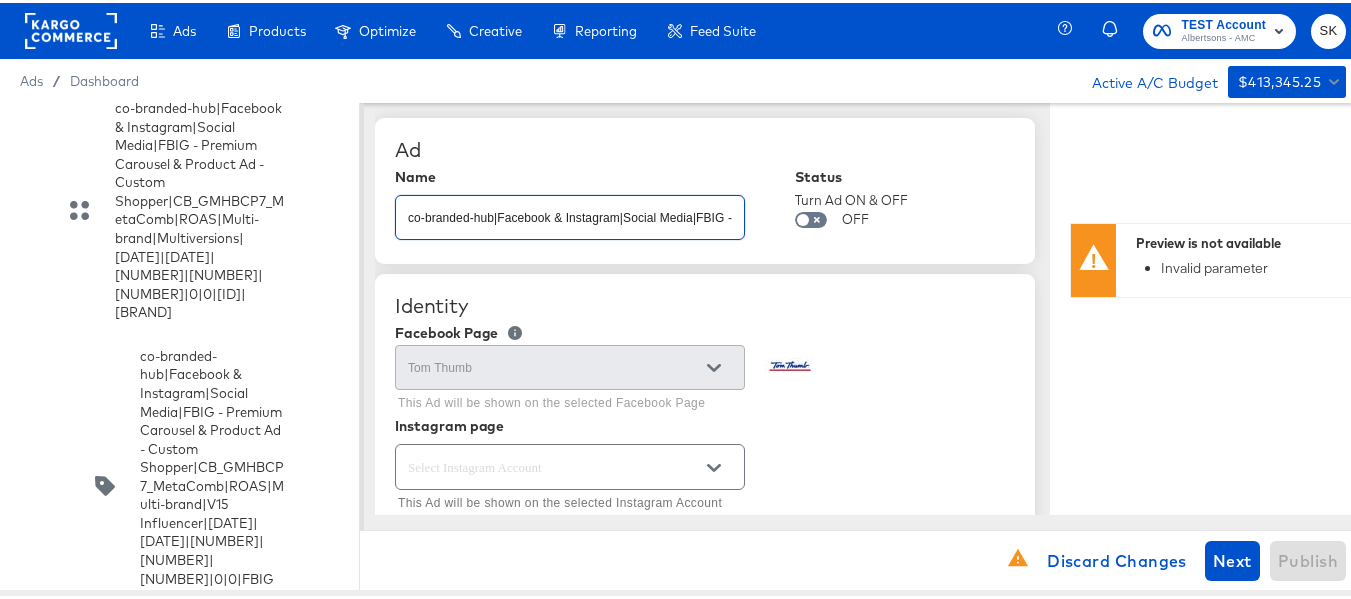 scroll, scrollTop: 0, scrollLeft: 1023, axis: horizontal 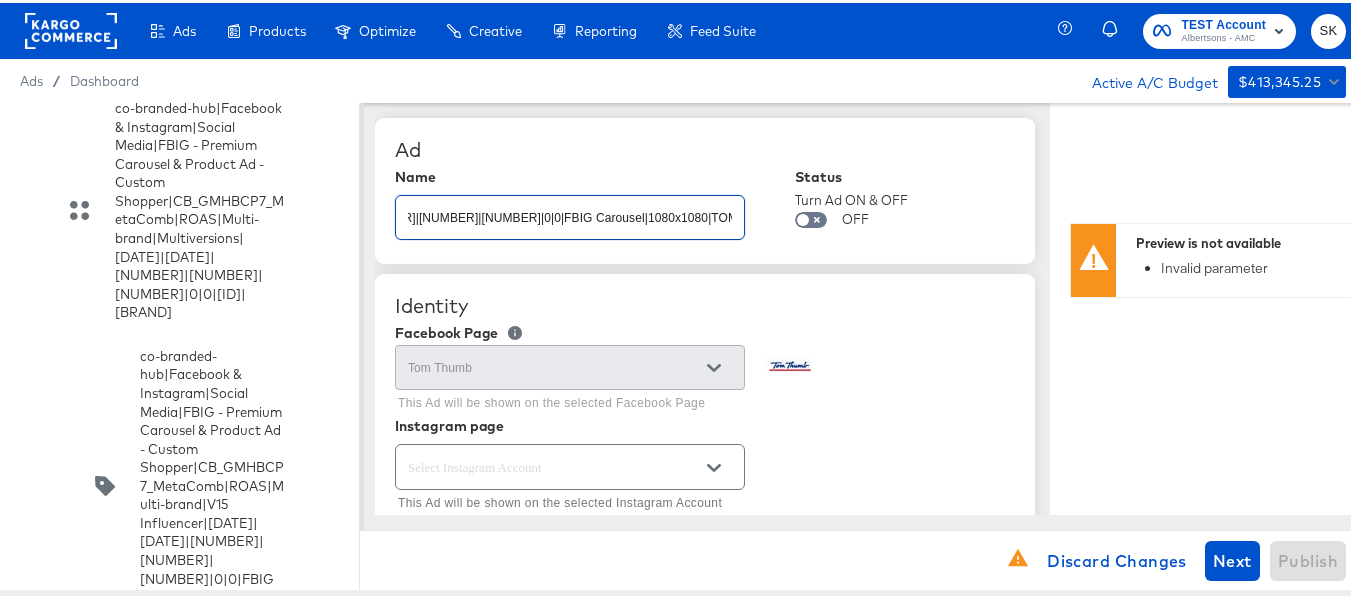 type on "co-branded-hub|Facebook & Instagram|Social Media|FBIG - Premium Carousel & Product Ad - Custom Shopper|CB_GMHBCP7_MetaComb|ROAS|Multi-brand|V13|8/13/2025|9/09/2025|2800000|14|40000|0|0|FBIG Carousel|1080x1080|TOMTHUMB|" 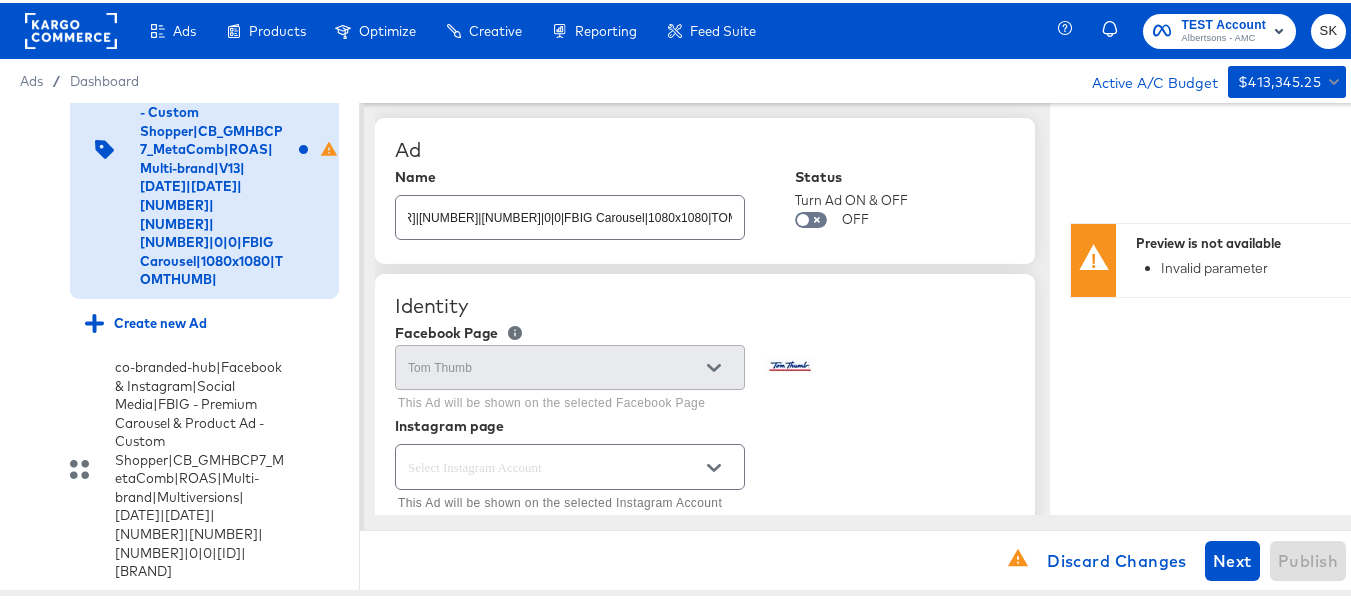 scroll, scrollTop: 0, scrollLeft: 0, axis: both 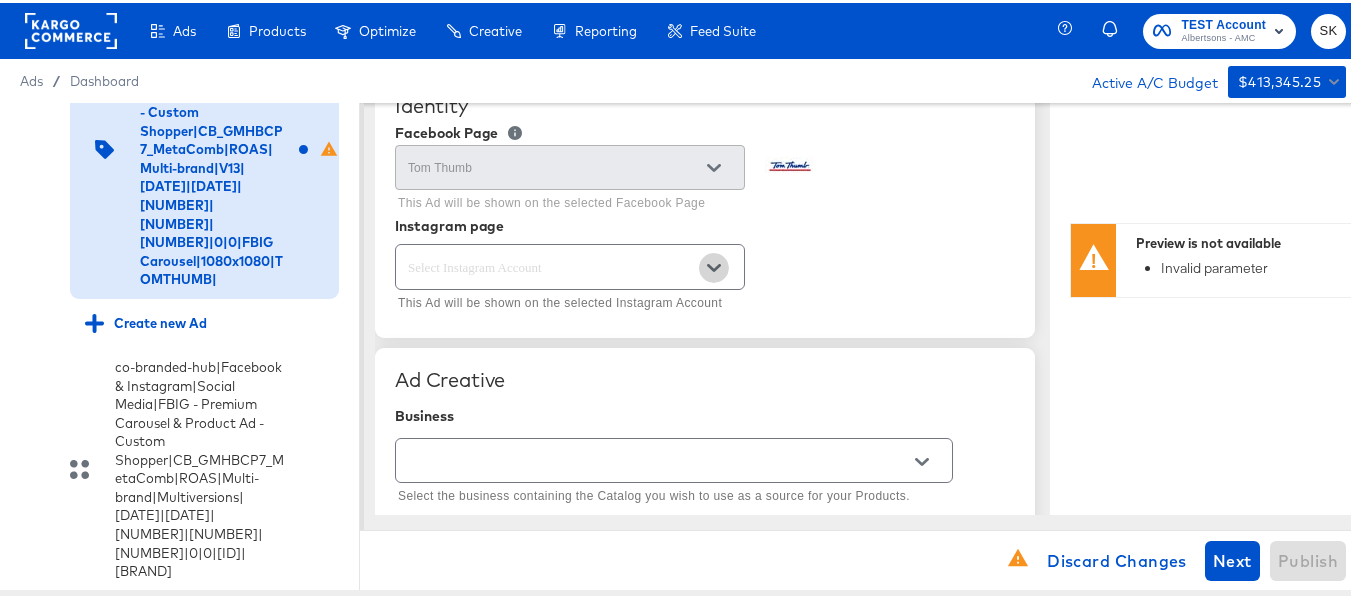 click at bounding box center (714, 265) 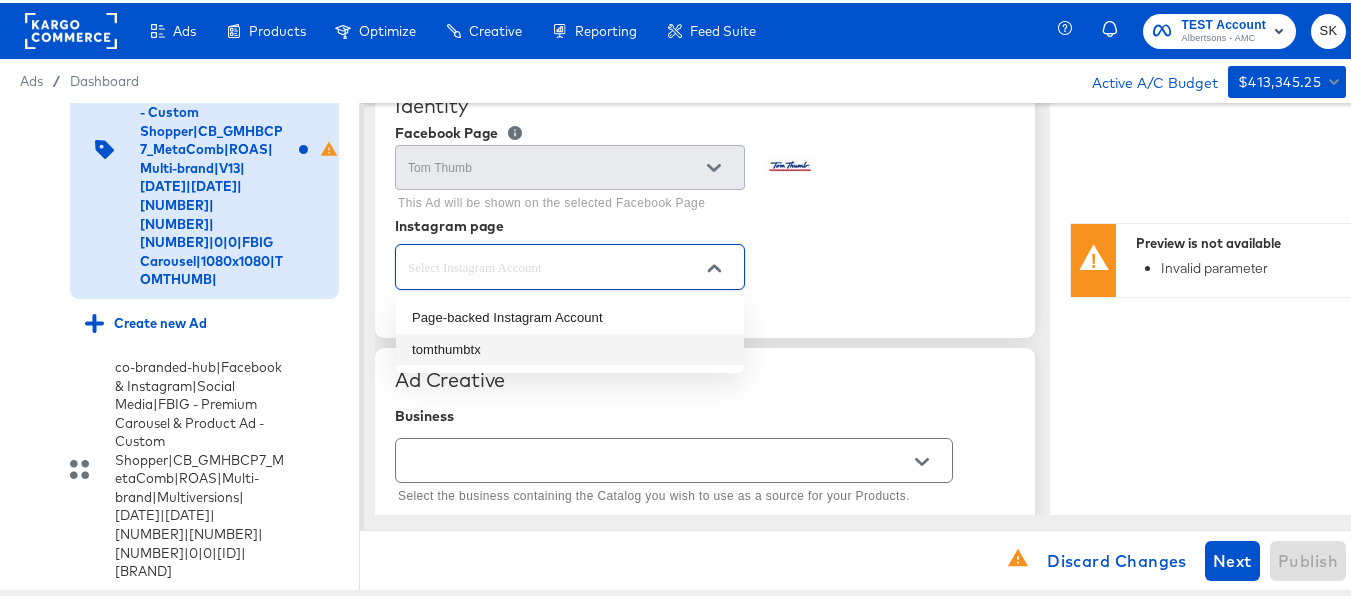 click on "tomthumbtx" at bounding box center [570, 347] 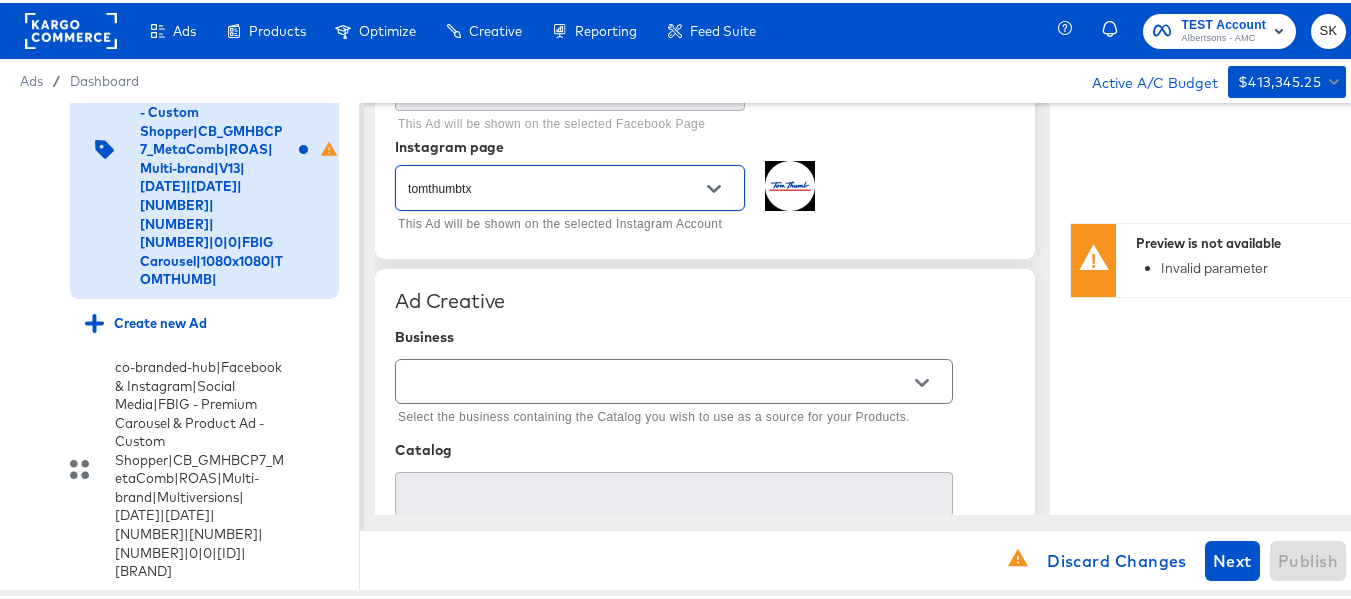 scroll, scrollTop: 400, scrollLeft: 0, axis: vertical 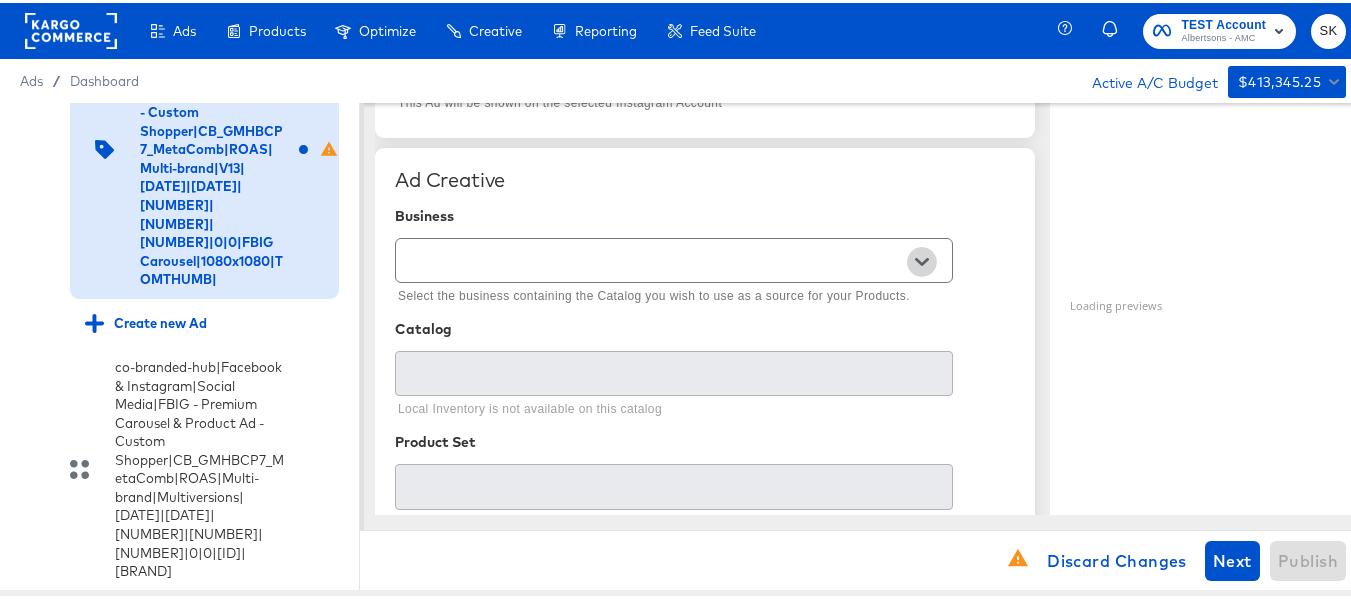 click 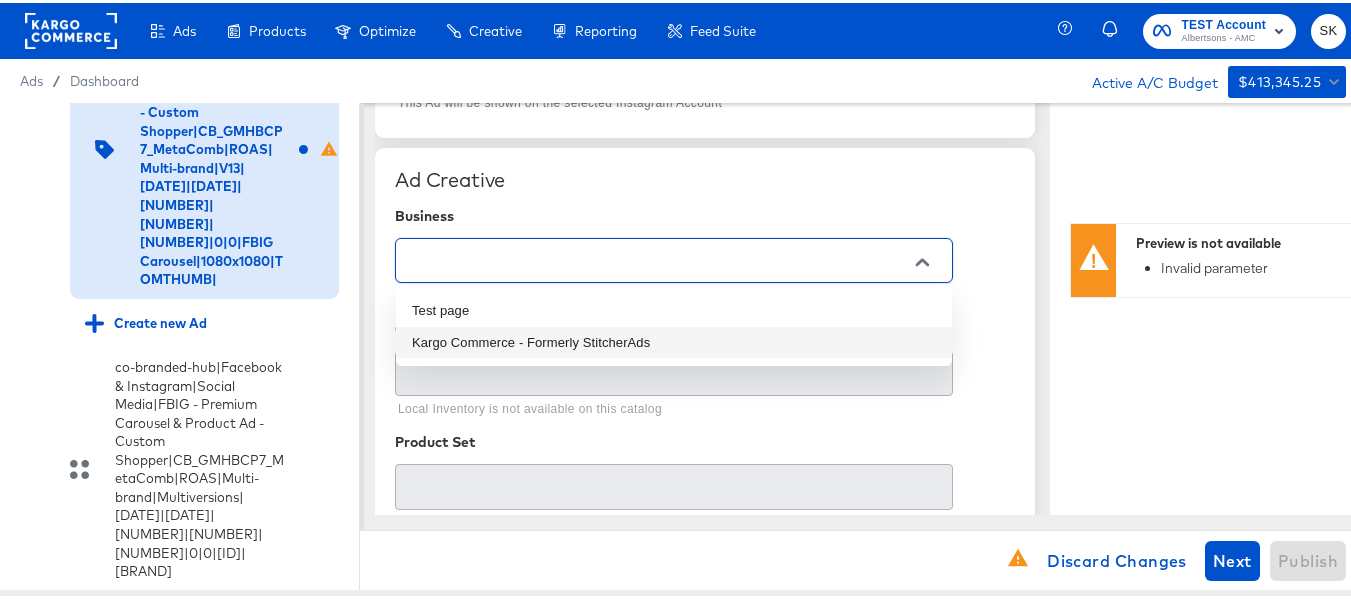 click on "Kargo Commerce - Formerly StitcherAds" at bounding box center (674, 340) 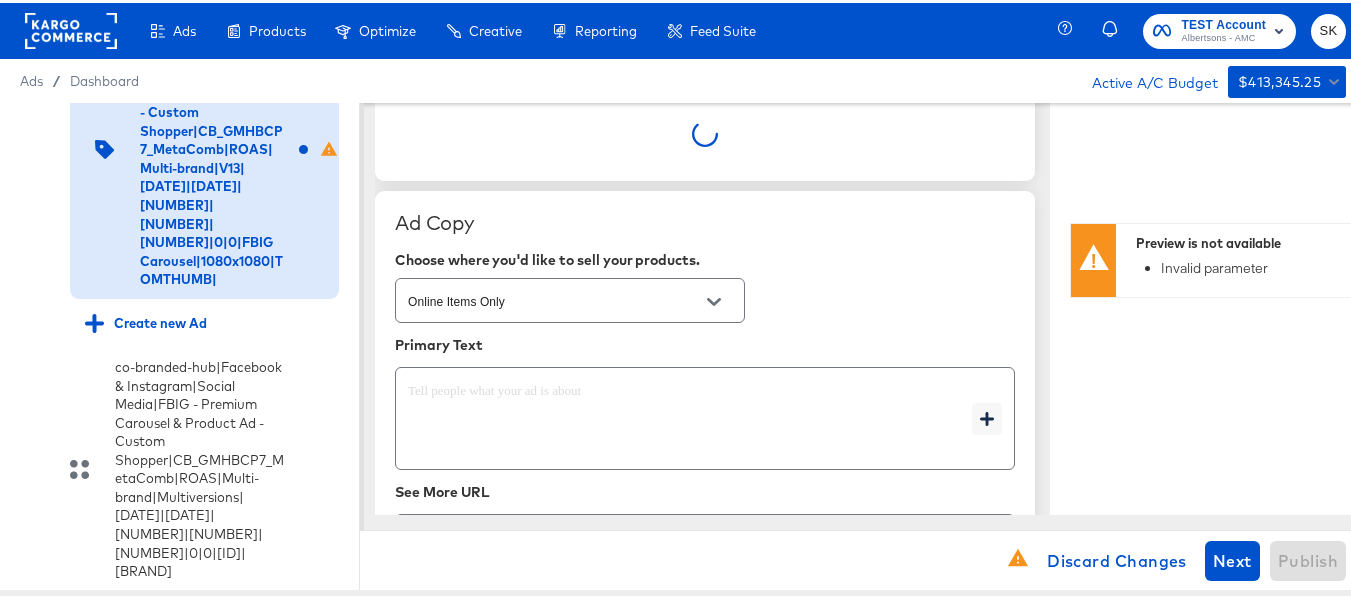 scroll, scrollTop: 700, scrollLeft: 0, axis: vertical 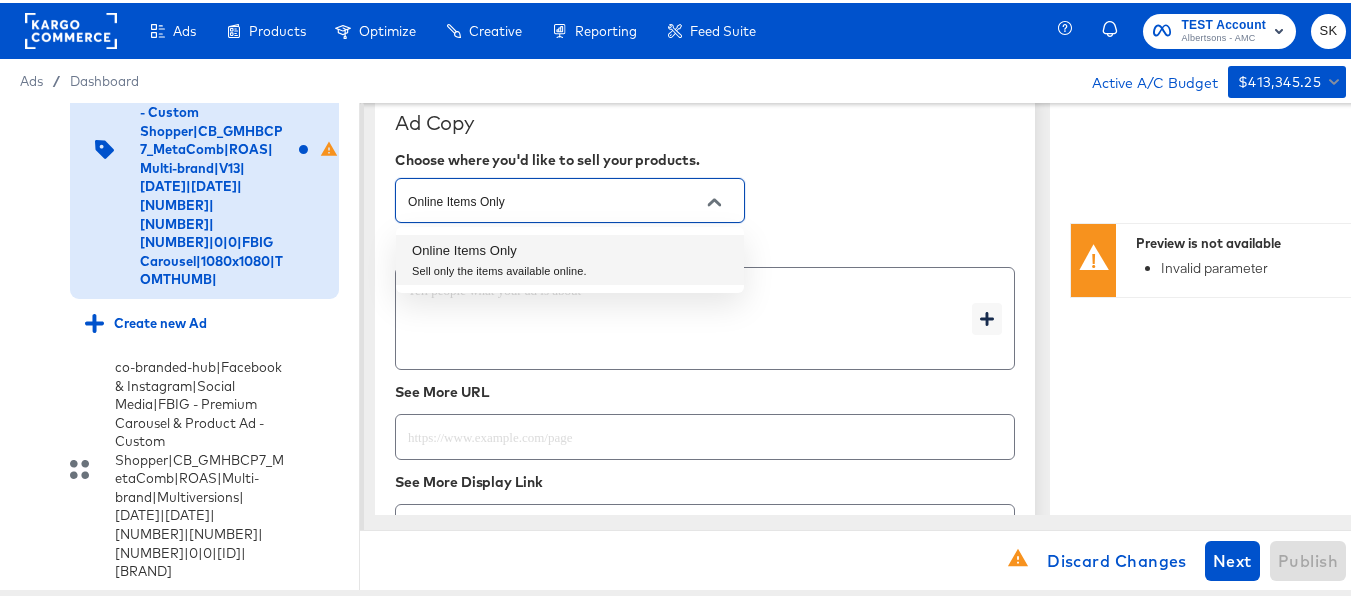 click on "Online Items Only" at bounding box center (554, 198) 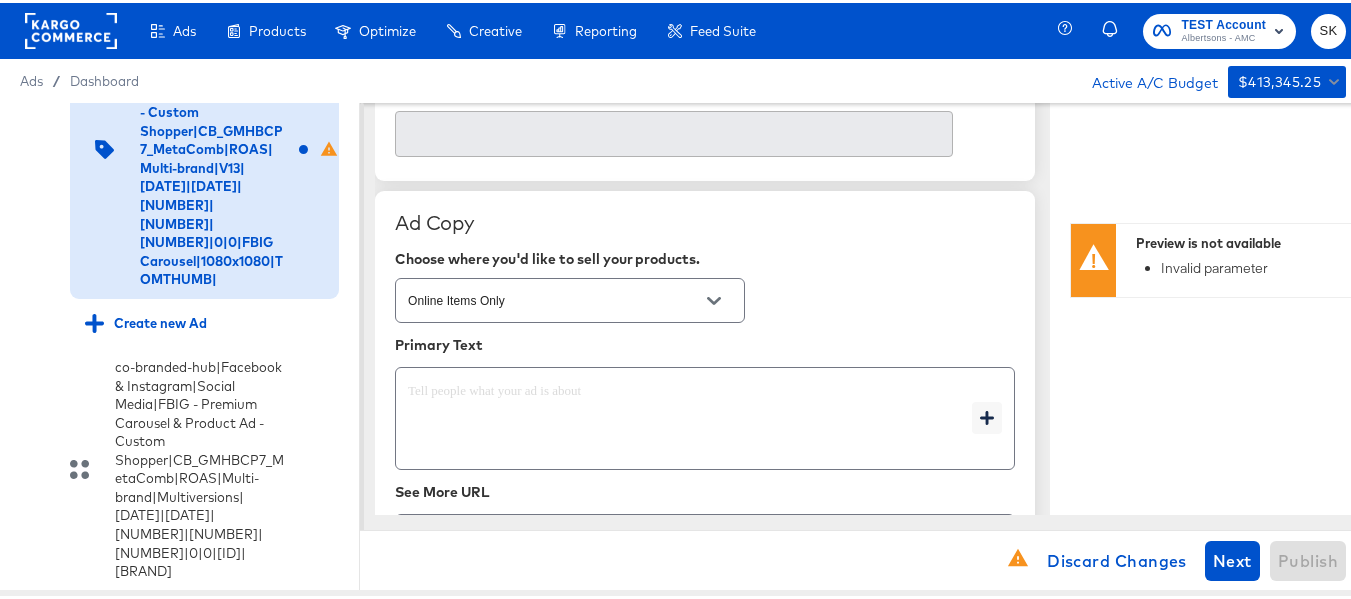 scroll, scrollTop: 853, scrollLeft: 0, axis: vertical 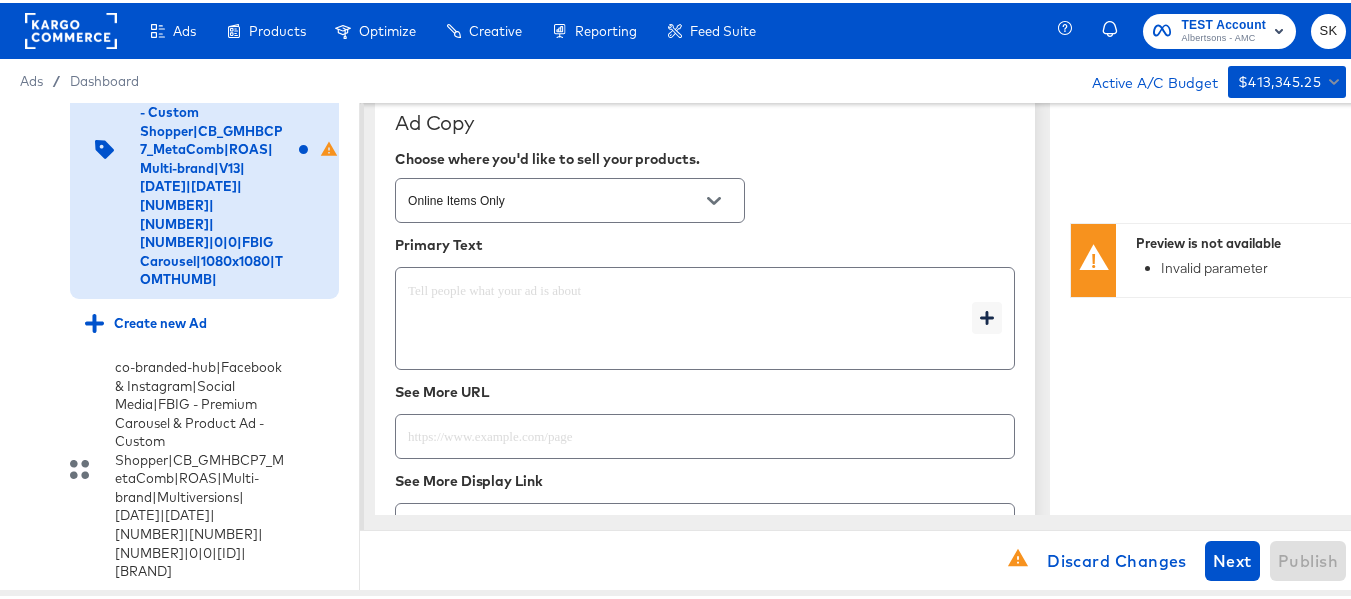 click on "Online Items Only" at bounding box center (570, 197) 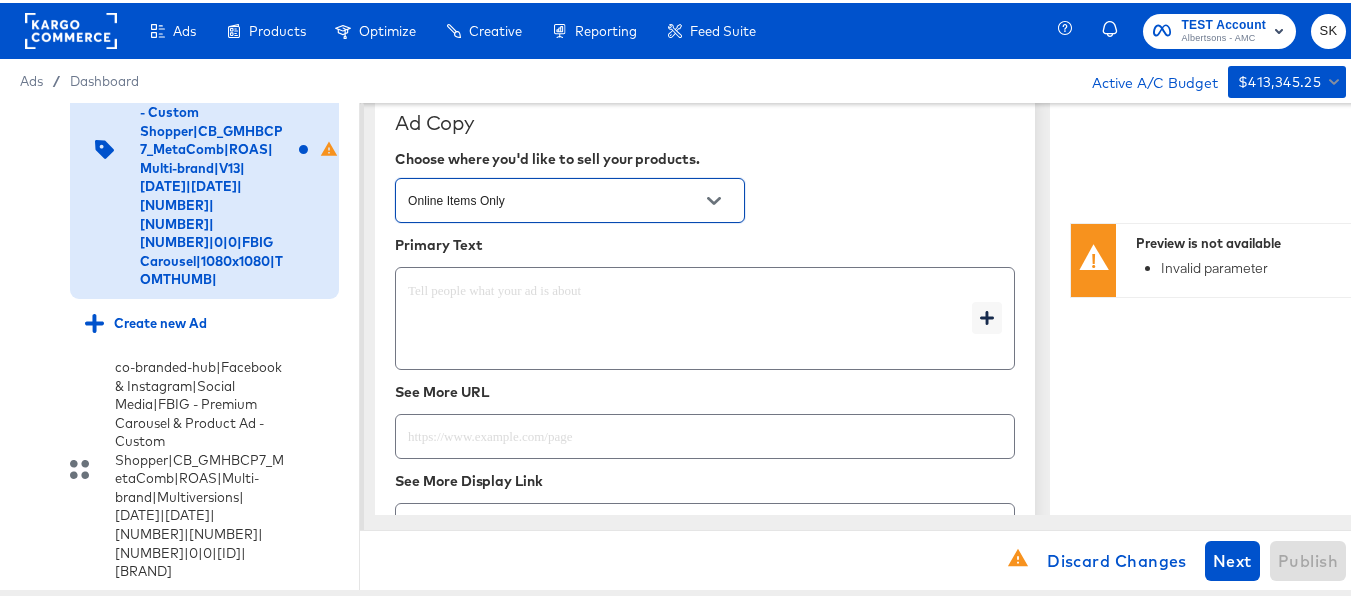 click at bounding box center (714, 198) 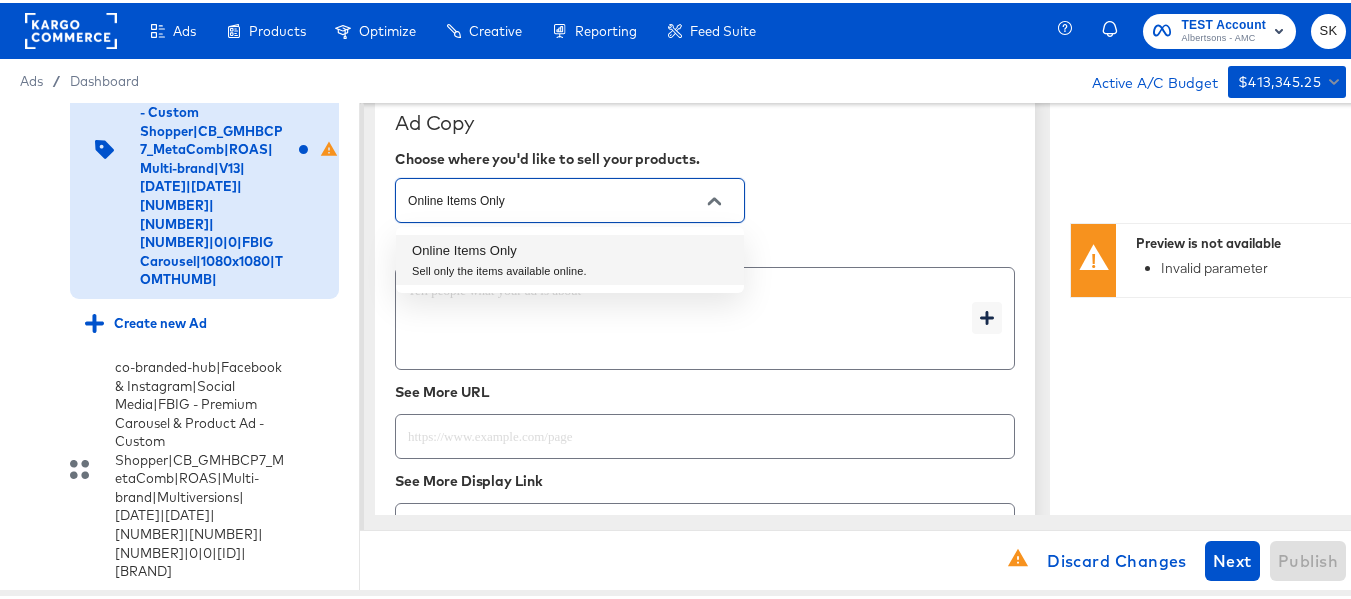 click on "Online Items Only" at bounding box center (499, 248) 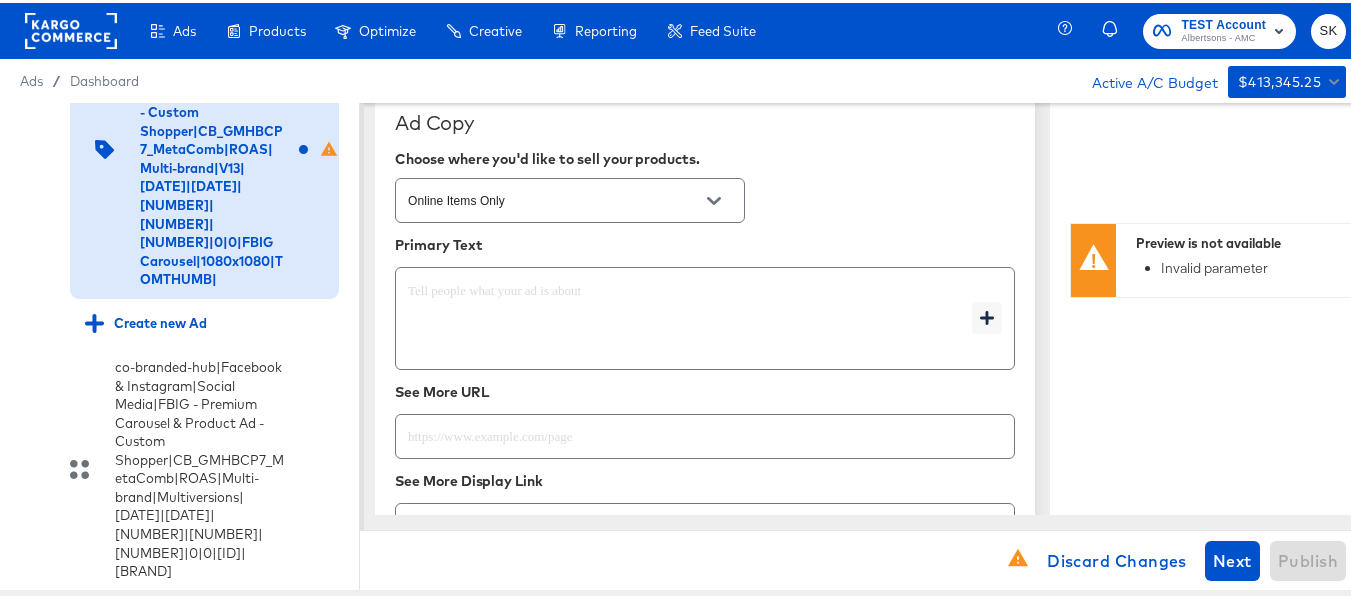 click on "Online Items Only" at bounding box center (705, 197) 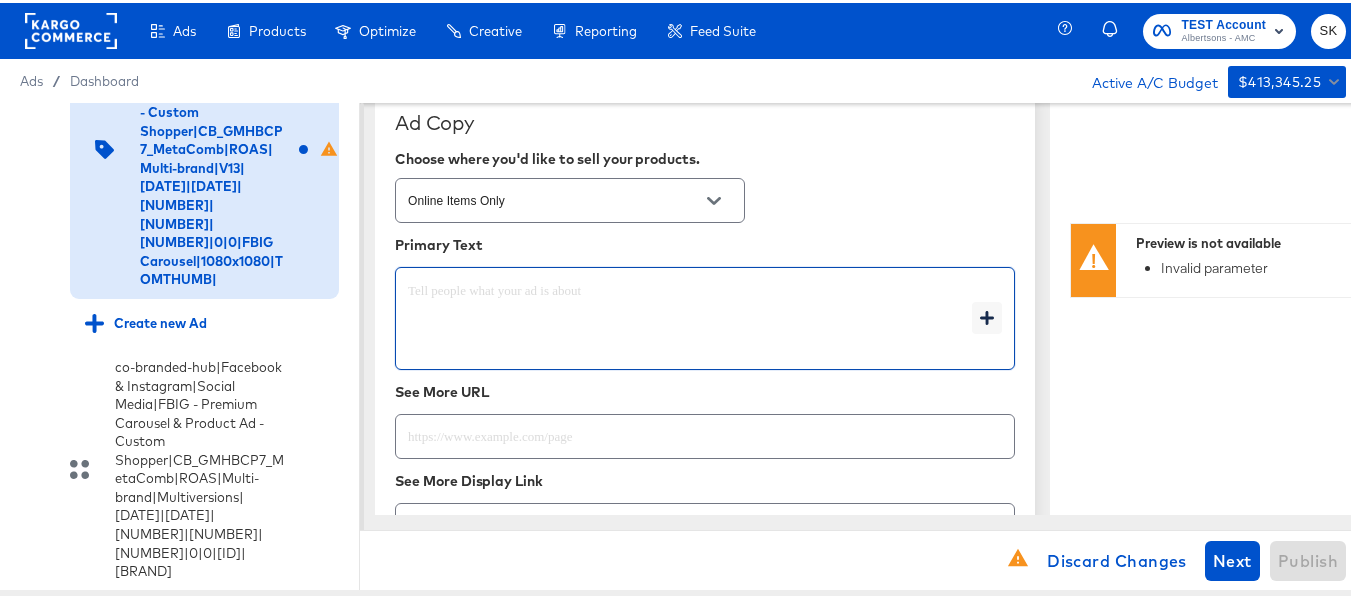 click at bounding box center [690, 316] 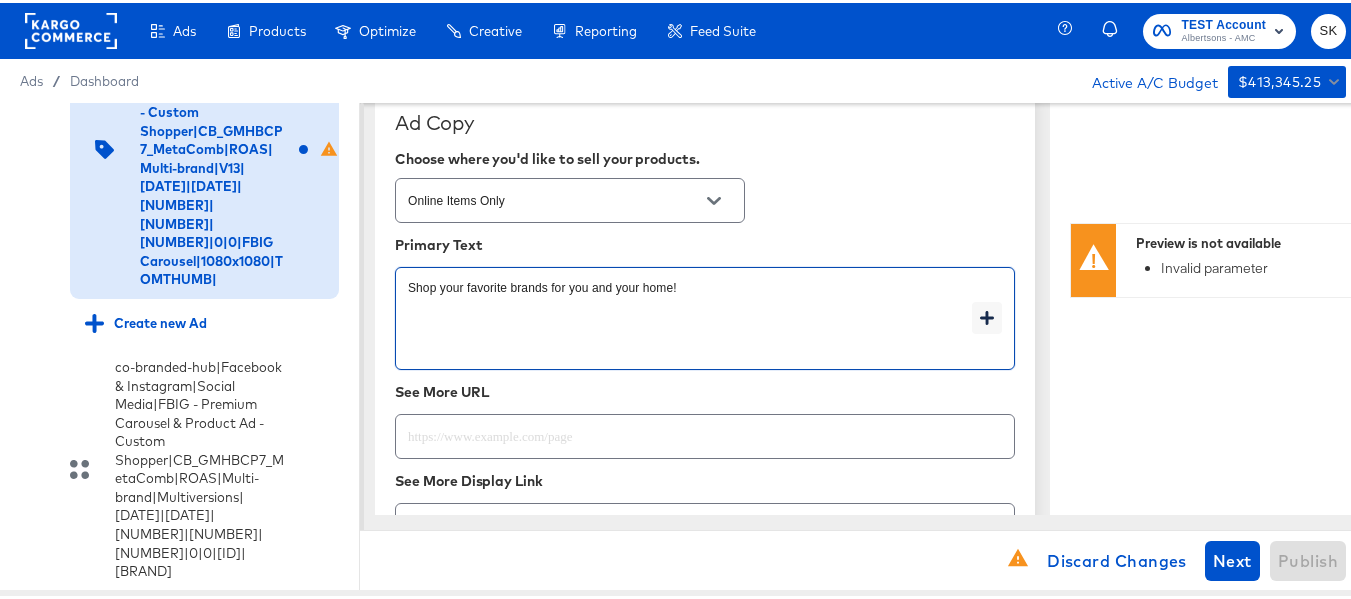type on "x" 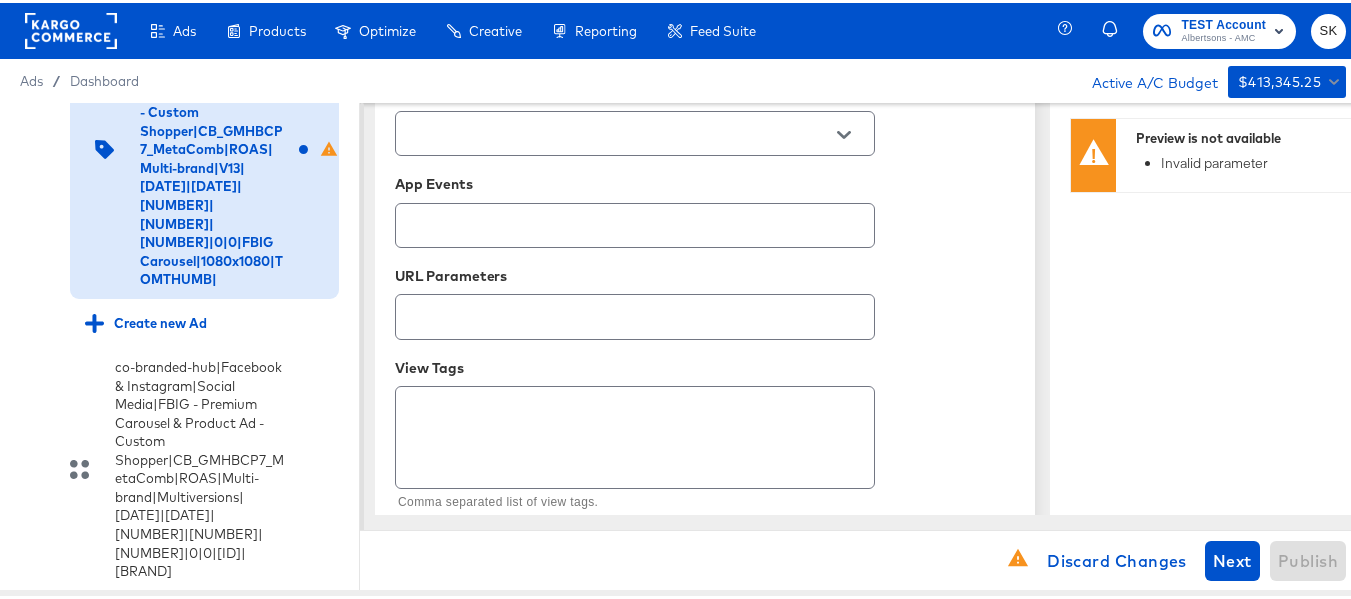scroll, scrollTop: 1732, scrollLeft: 0, axis: vertical 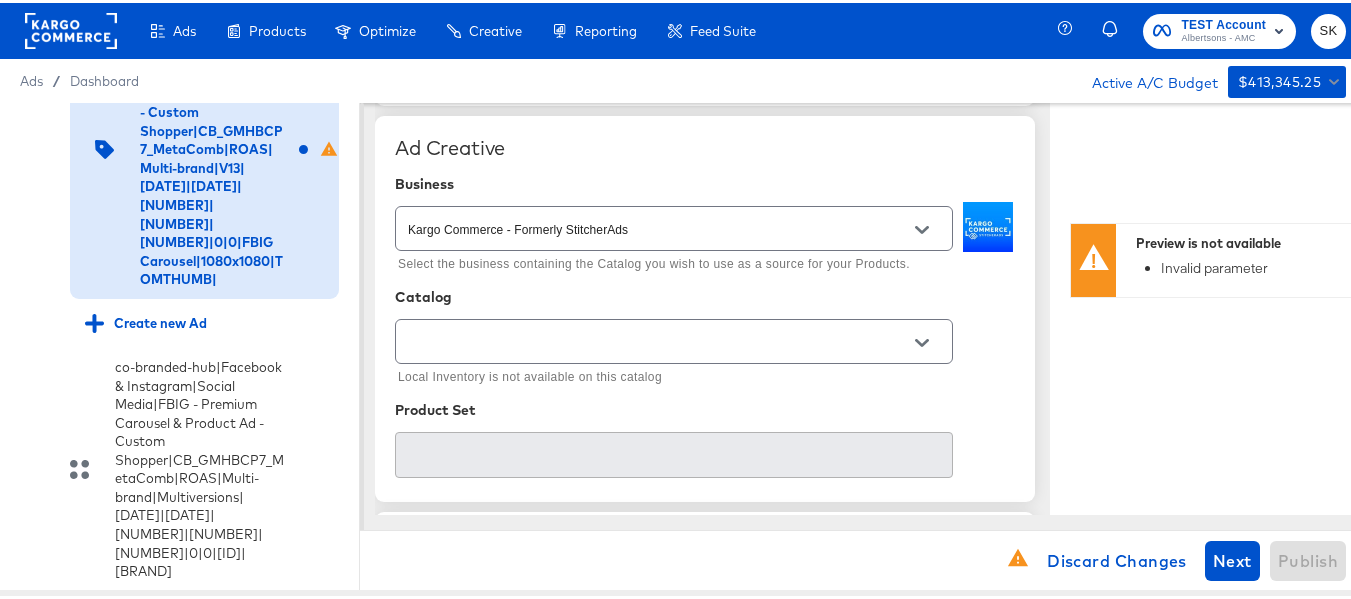 click 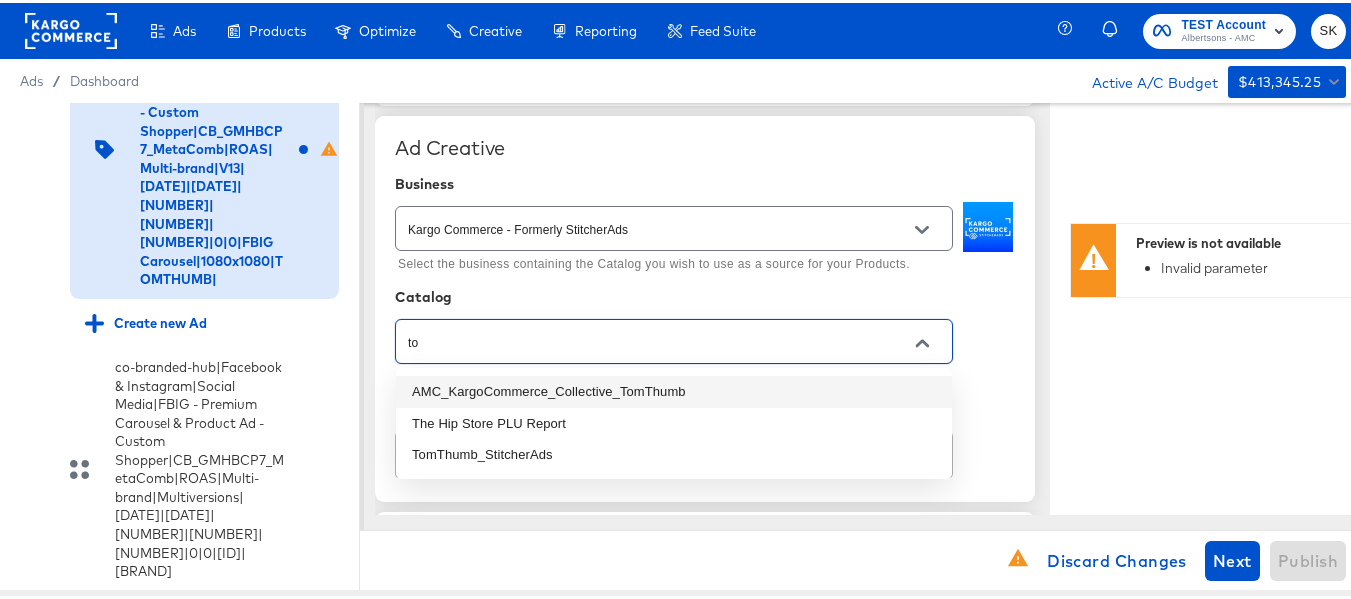 click on "AMC_KargoCommerce_Collective_TomThumb" at bounding box center [674, 389] 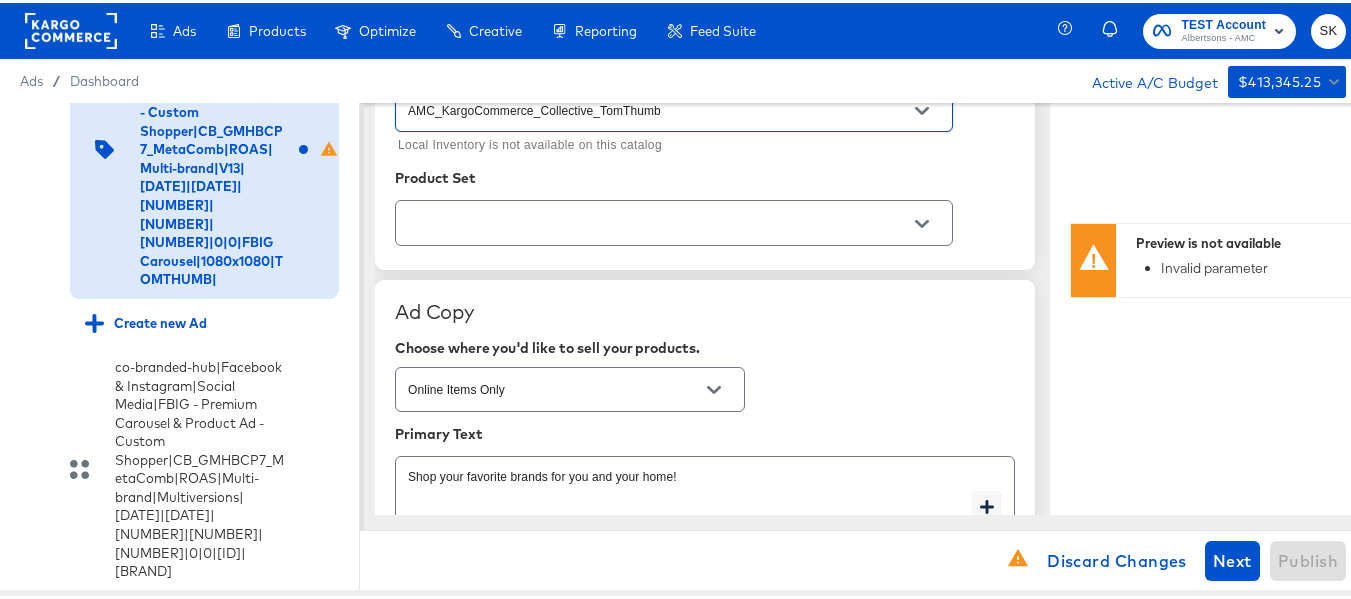 scroll, scrollTop: 700, scrollLeft: 0, axis: vertical 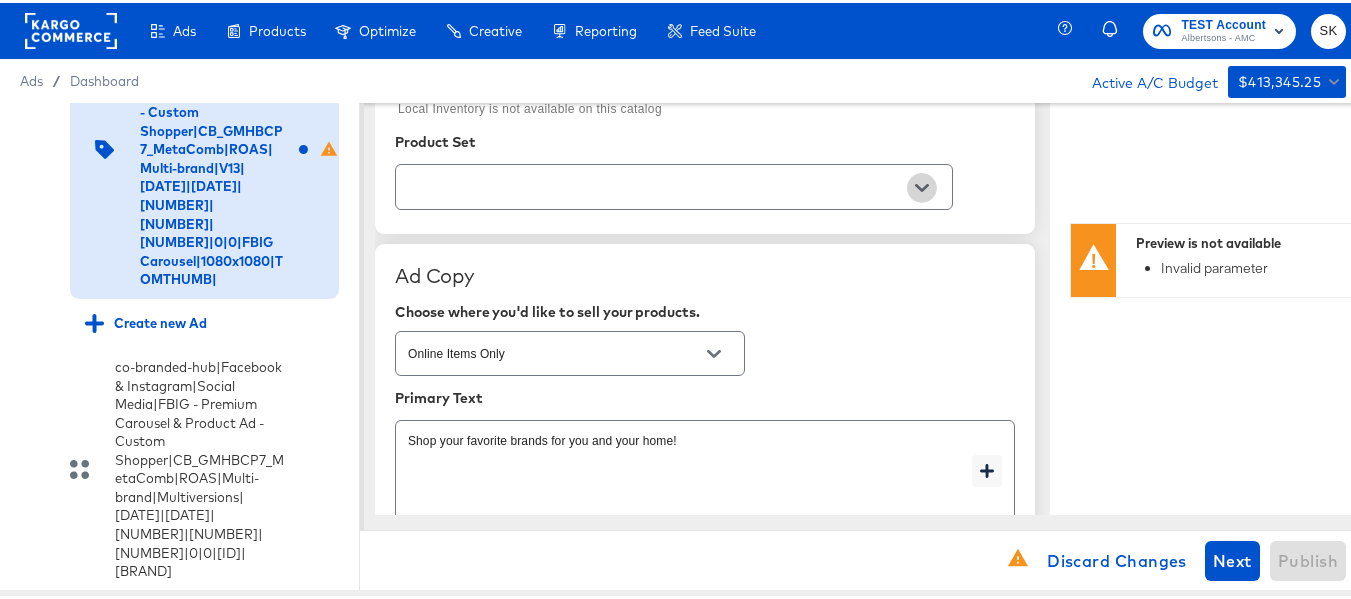 click at bounding box center (922, 185) 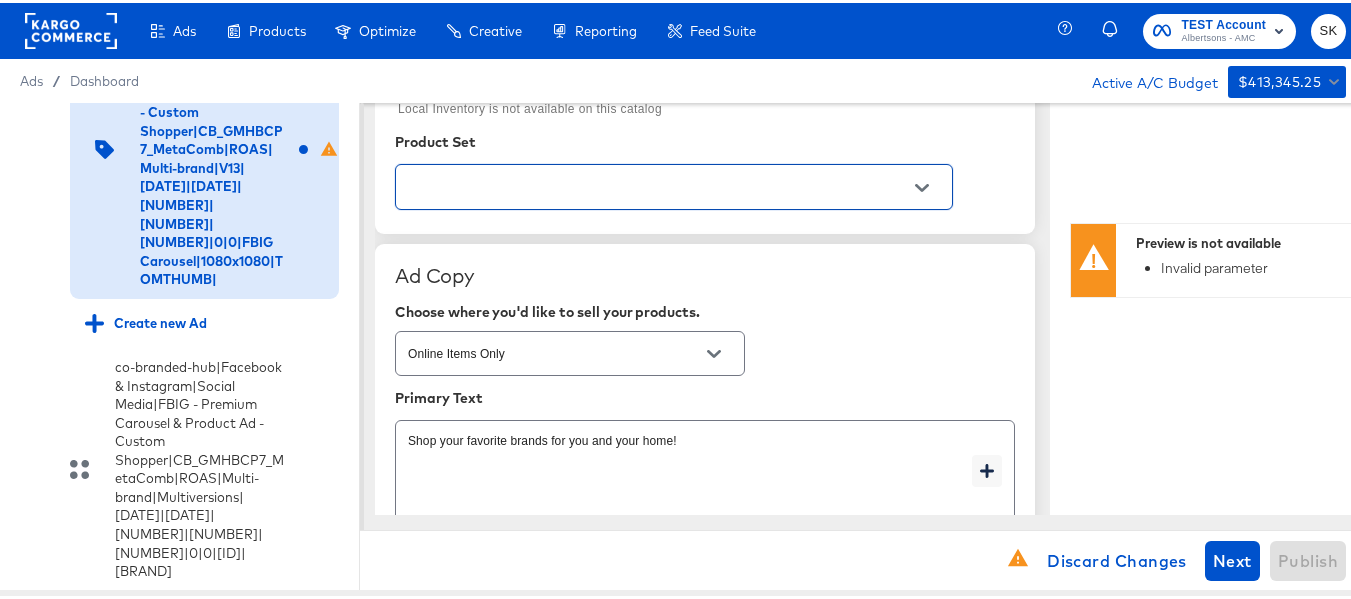 click at bounding box center (658, 184) 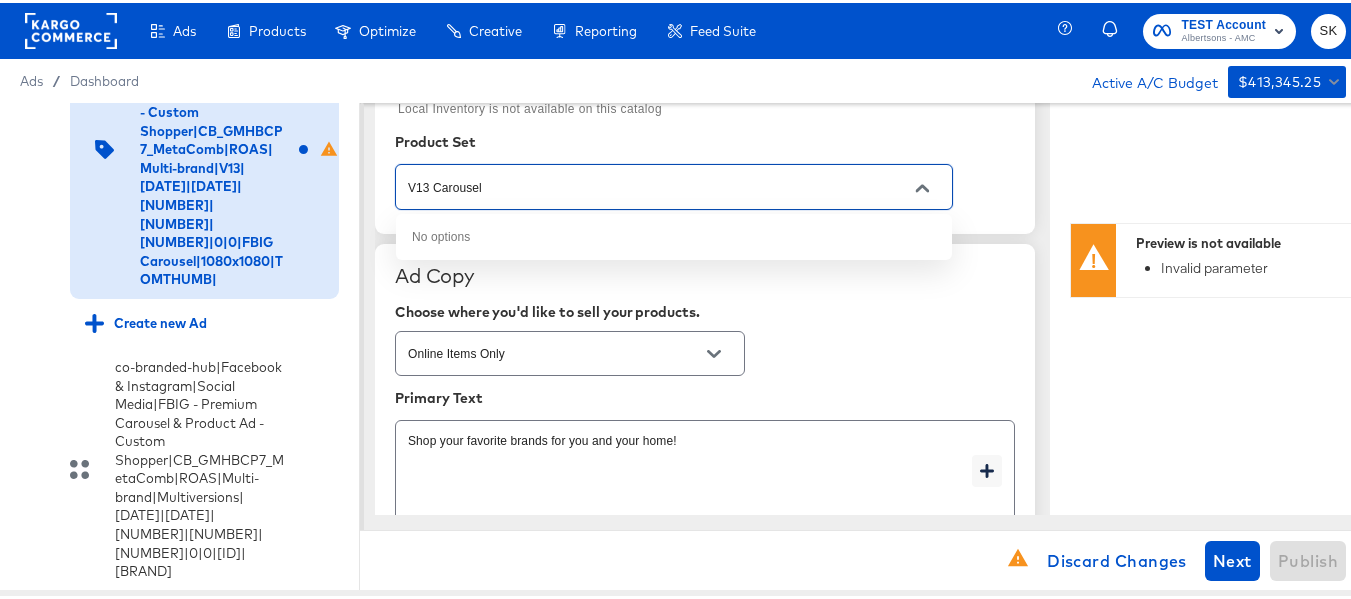 type on "V13 Carousel" 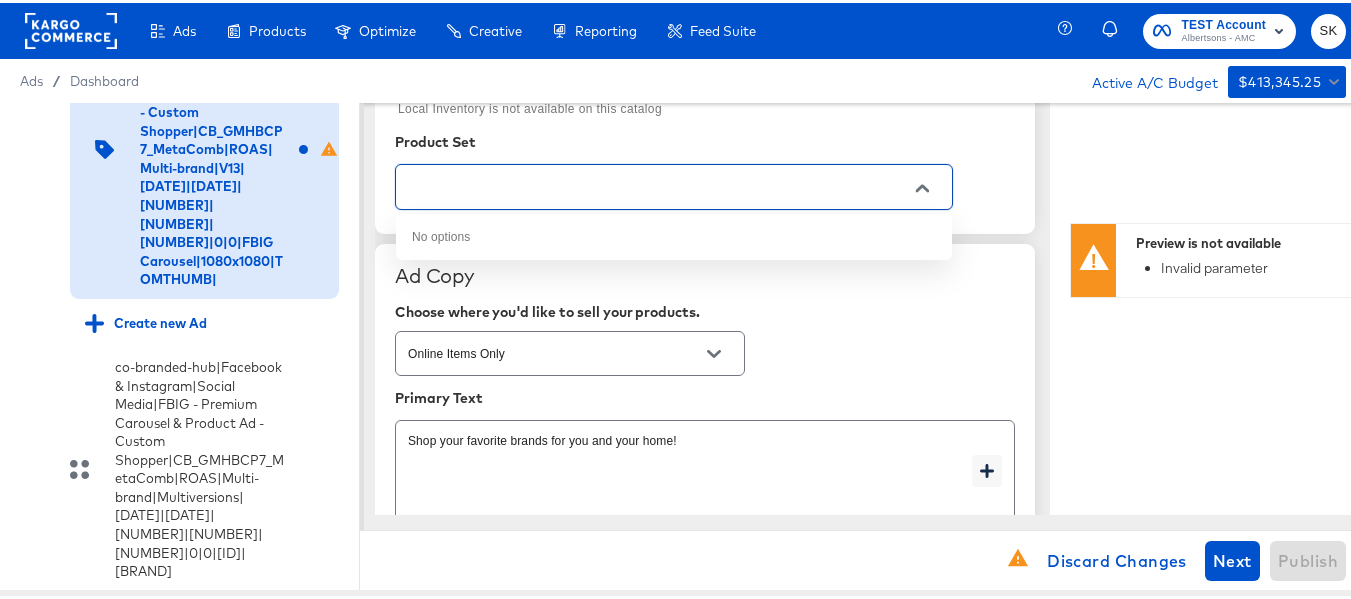 click on "Catalog AMC_KargoCommerce_Collective_TomThumb Local Inventory is not available on this catalog Product Set" at bounding box center (705, 114) 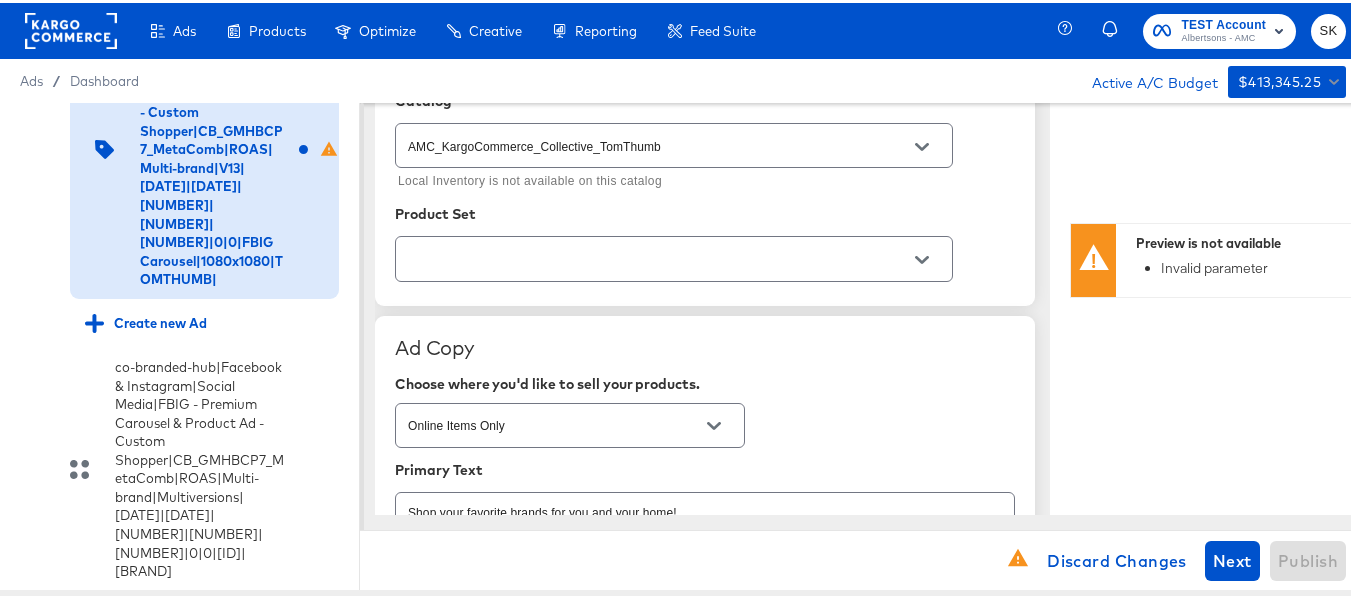 scroll, scrollTop: 600, scrollLeft: 0, axis: vertical 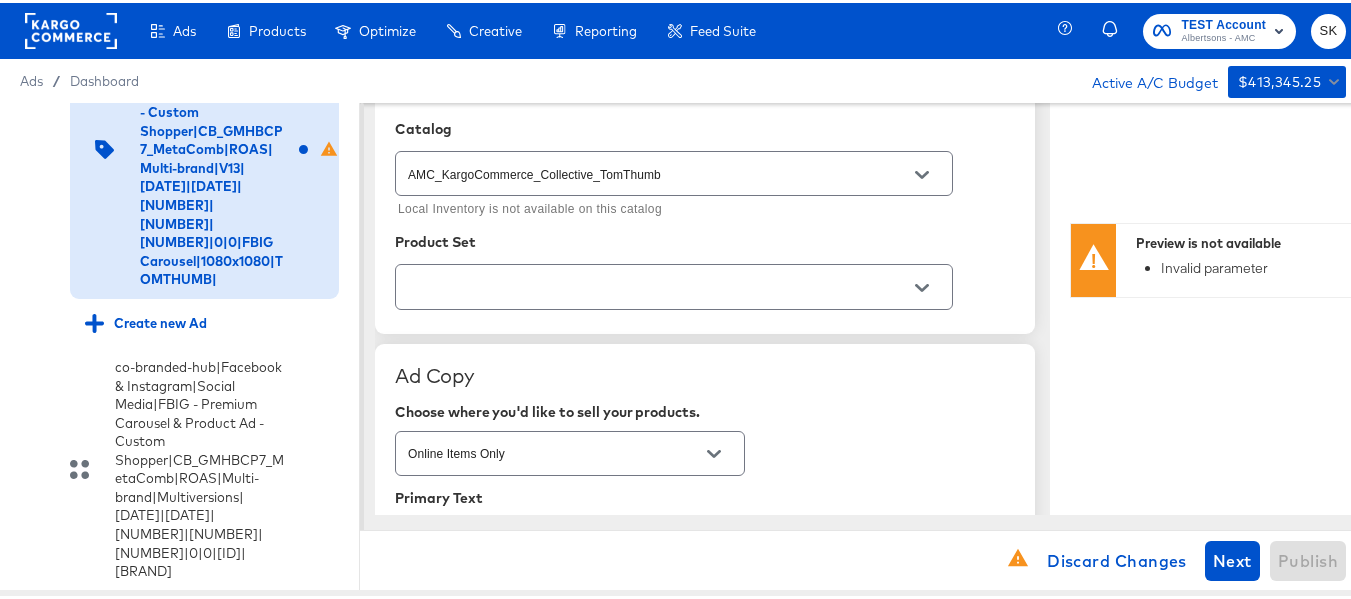 click at bounding box center (922, 285) 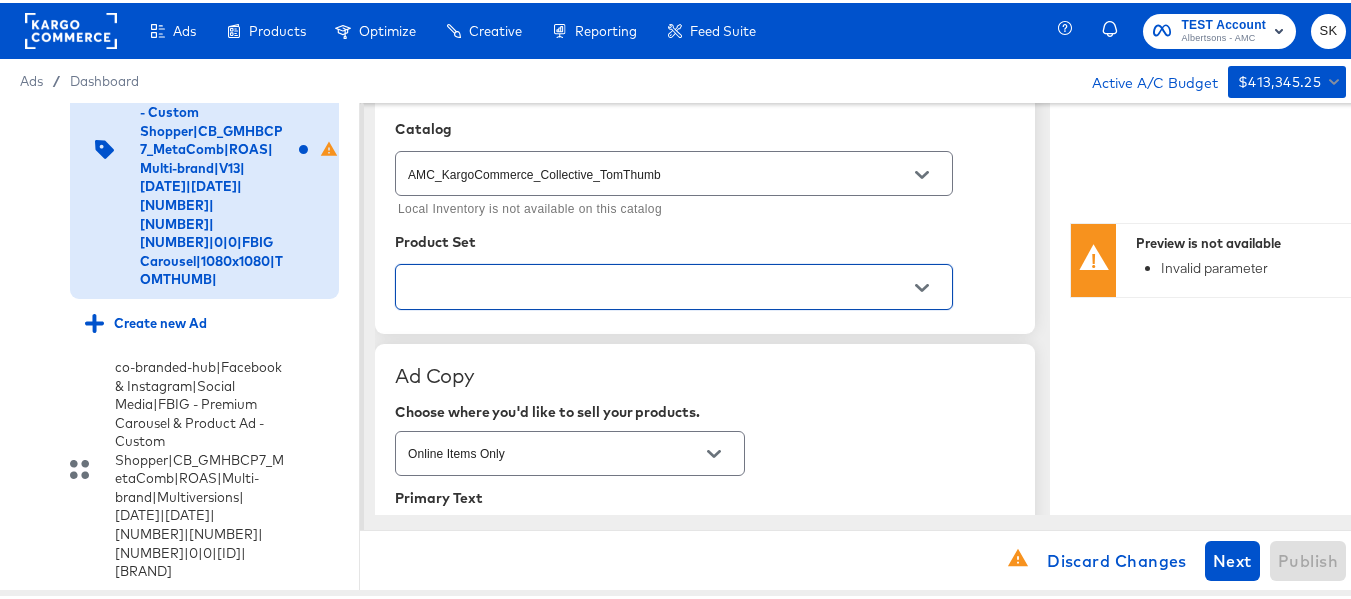 click at bounding box center [922, 285] 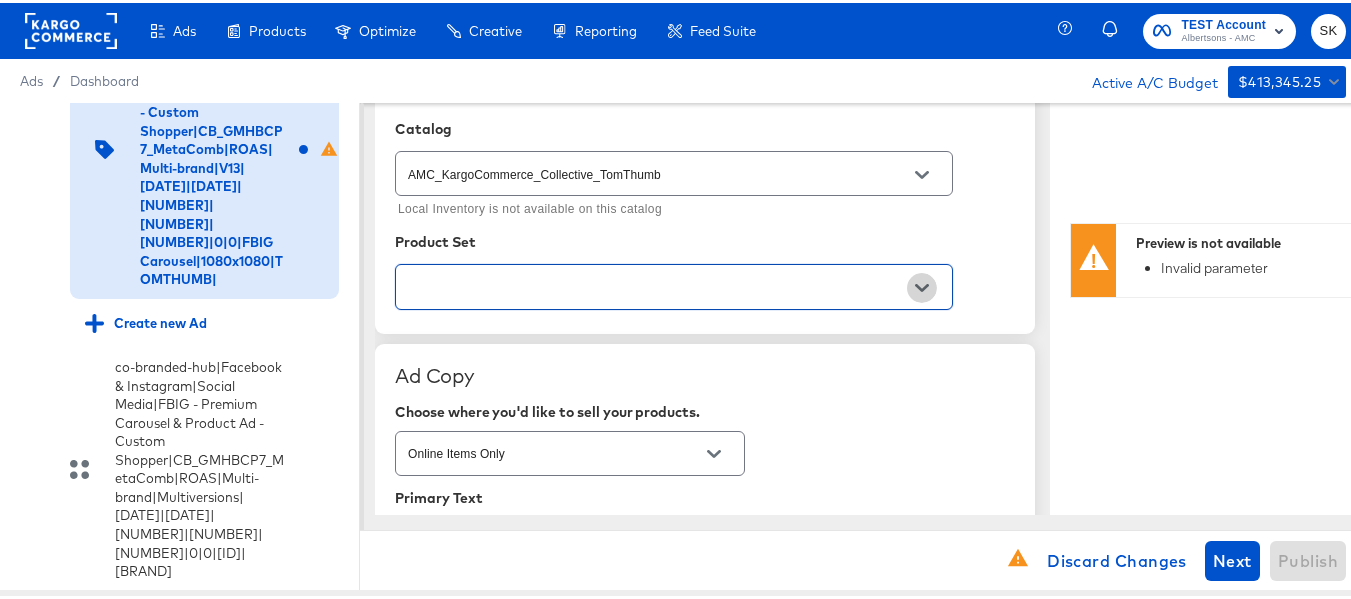 click 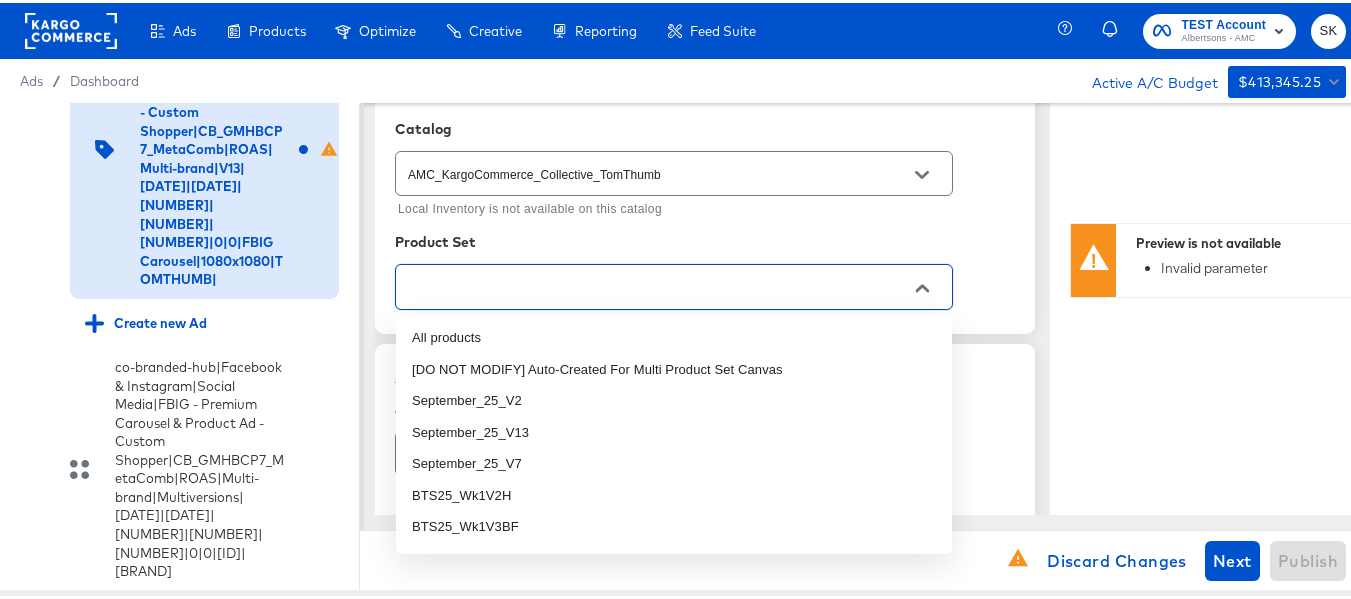 type on "v" 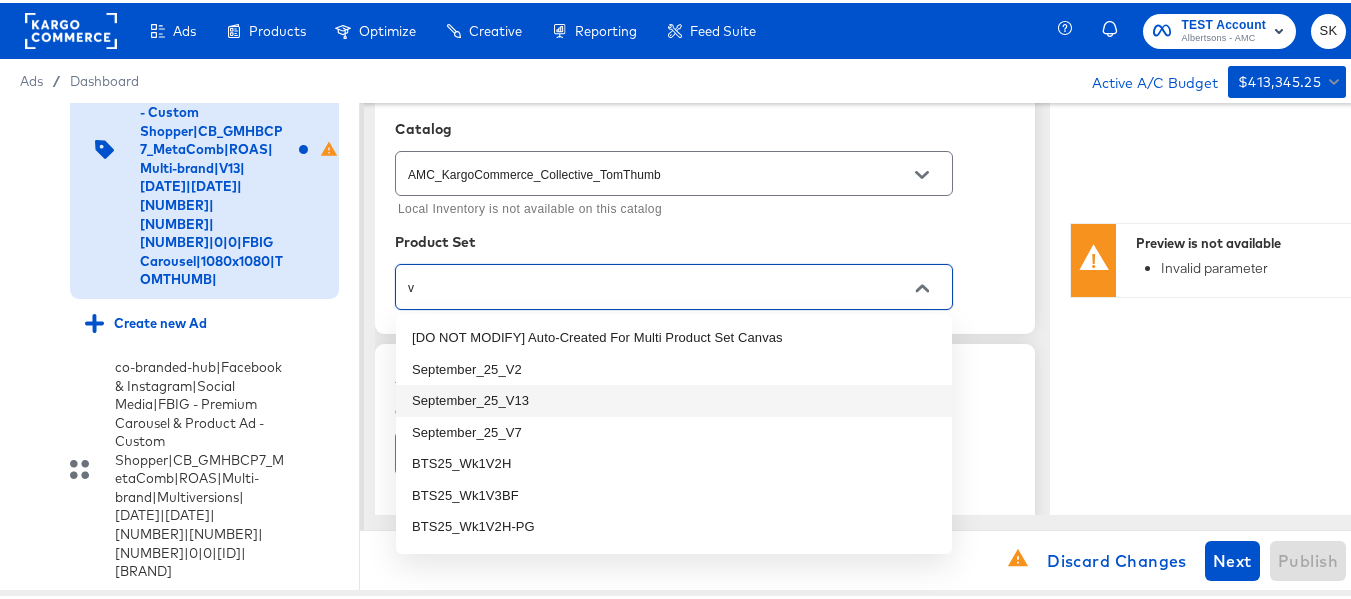 click on "September_25_V13" at bounding box center (674, 398) 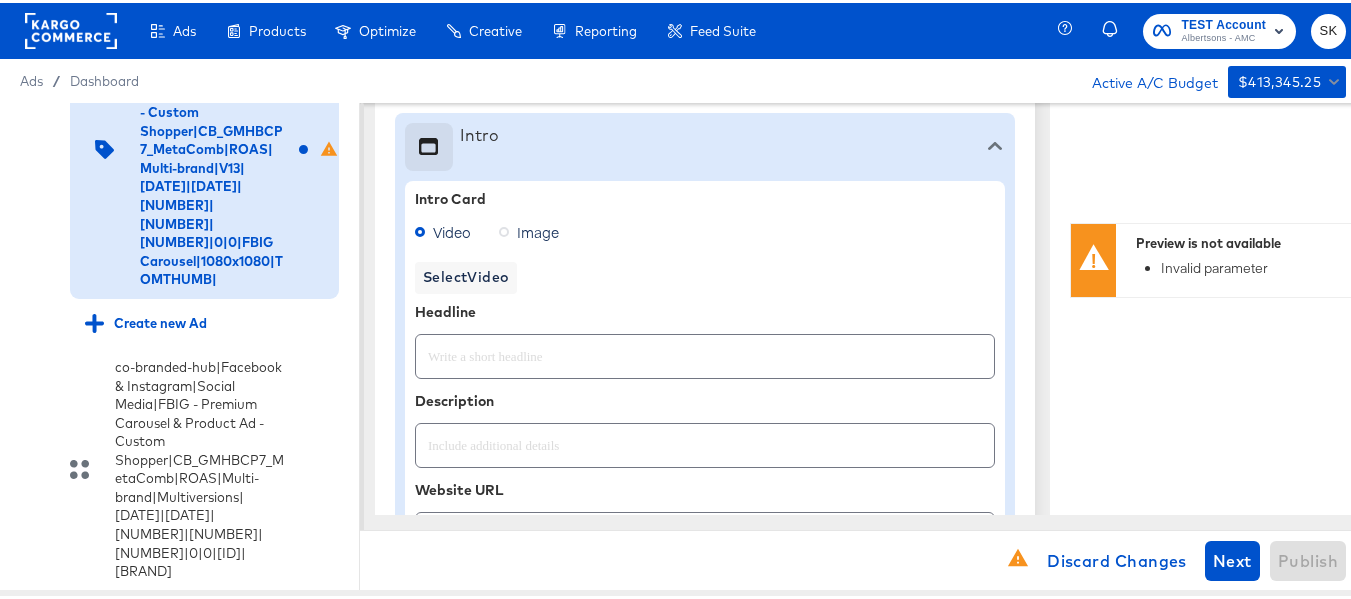 type on "x" 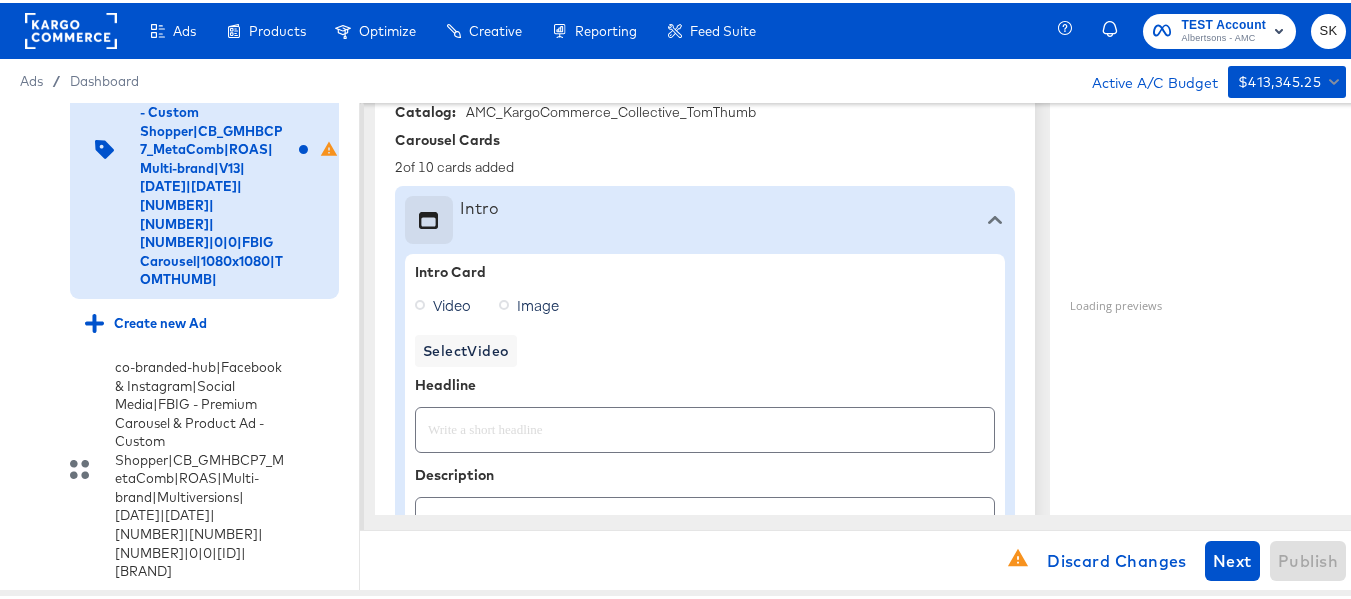scroll, scrollTop: 600, scrollLeft: 0, axis: vertical 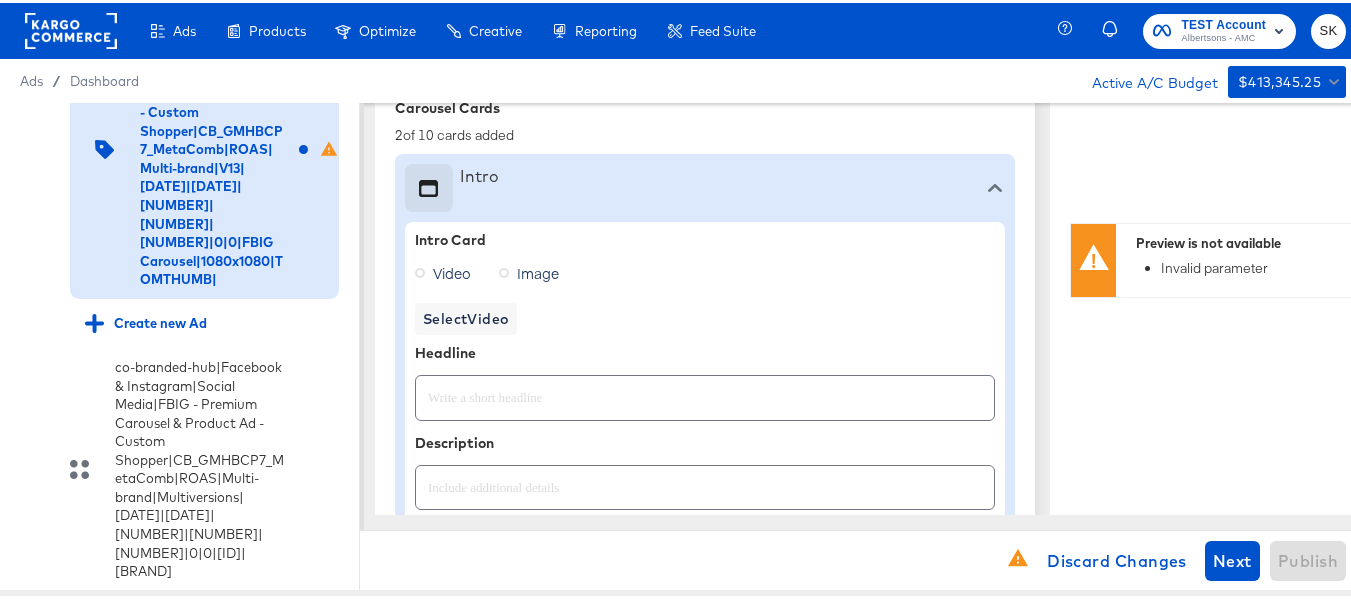 click at bounding box center [705, 386] 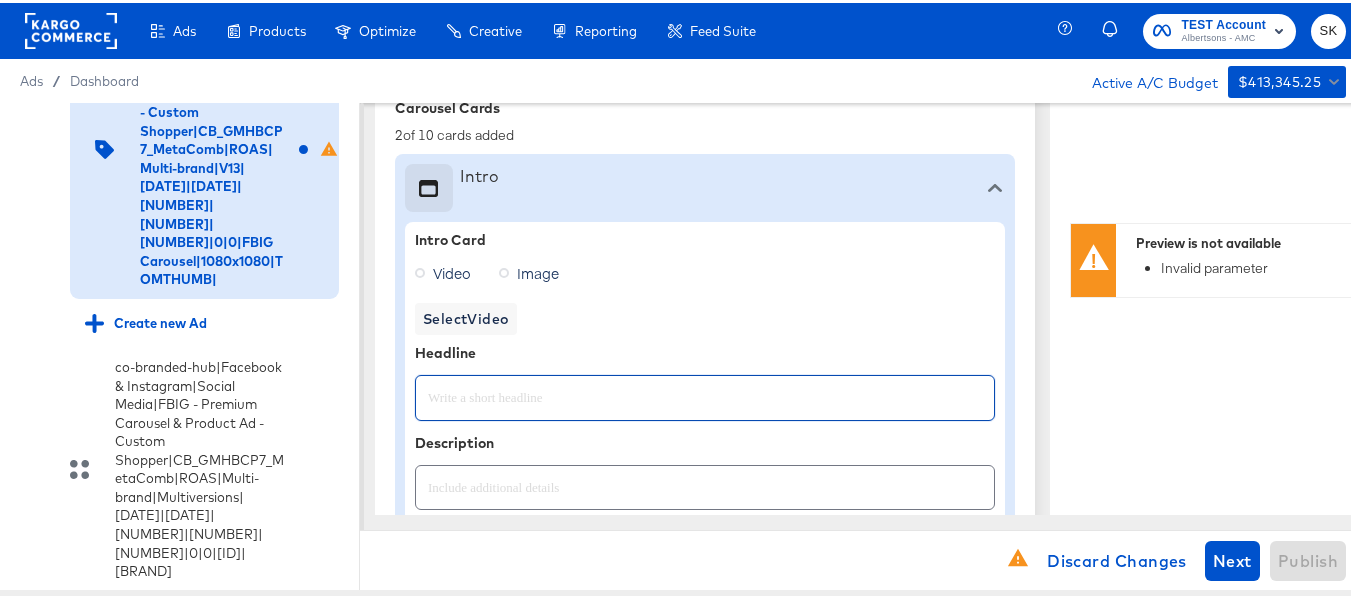 paste on "Explore latest arrivals" 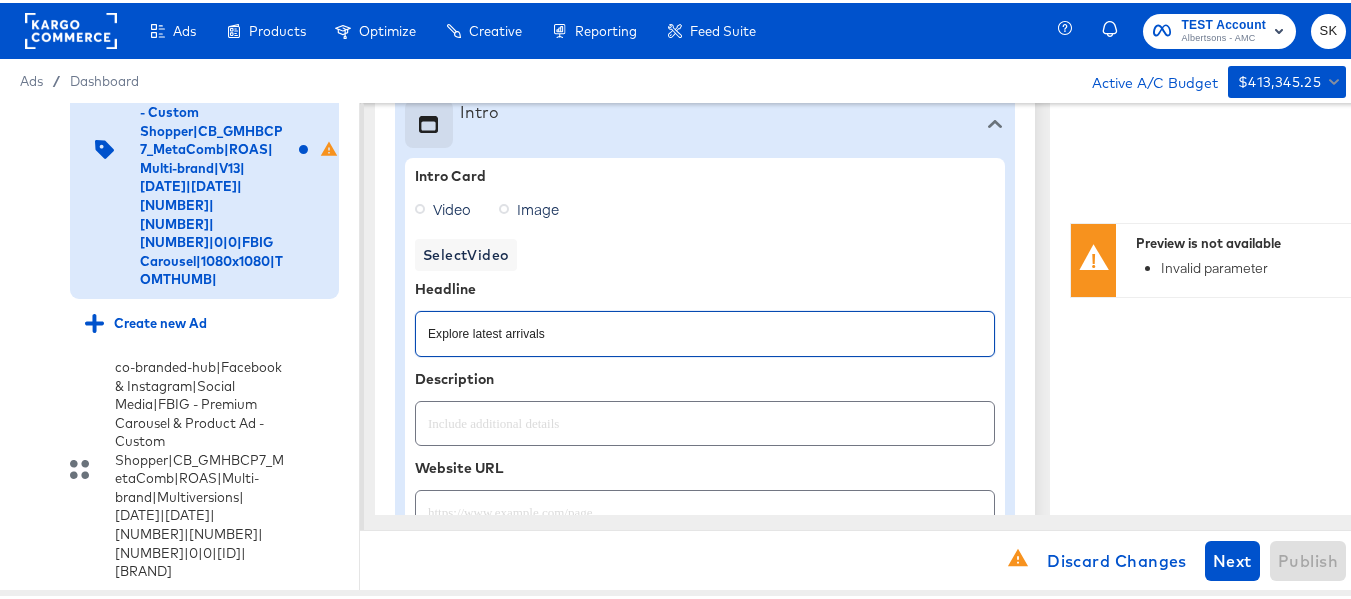 scroll, scrollTop: 700, scrollLeft: 0, axis: vertical 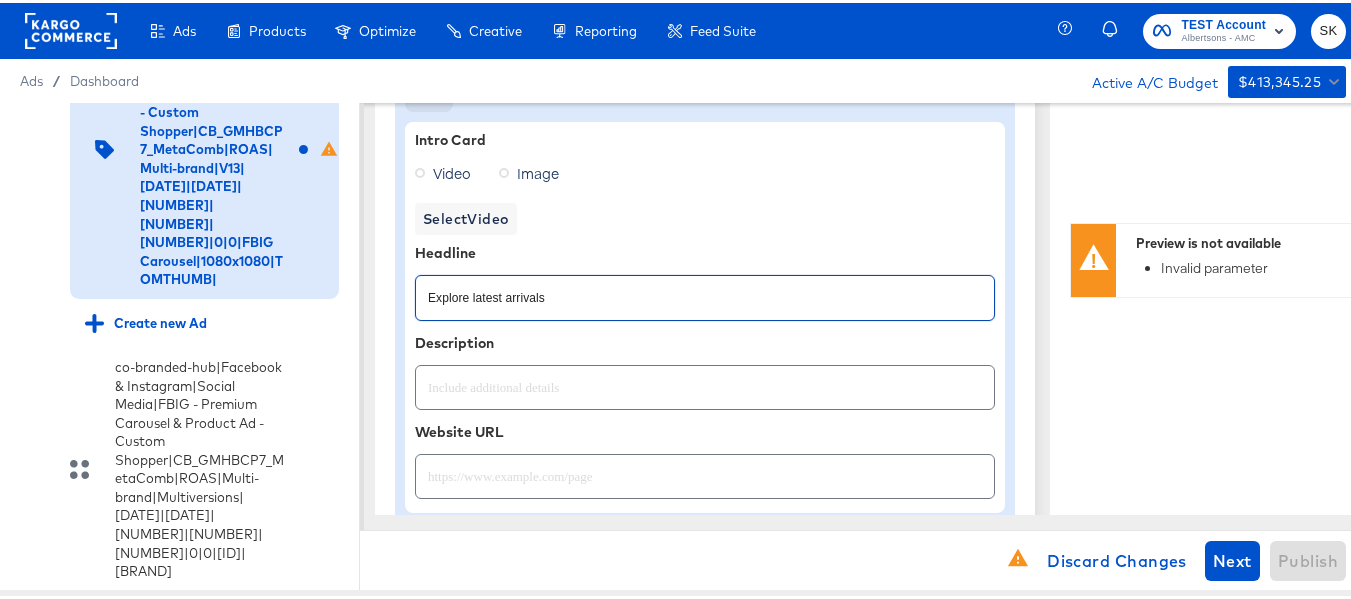 type on "Explore latest arrivals" 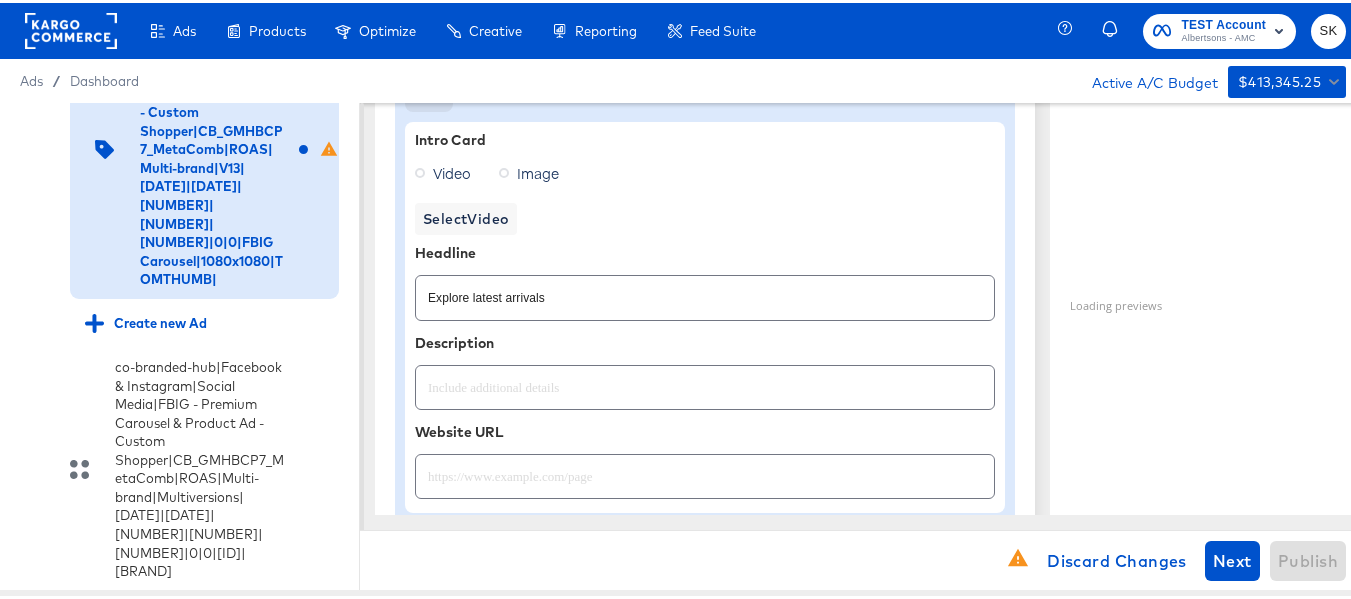 click at bounding box center [420, 170] 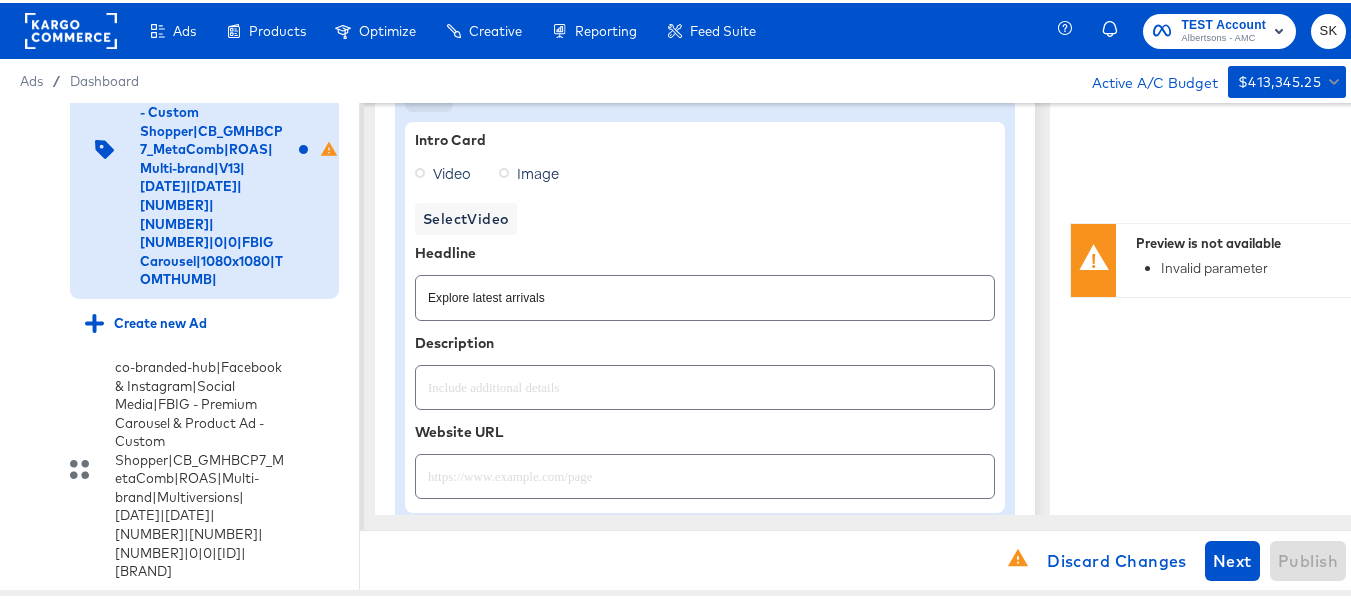 scroll, scrollTop: 600, scrollLeft: 0, axis: vertical 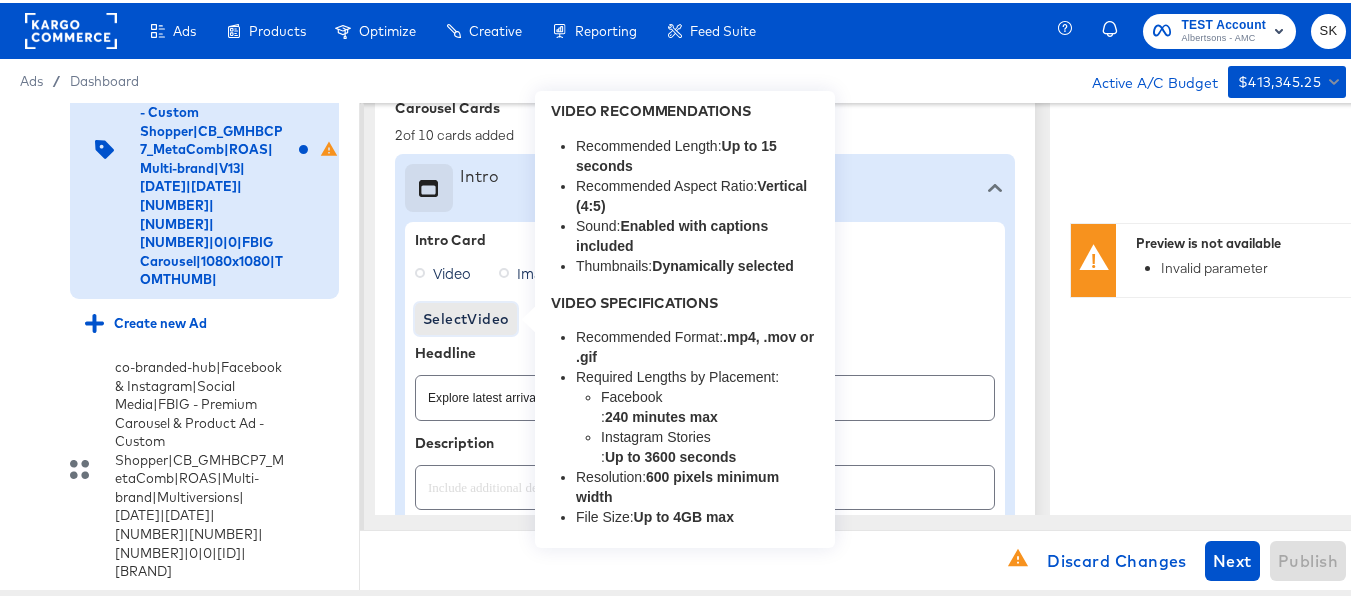 click on "Select  Video" at bounding box center [466, 316] 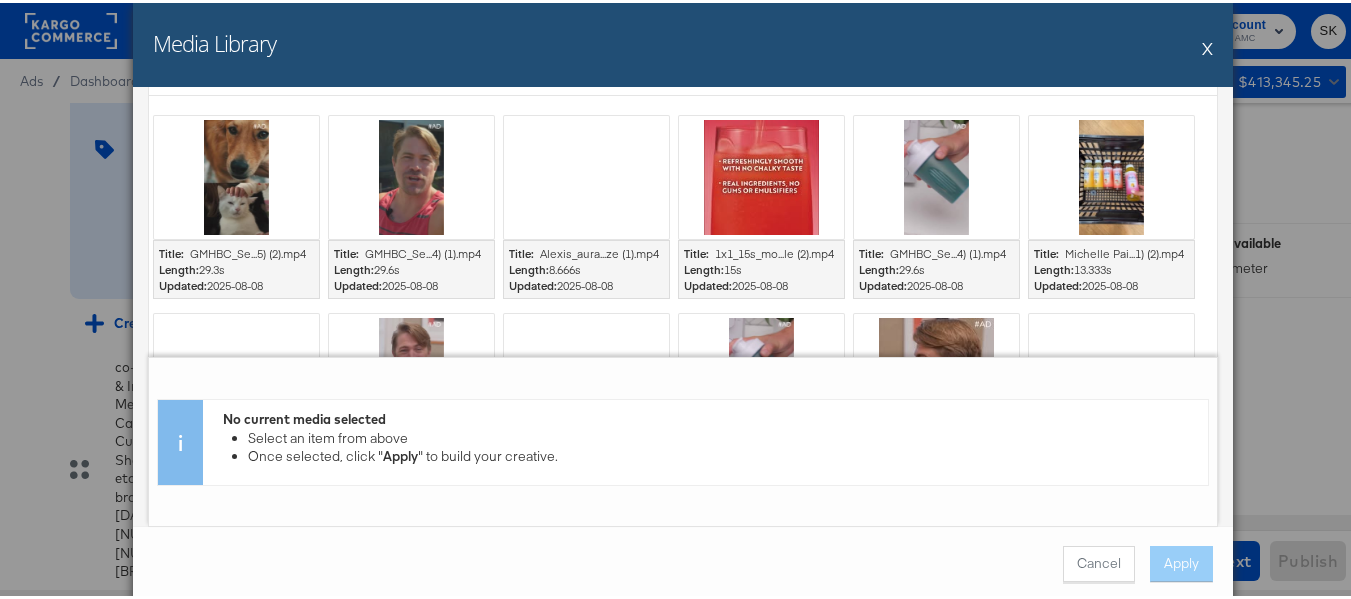 scroll, scrollTop: 200, scrollLeft: 0, axis: vertical 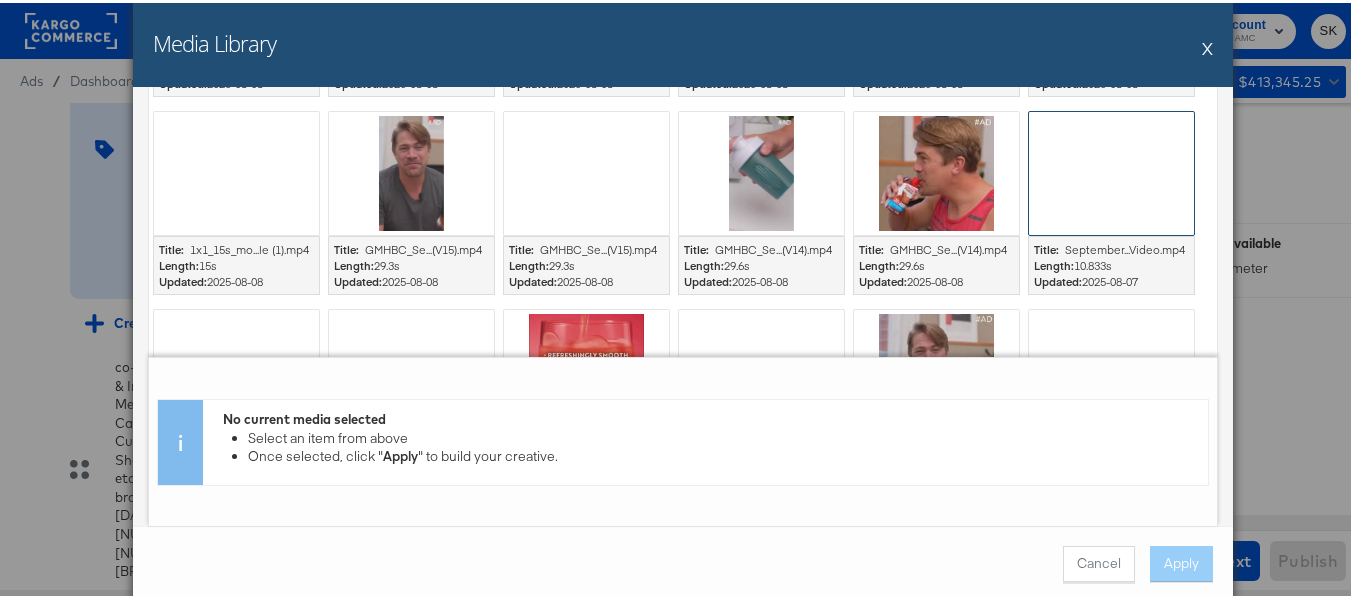 click at bounding box center [1111, 170] 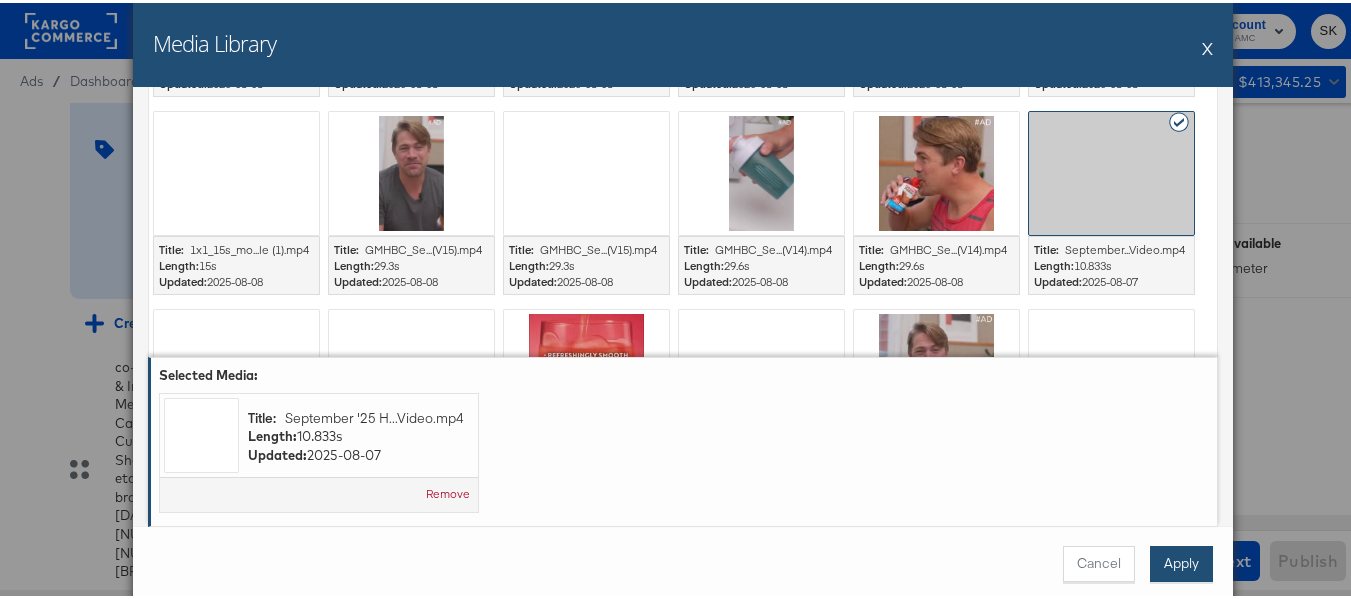 click on "Apply" at bounding box center [1181, 561] 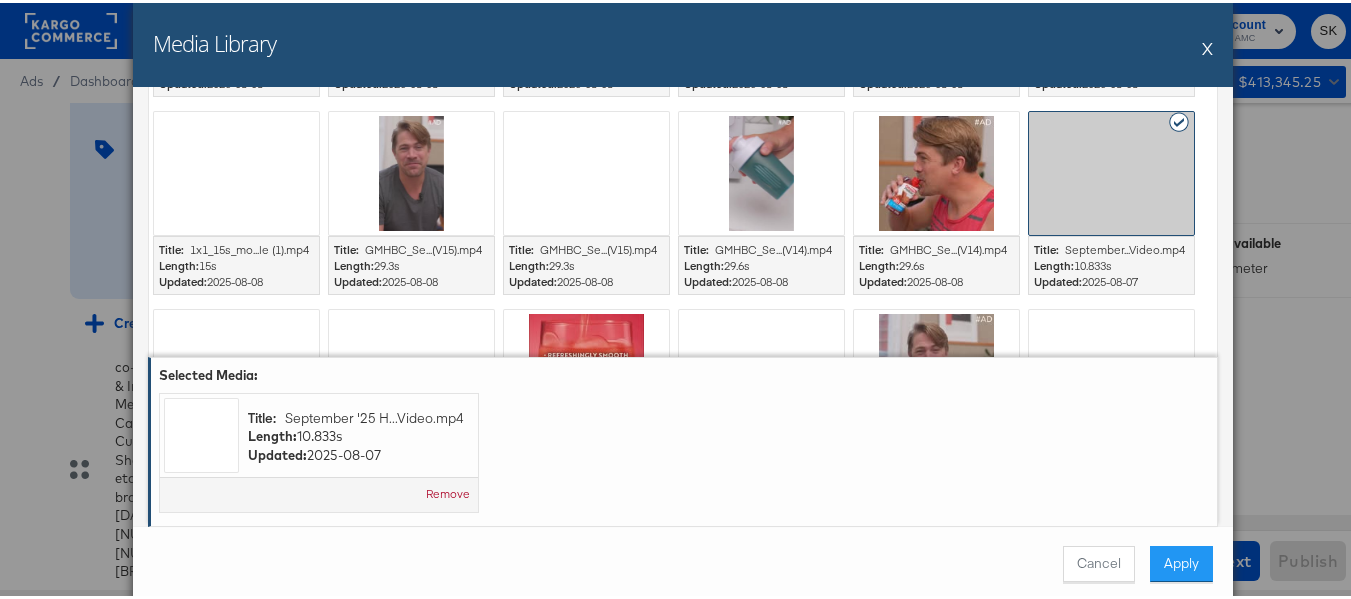 type on "x" 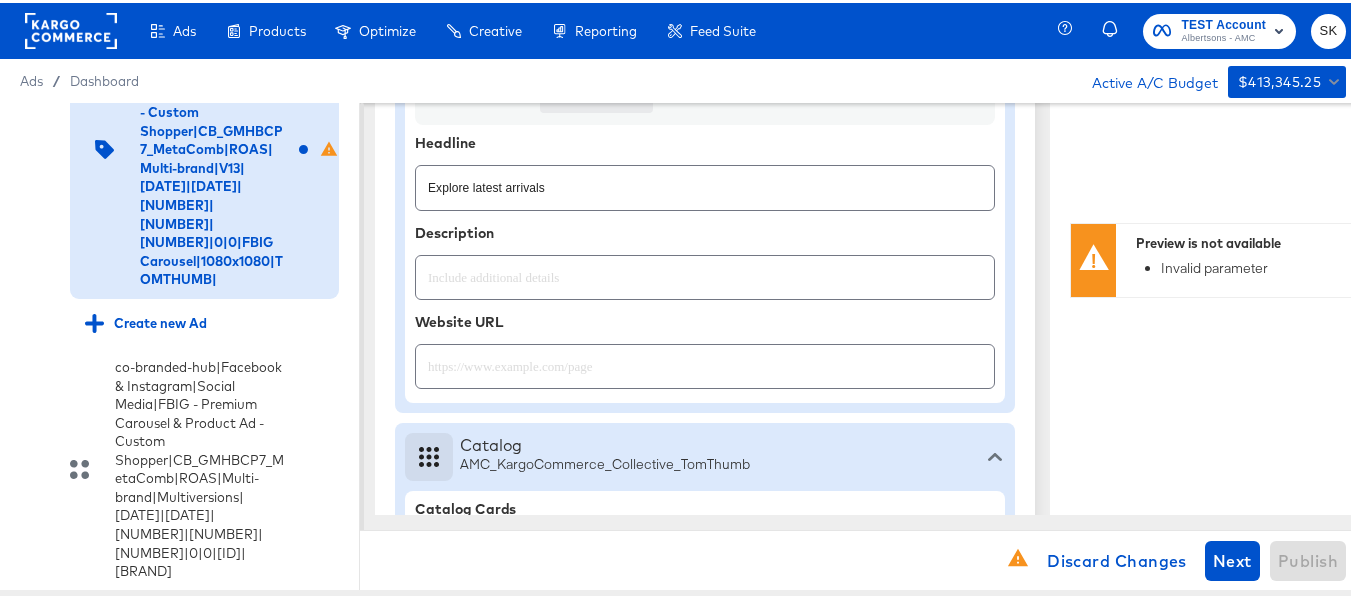 scroll, scrollTop: 1000, scrollLeft: 0, axis: vertical 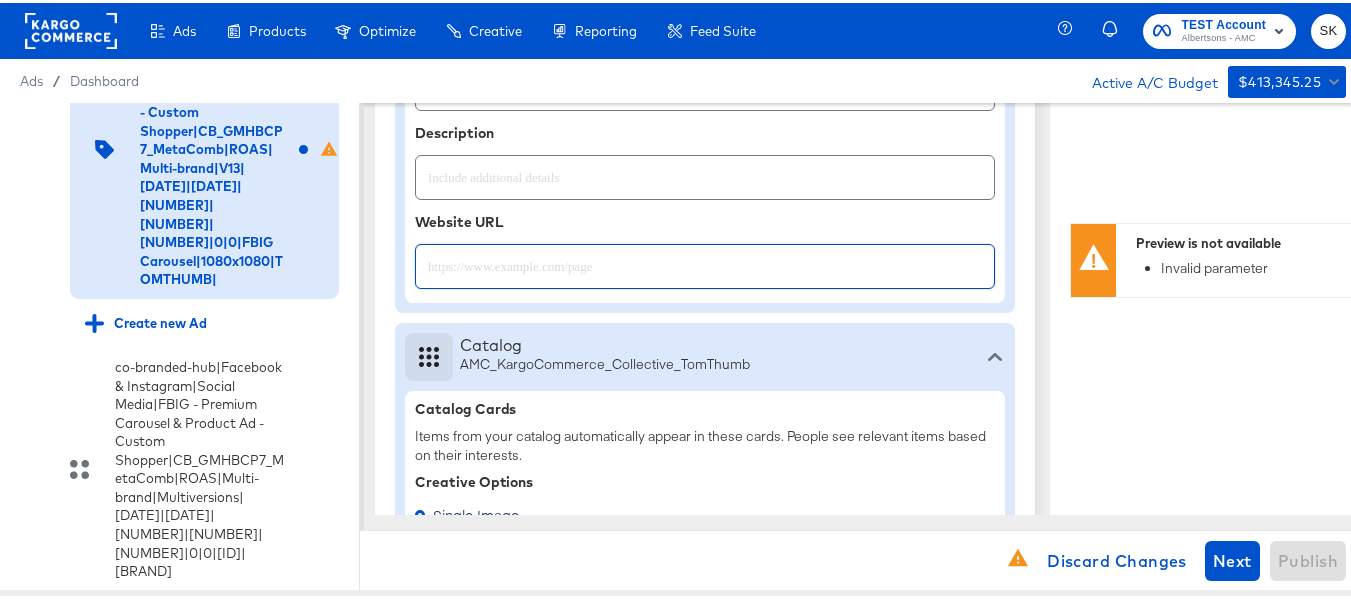 click at bounding box center [705, 255] 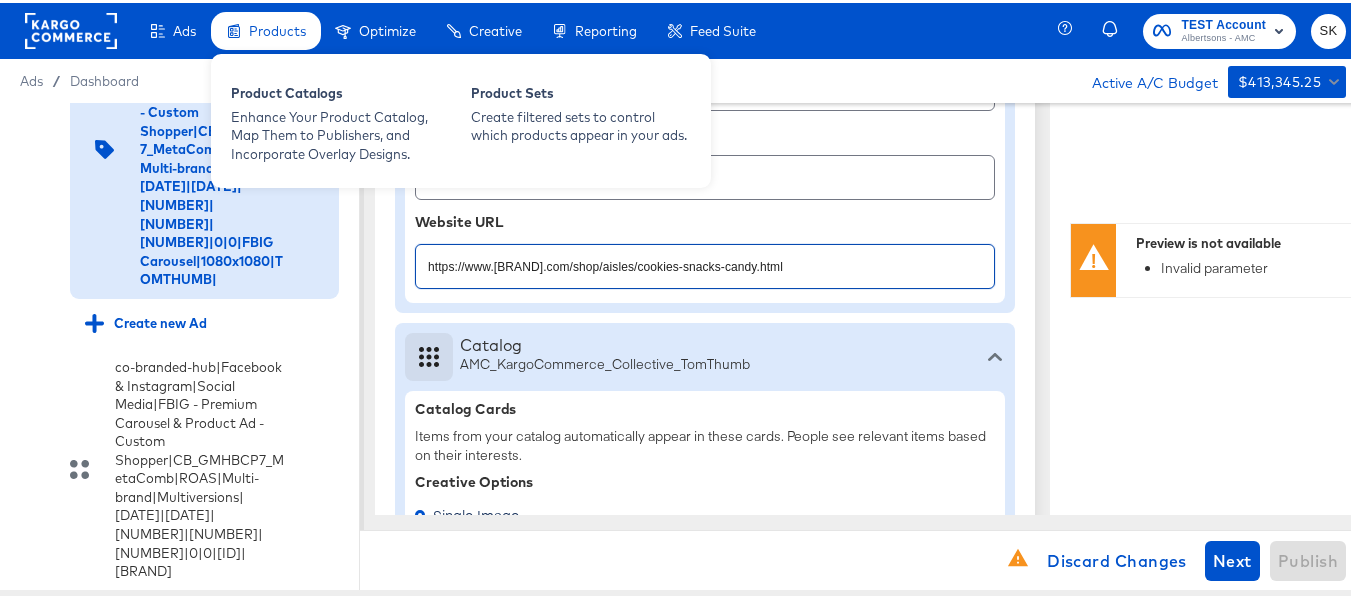 type on "https://www.tomthumb.com/shop/aisles/cookies-snacks-candy.html" 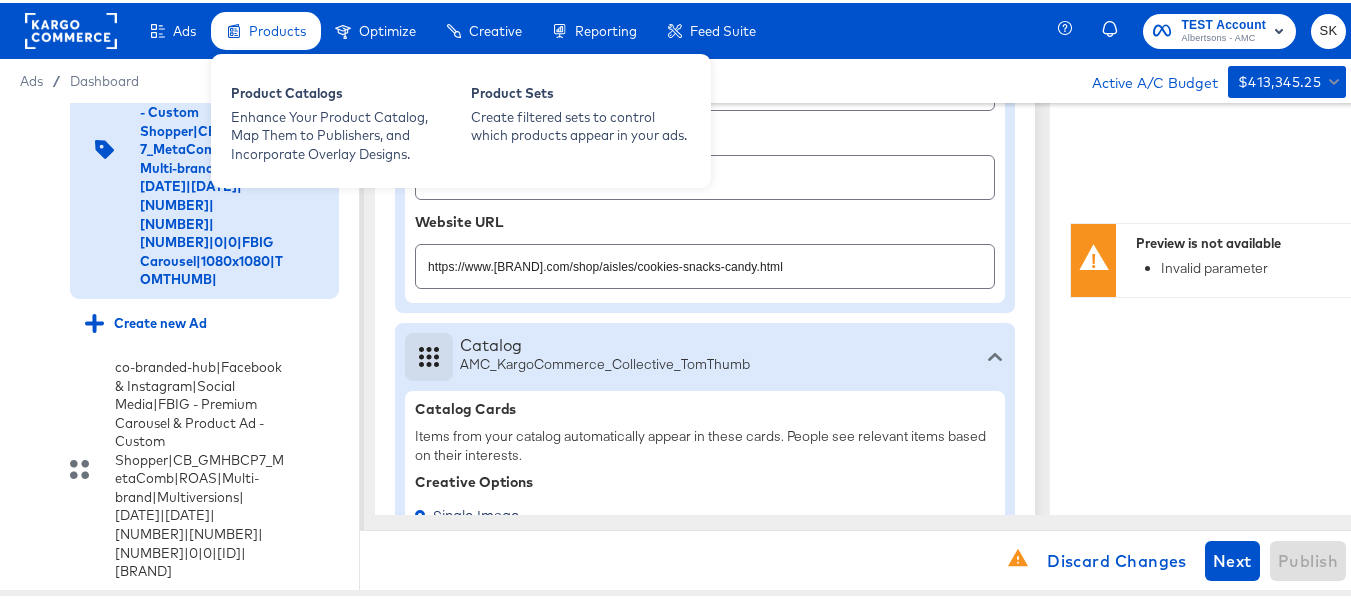type on "x" 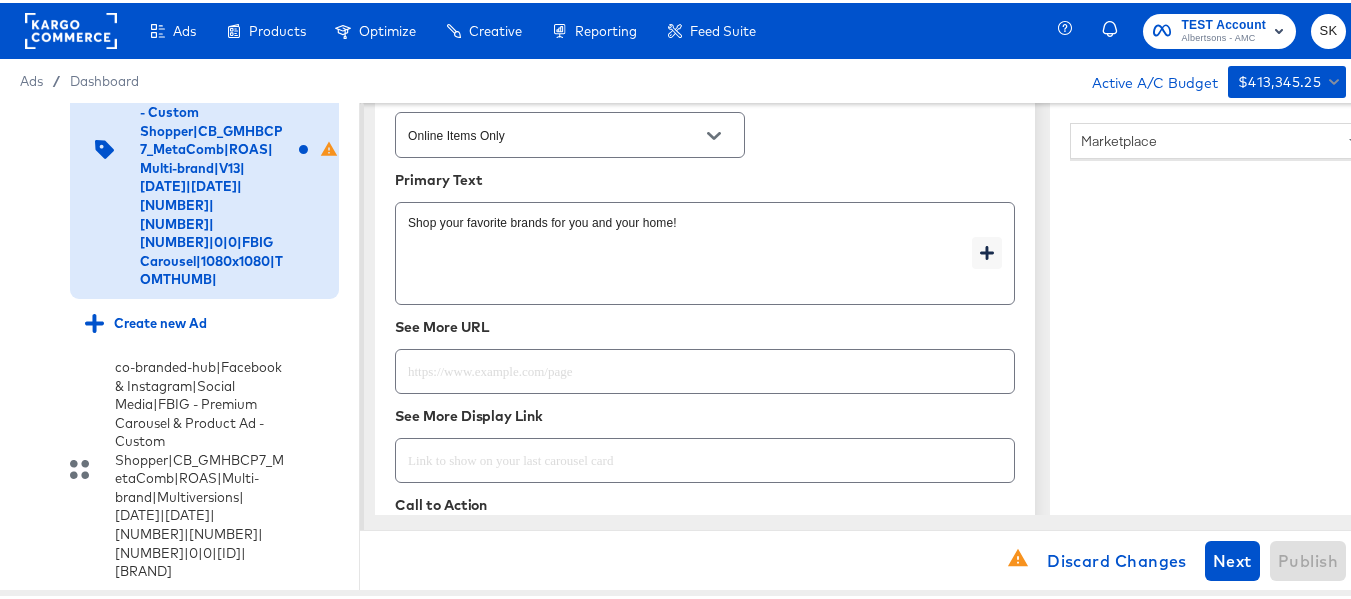 scroll, scrollTop: 2100, scrollLeft: 0, axis: vertical 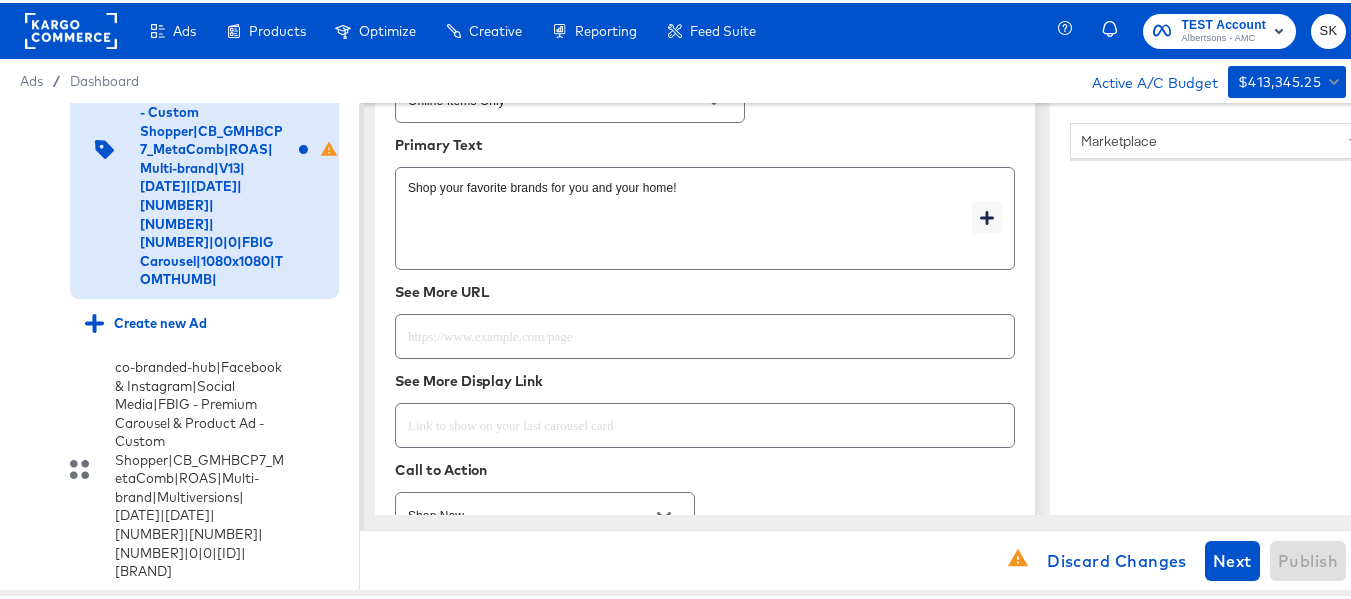 click at bounding box center (705, 325) 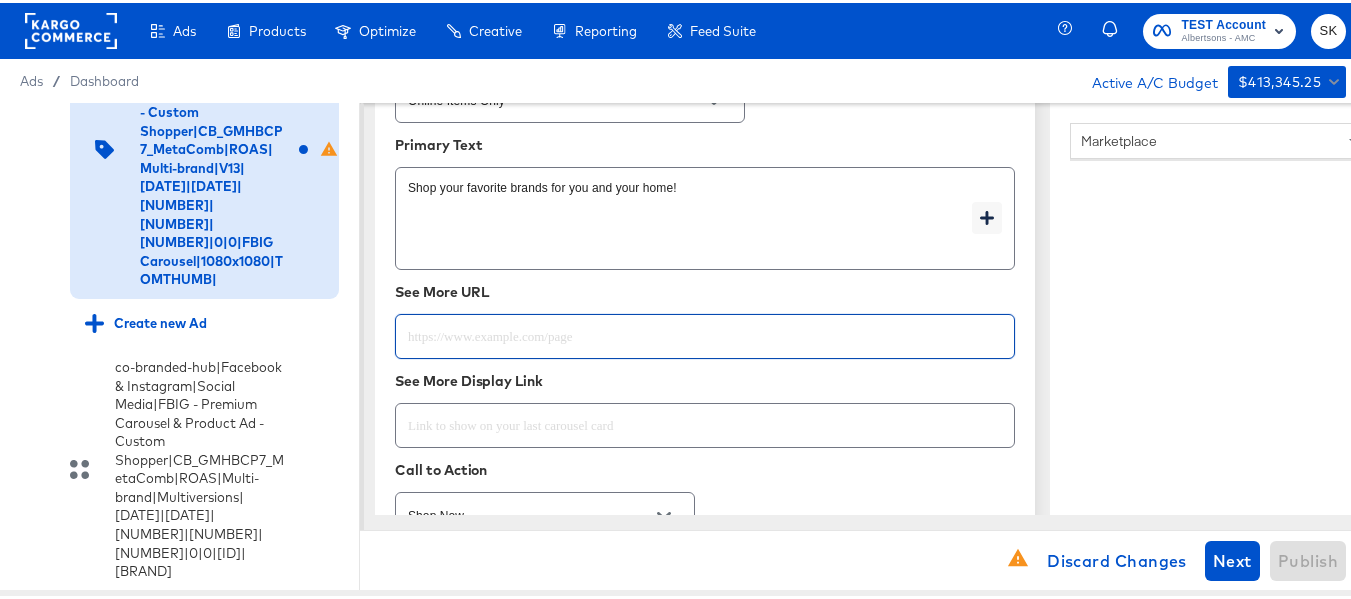 paste on "https://www.tomthumb.com/shop/aisles/cookies-snacks-candy.html" 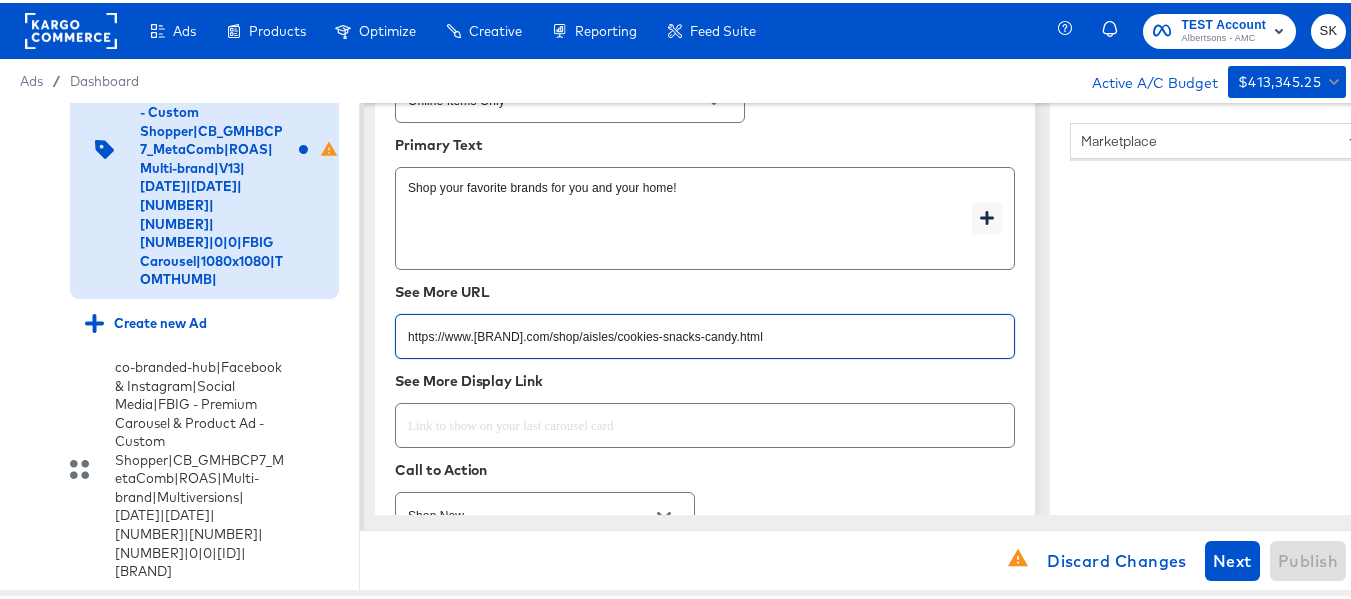 type on "https://www.tomthumb.com/shop/aisles/cookies-snacks-candy.html" 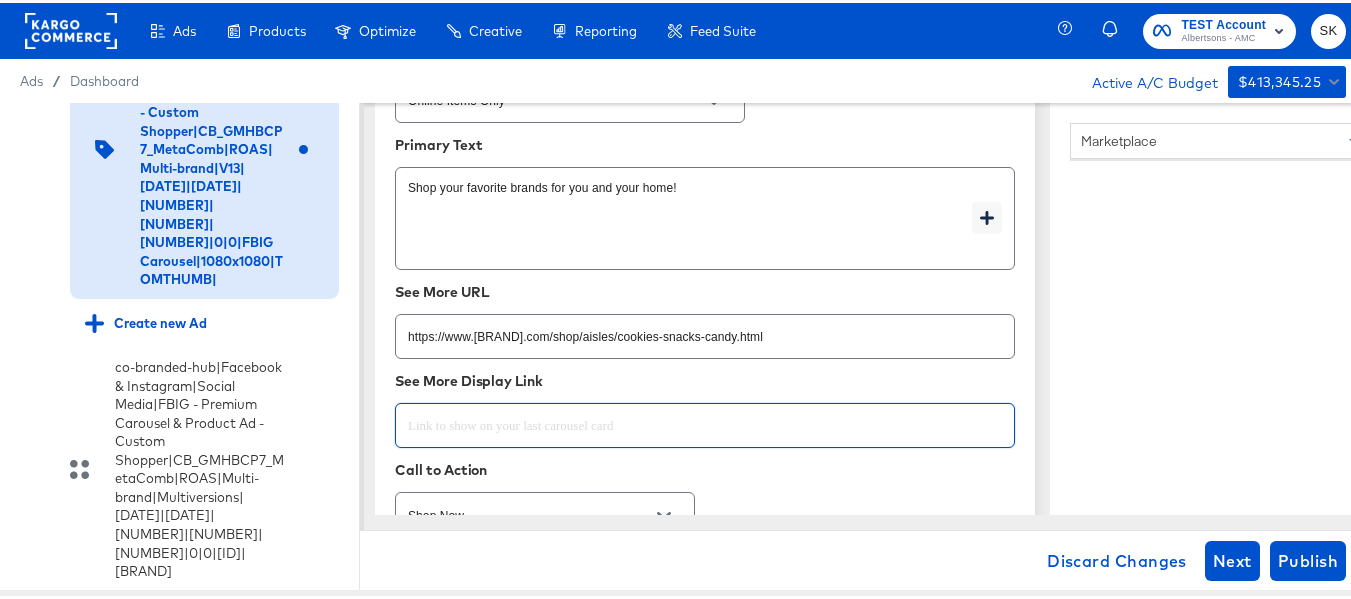 paste on "https://www.tomthumb.com/shop/aisles/cookies-snacks-candy.html" 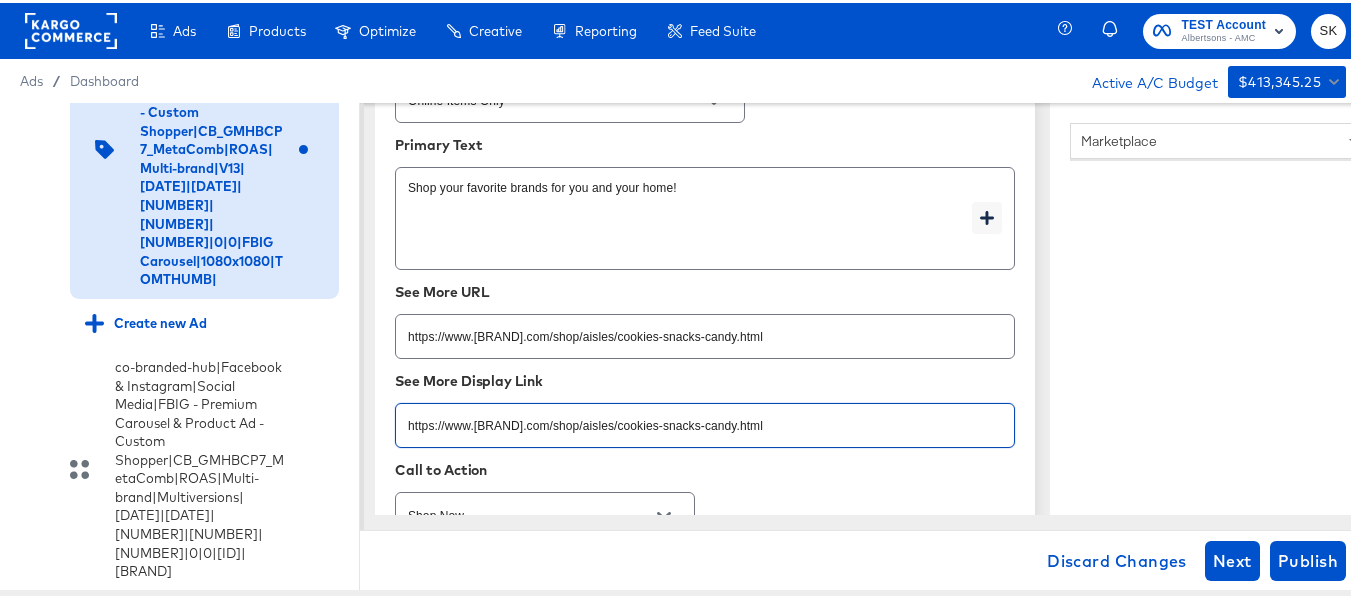 type 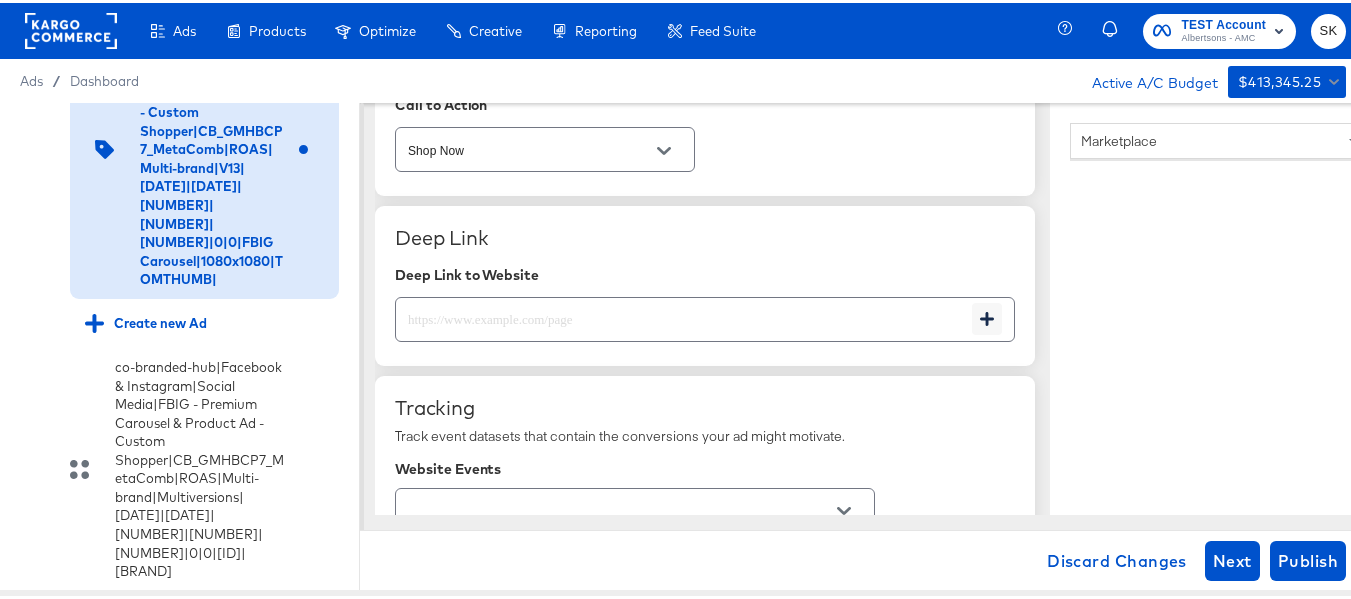 scroll, scrollTop: 2500, scrollLeft: 0, axis: vertical 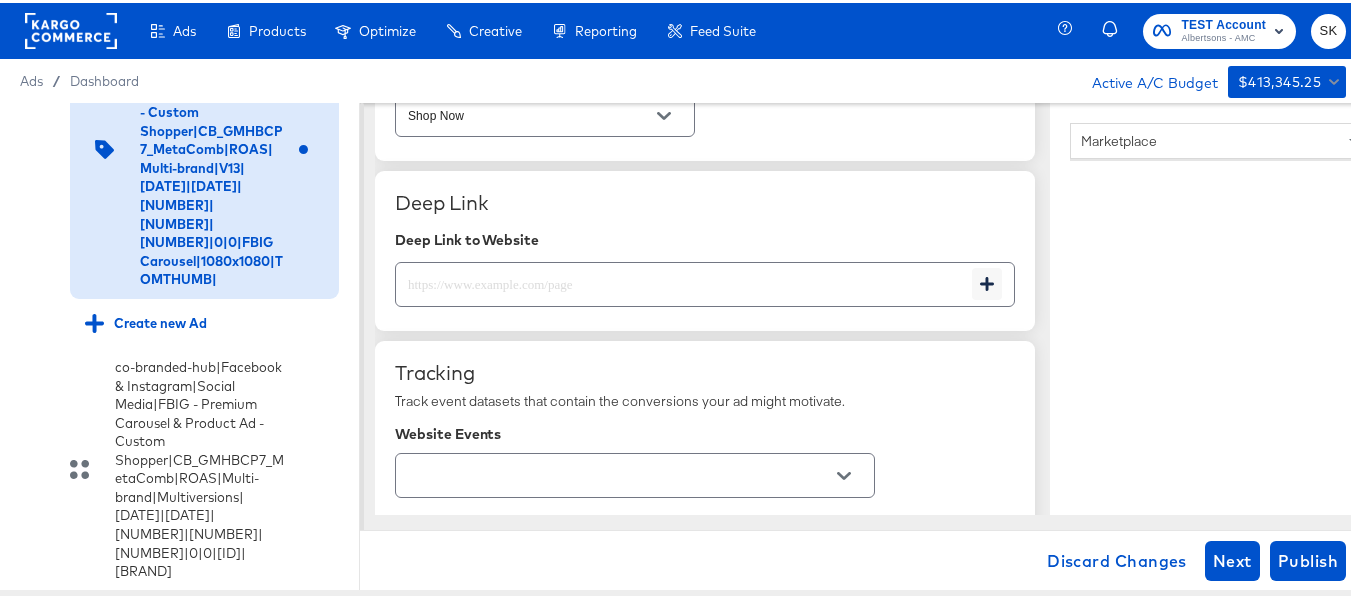 click at bounding box center [684, 273] 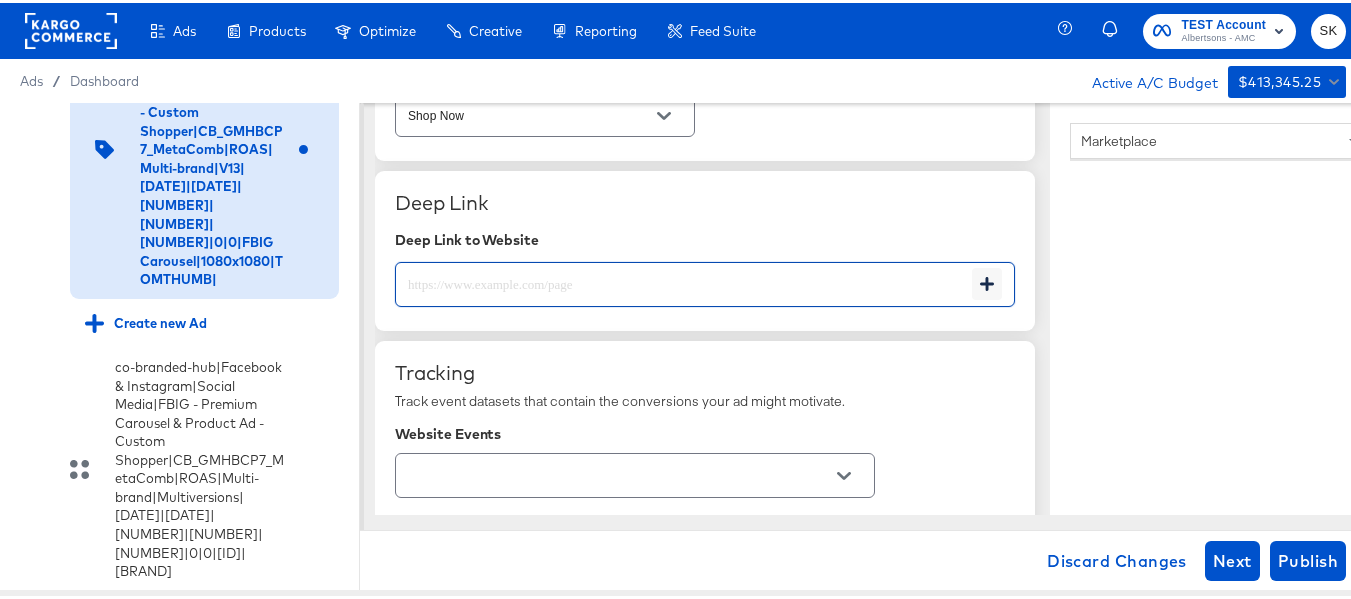 paste on "https://www.tomthumb.com/shop/aisles/cookies-snacks-candy.html" 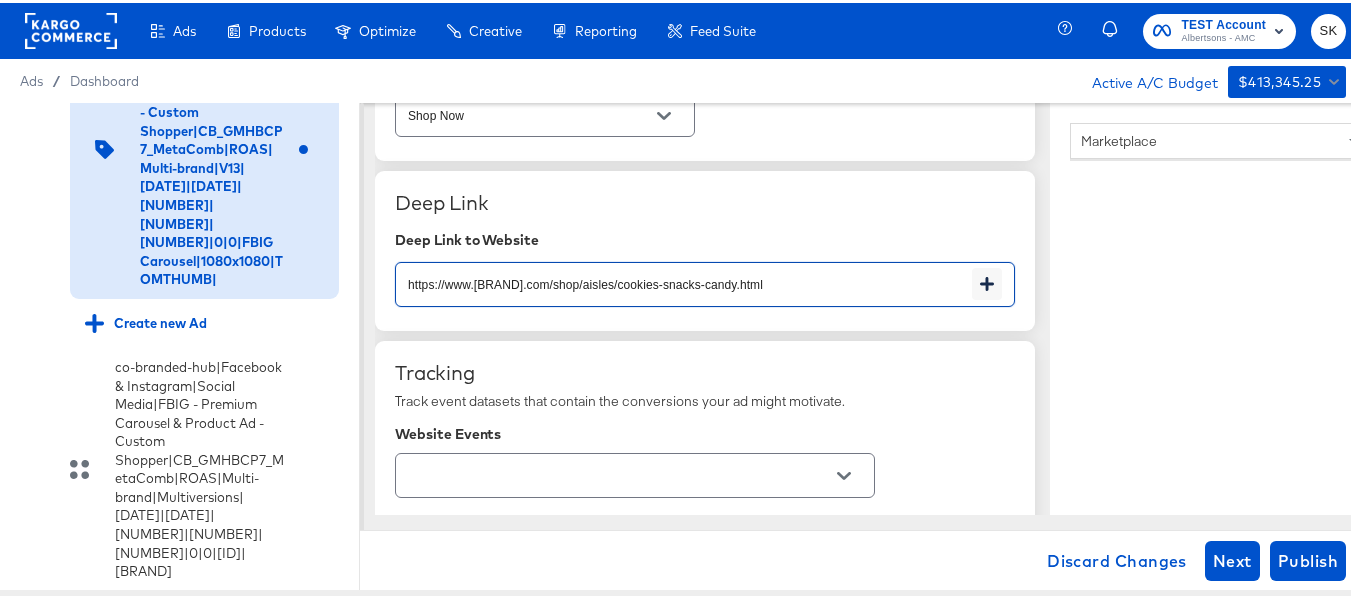 type on "https://www.tomthumb.com/shop/aisles/cookies-snacks-candy.html" 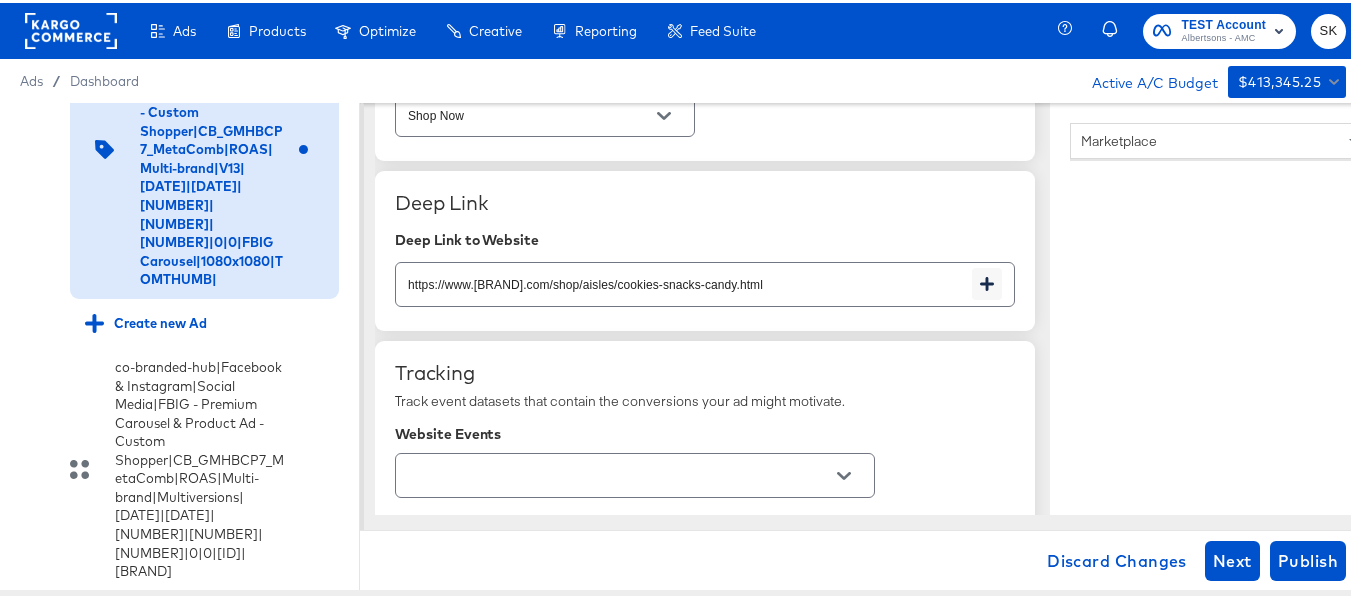 click on "Deep Link" at bounding box center [705, 200] 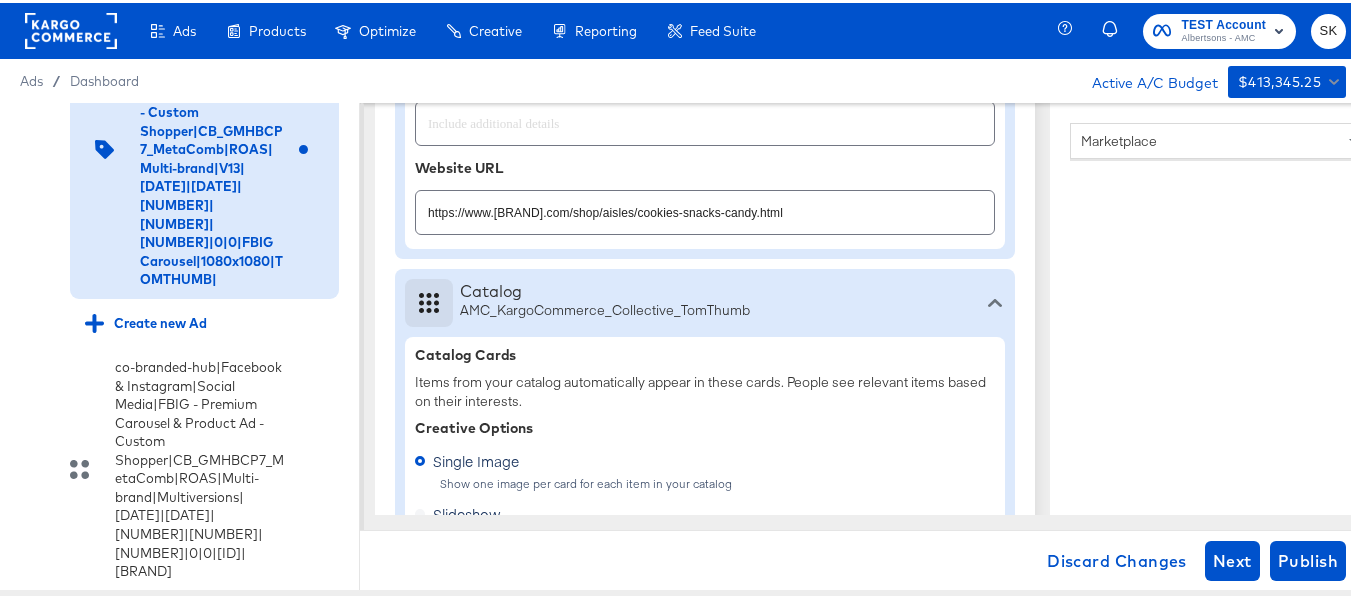 scroll, scrollTop: 1100, scrollLeft: 0, axis: vertical 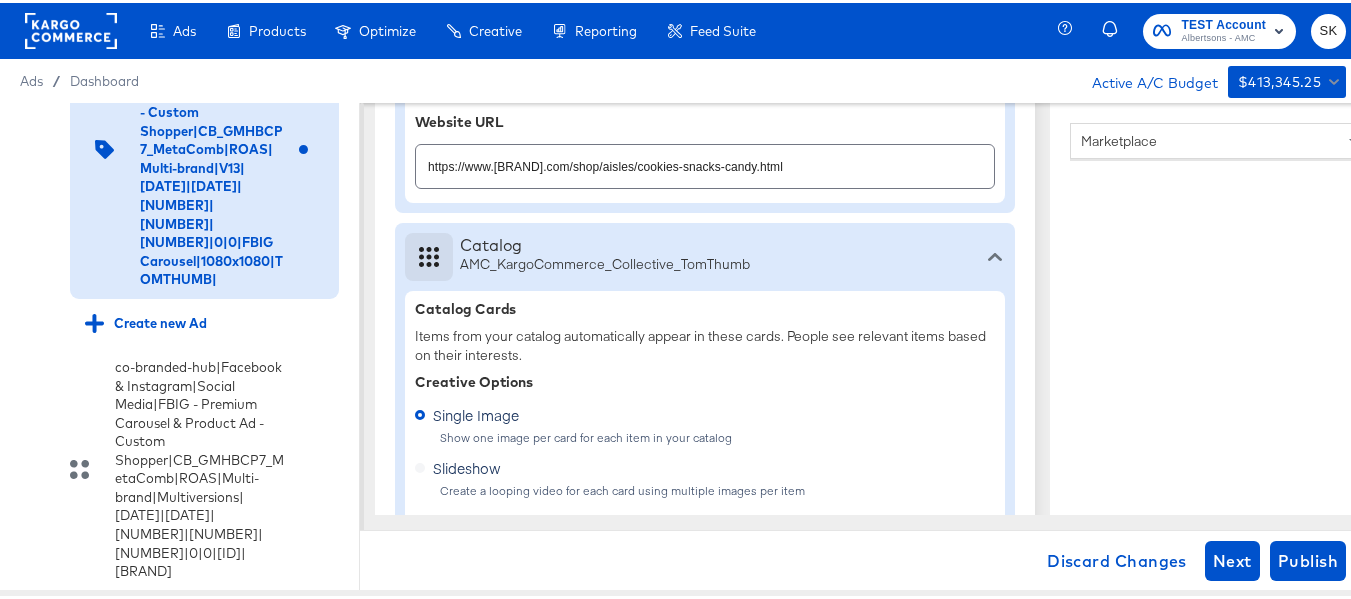 click on "Single Image" at bounding box center (471, 409) 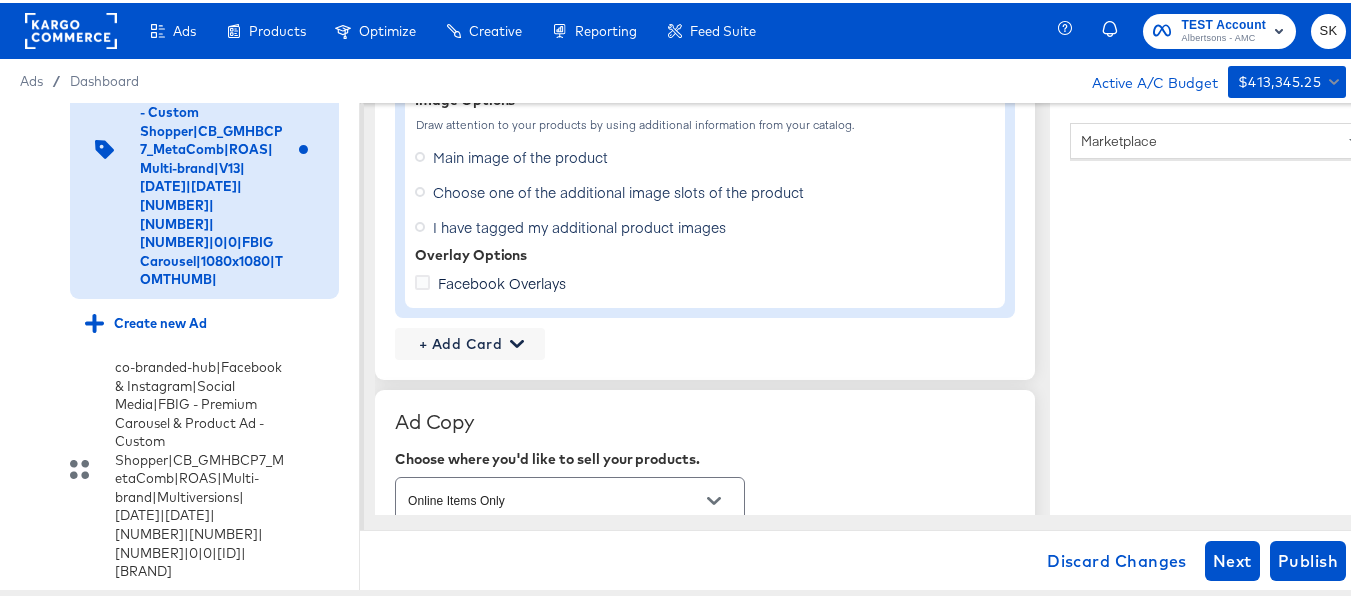 scroll, scrollTop: 1600, scrollLeft: 0, axis: vertical 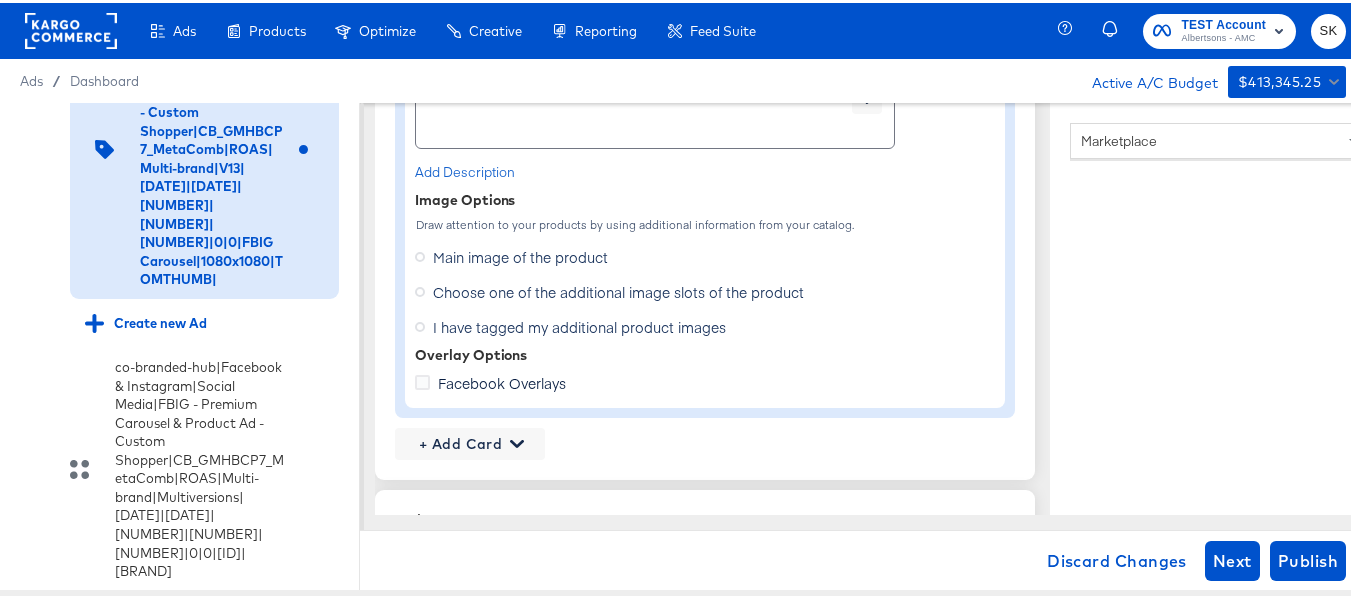 click on "Choose one of the additional image slots of the product" at bounding box center (618, 289) 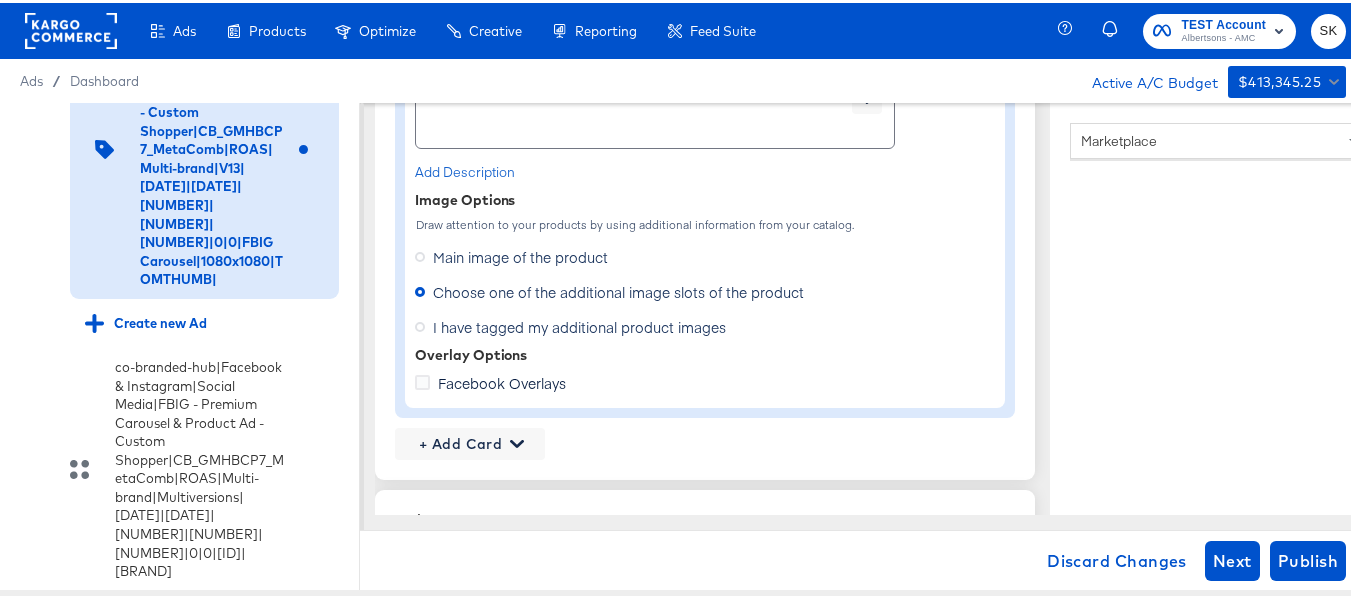 type on "x" 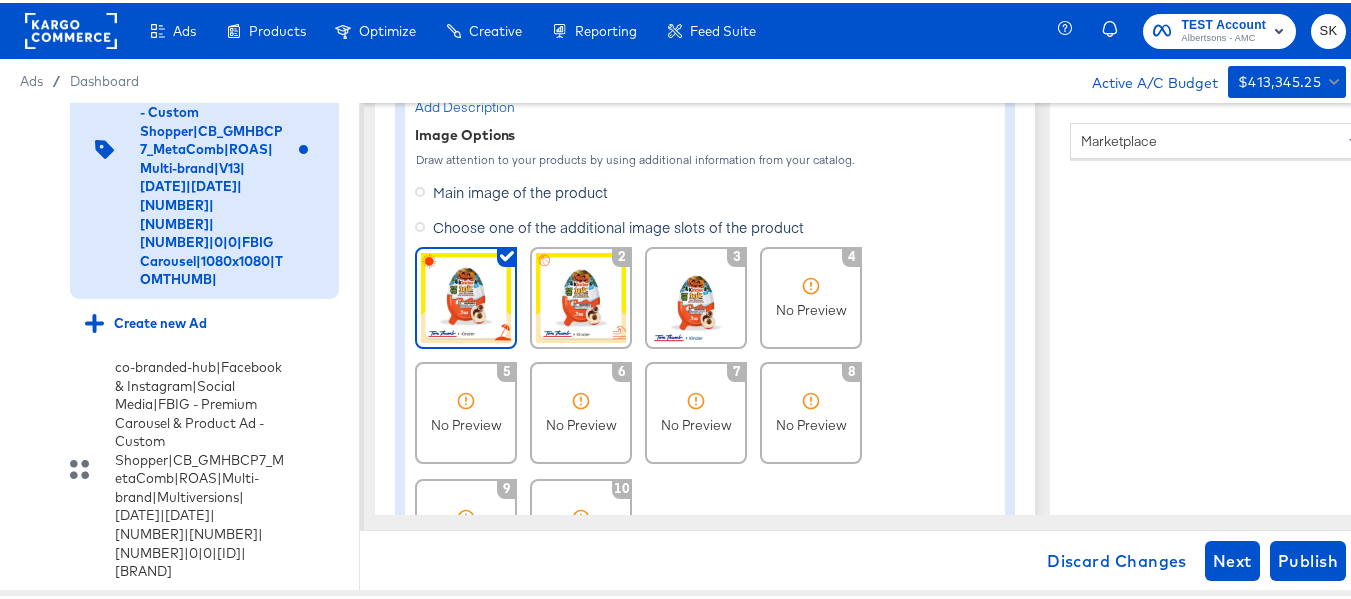 scroll, scrollTop: 1700, scrollLeft: 0, axis: vertical 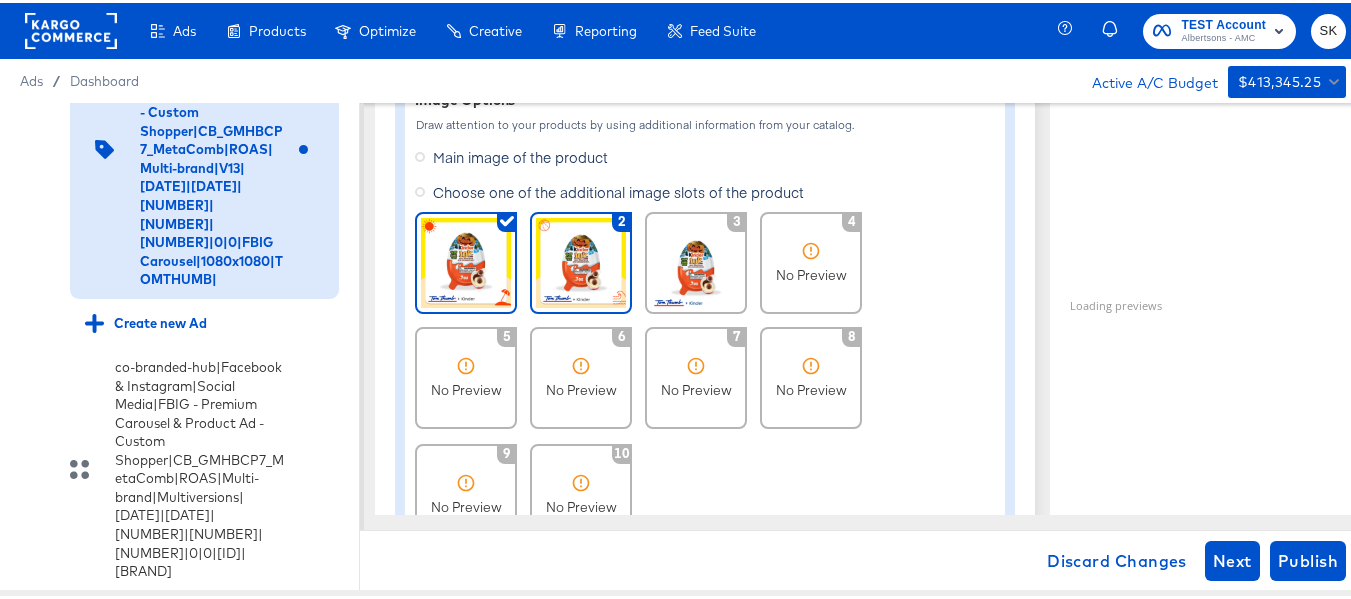 click at bounding box center [581, 260] 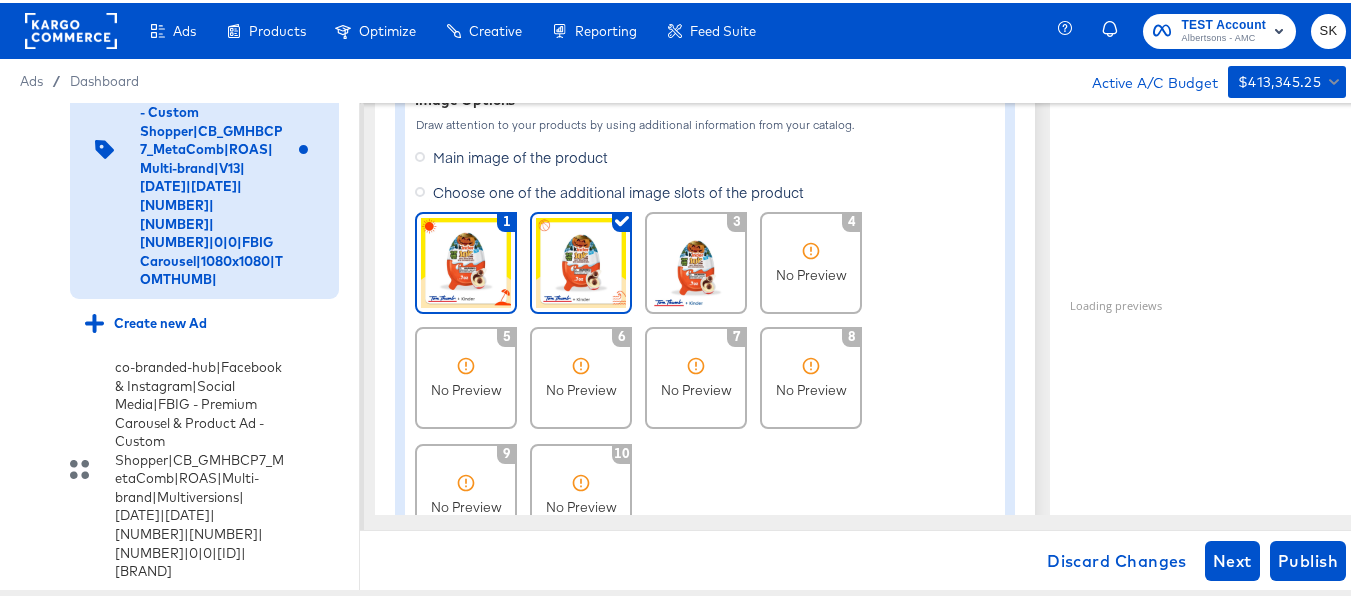 click at bounding box center (466, 260) 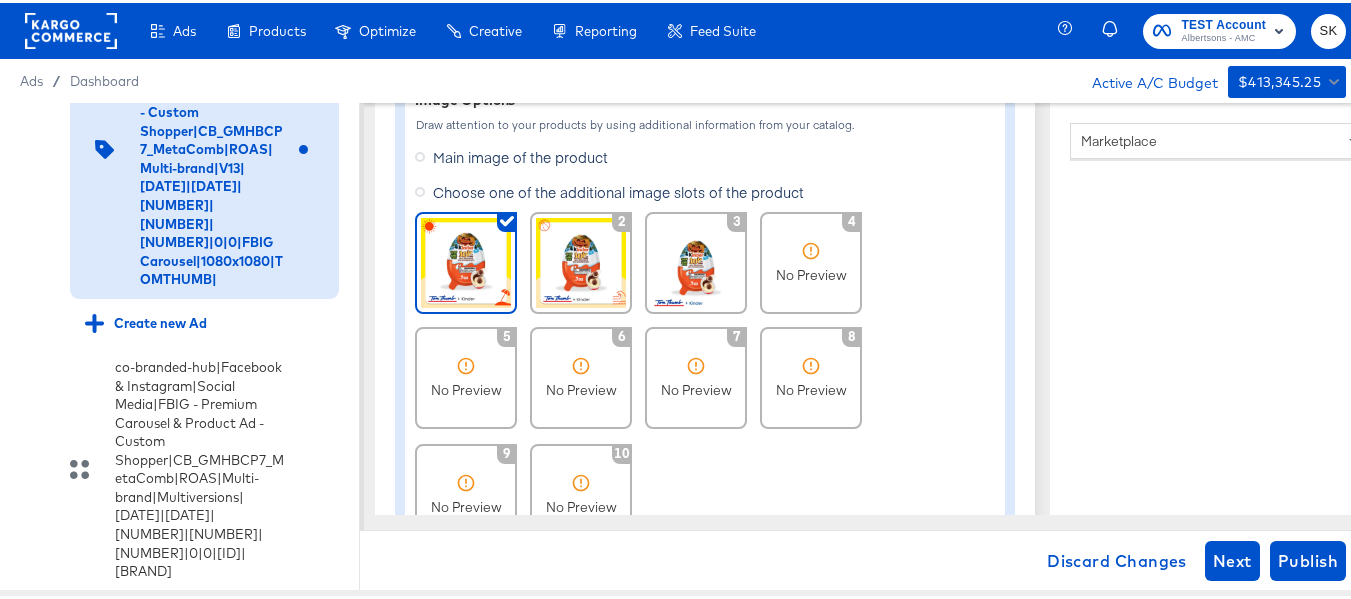 click on "Main image of the product" at bounding box center [520, 154] 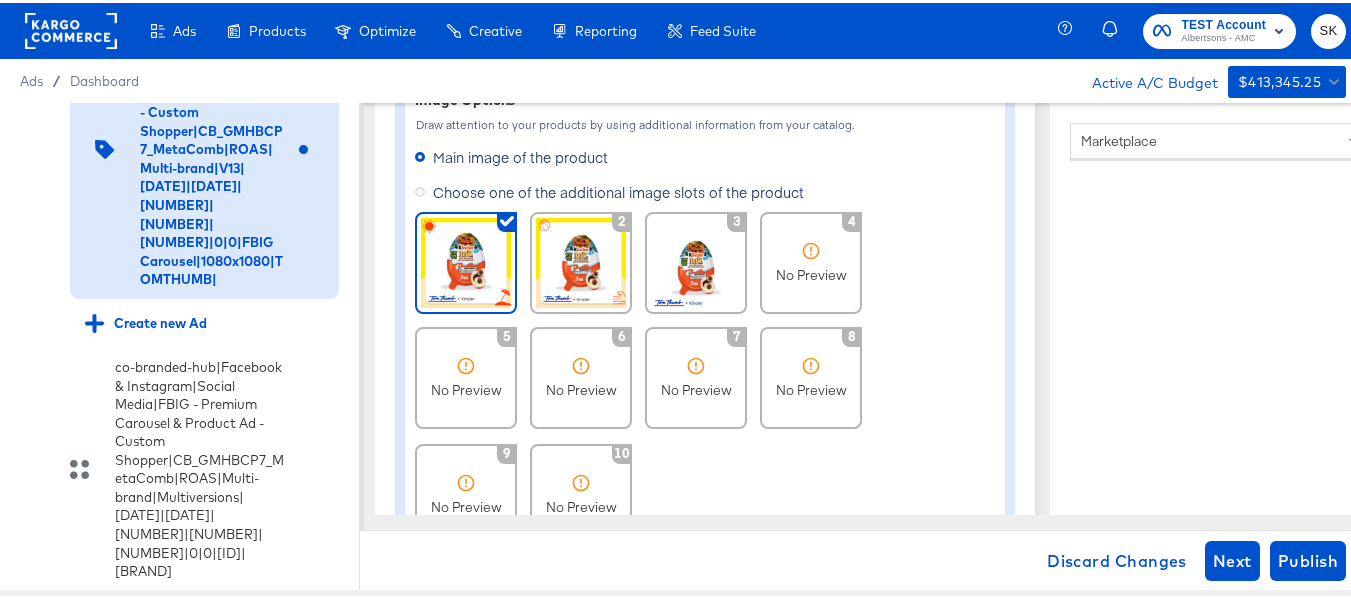 type on "x" 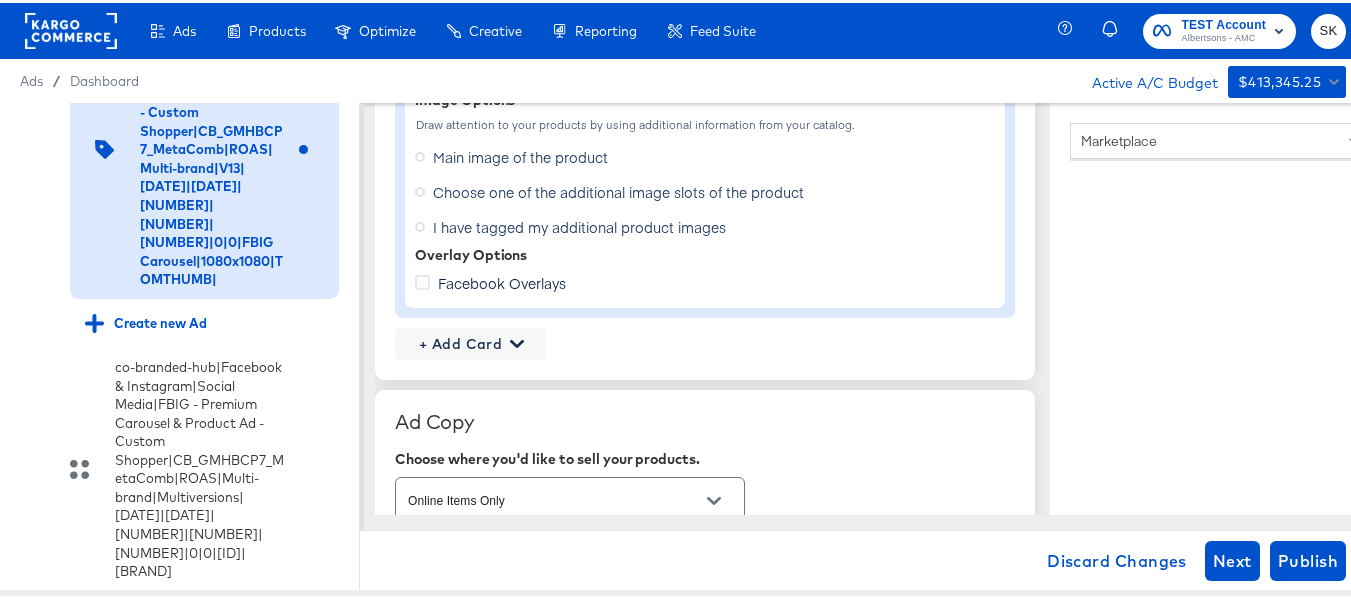 drag, startPoint x: 456, startPoint y: 187, endPoint x: 663, endPoint y: 187, distance: 207 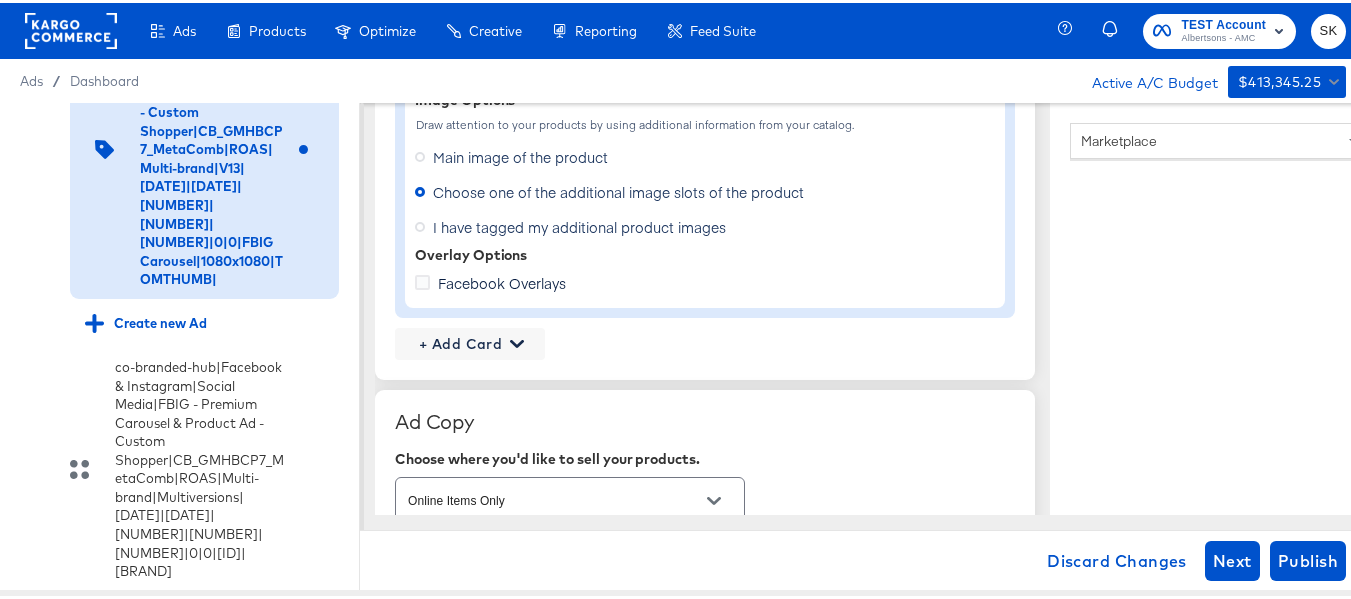 type on "x" 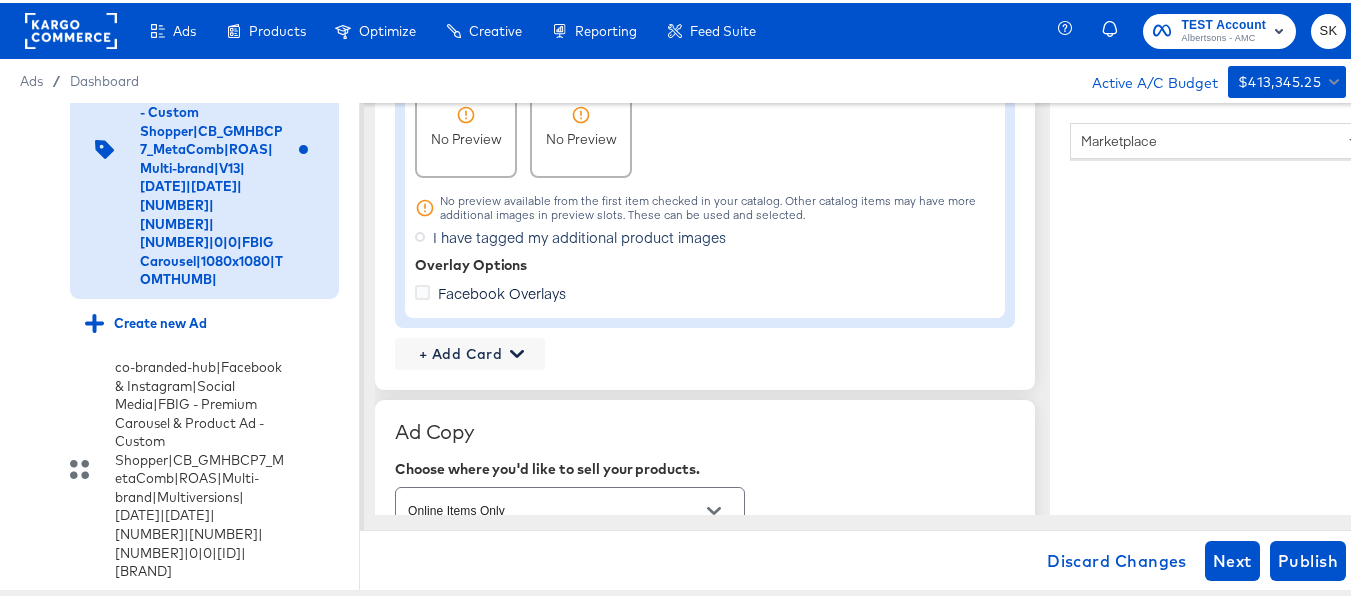 scroll, scrollTop: 2100, scrollLeft: 0, axis: vertical 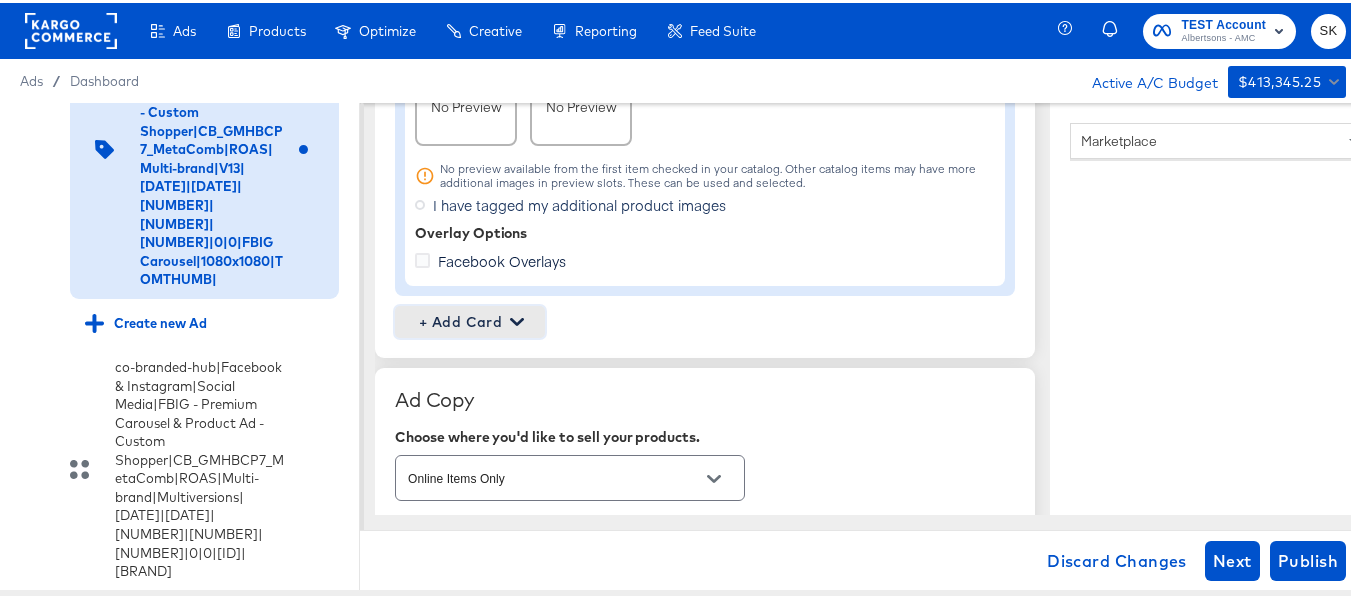 click on "+ Add Card" at bounding box center [470, 319] 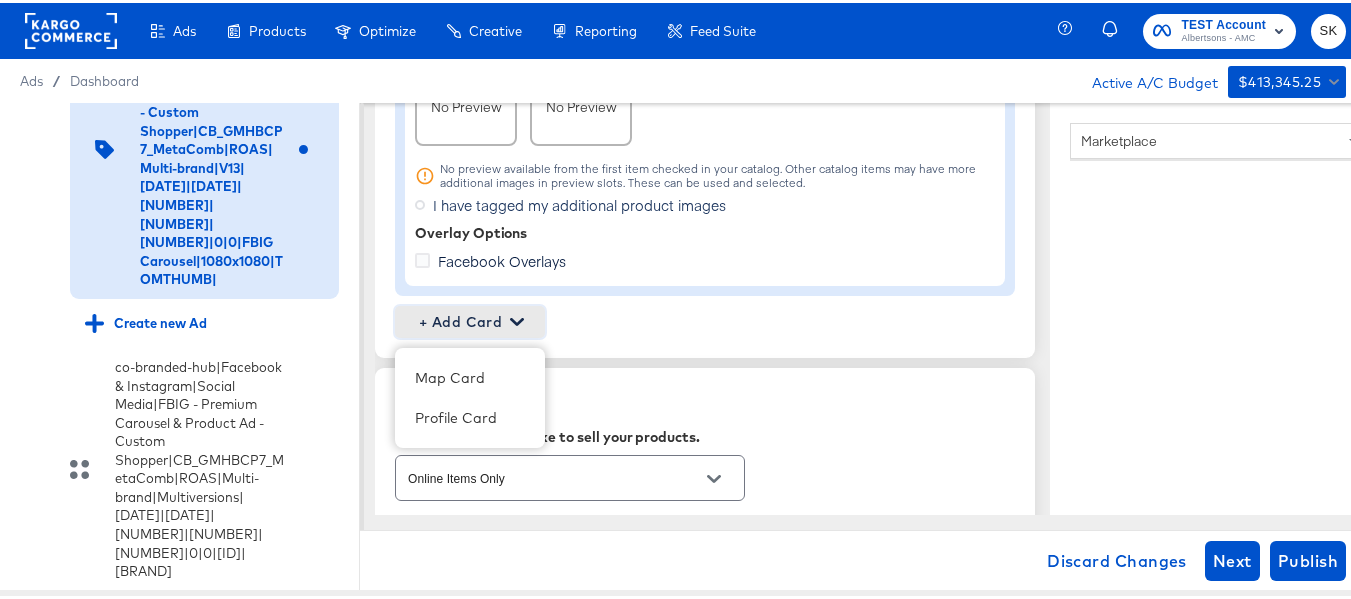 scroll, scrollTop: 2200, scrollLeft: 0, axis: vertical 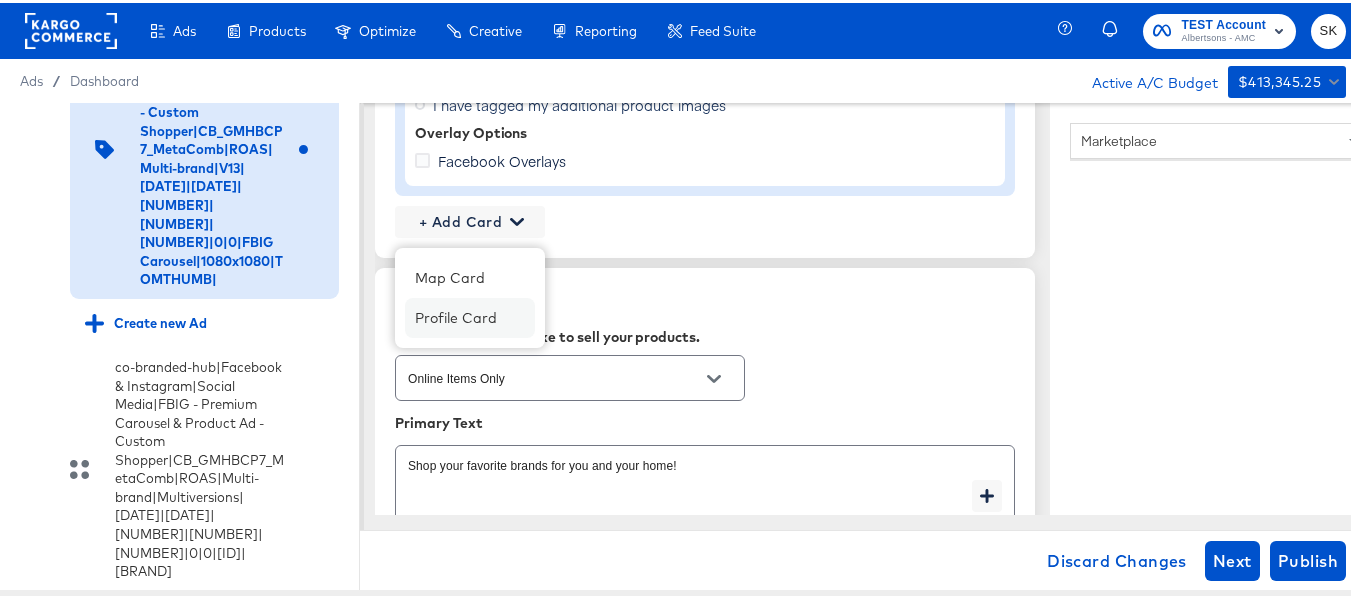 click on "Profile Card" at bounding box center (470, 315) 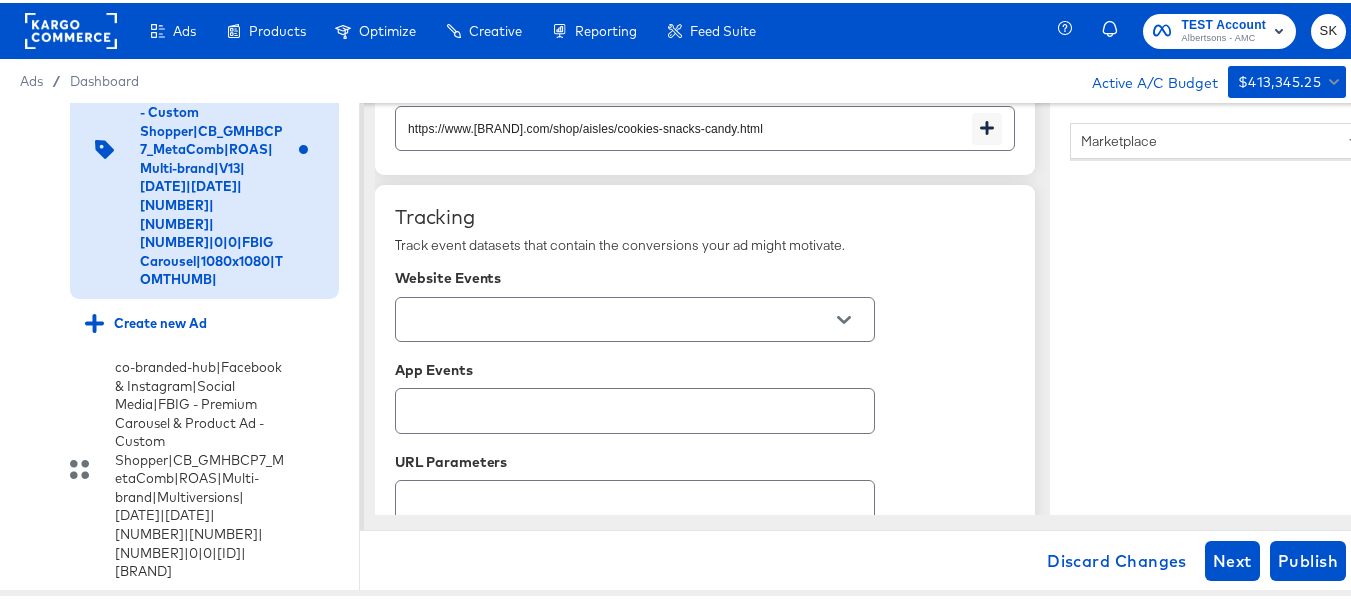 scroll, scrollTop: 3500, scrollLeft: 0, axis: vertical 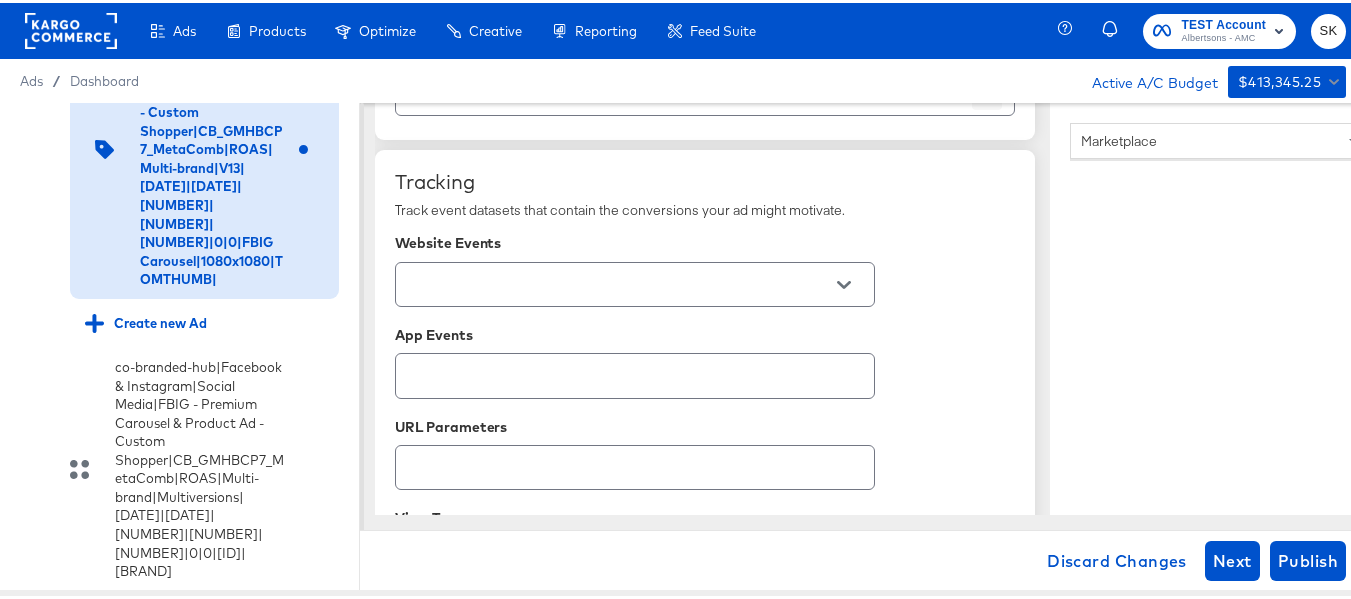 click at bounding box center (844, 282) 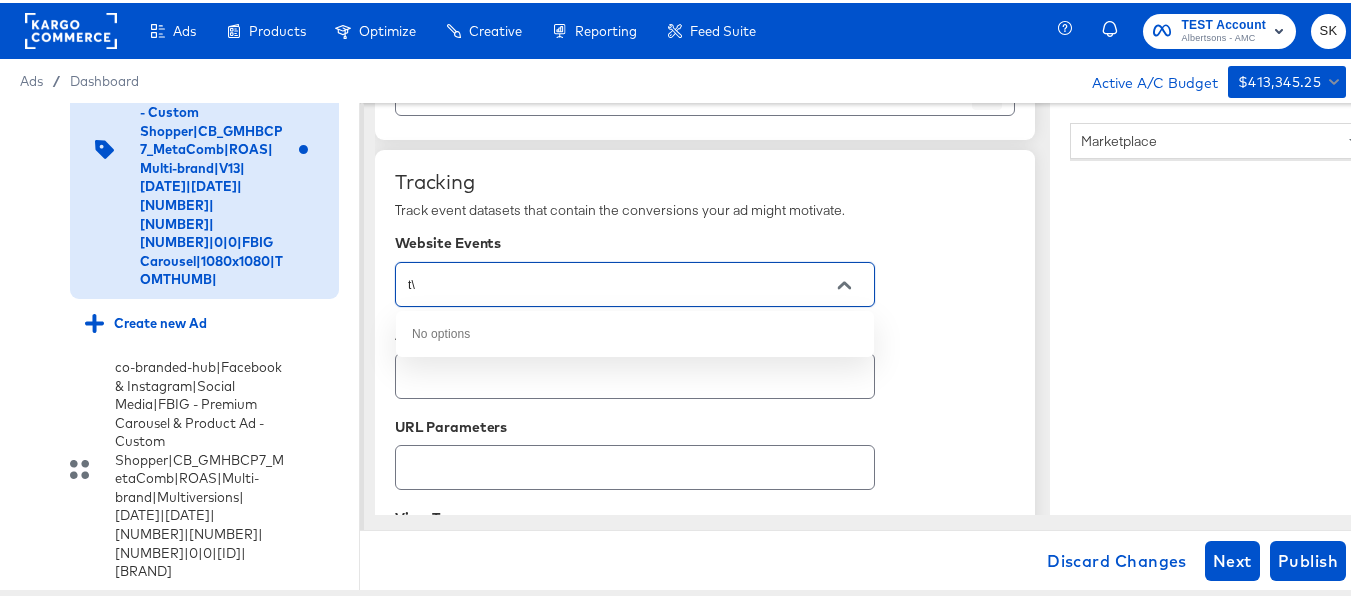 type on "t" 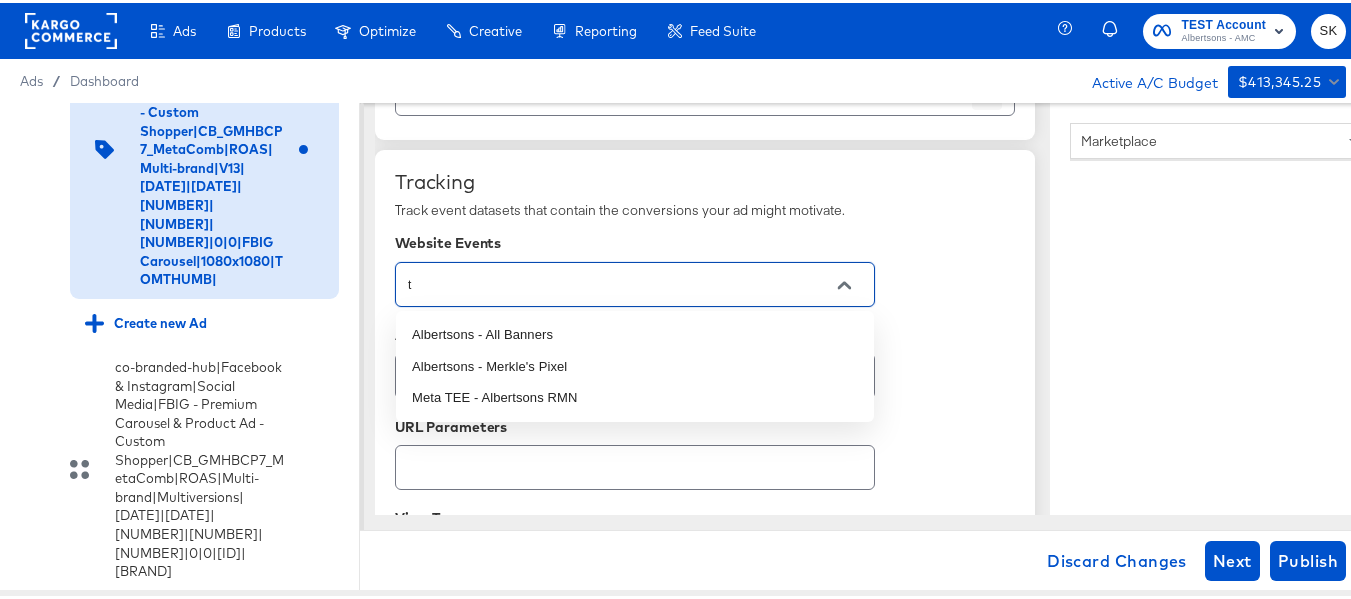 type 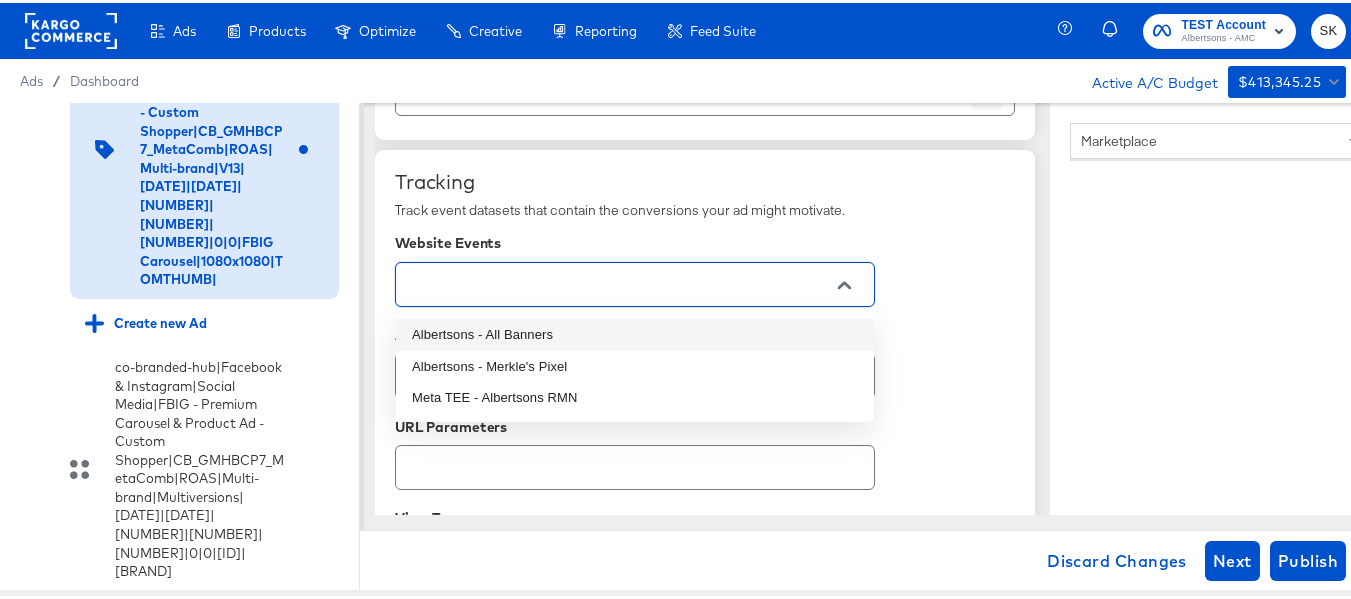 click on "Albertsons - All Banners" at bounding box center (635, 332) 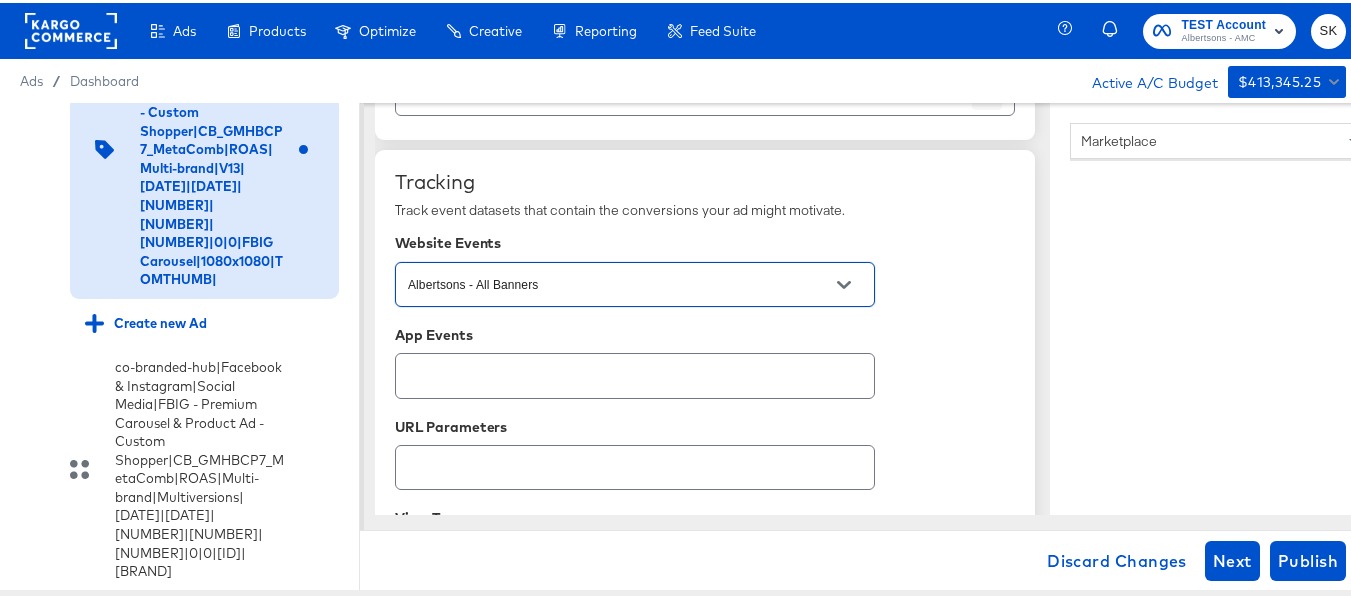 click on "Tracking Track event datasets that contain the conversions your ad might motivate. Website Events Albertsons - All Banners App Events URL Parameters View Tags Comma separated list of view tags." at bounding box center [705, 416] 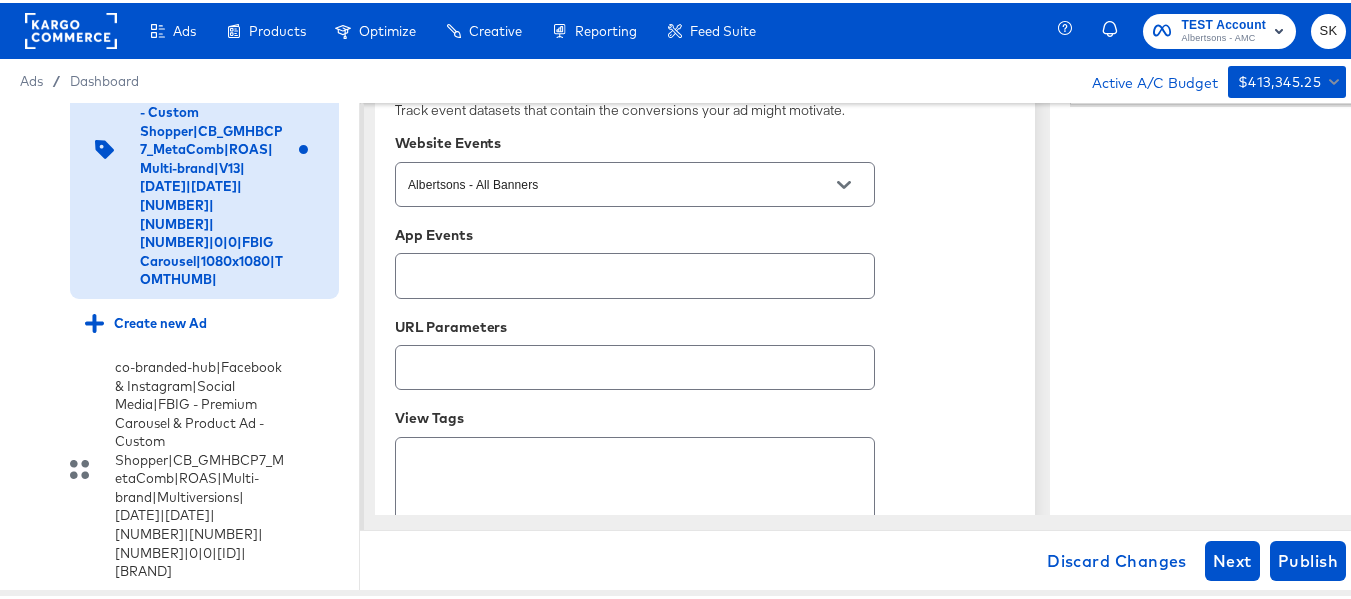 scroll, scrollTop: 3688, scrollLeft: 0, axis: vertical 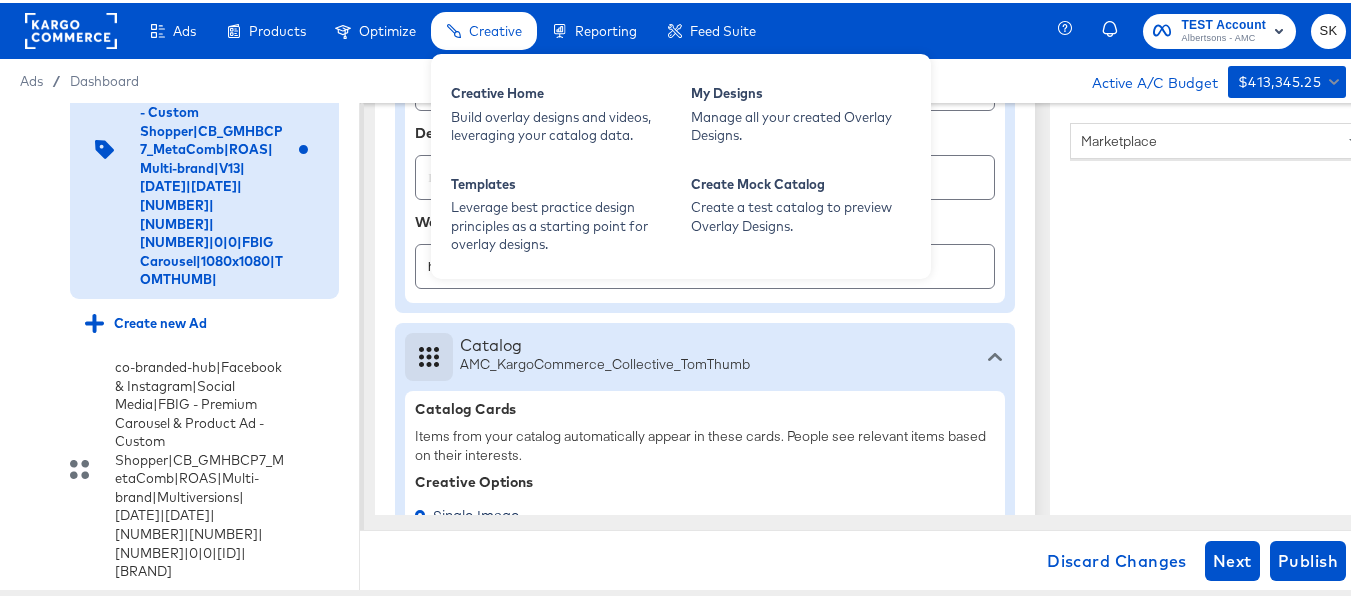 click on "Creative" at bounding box center (484, 28) 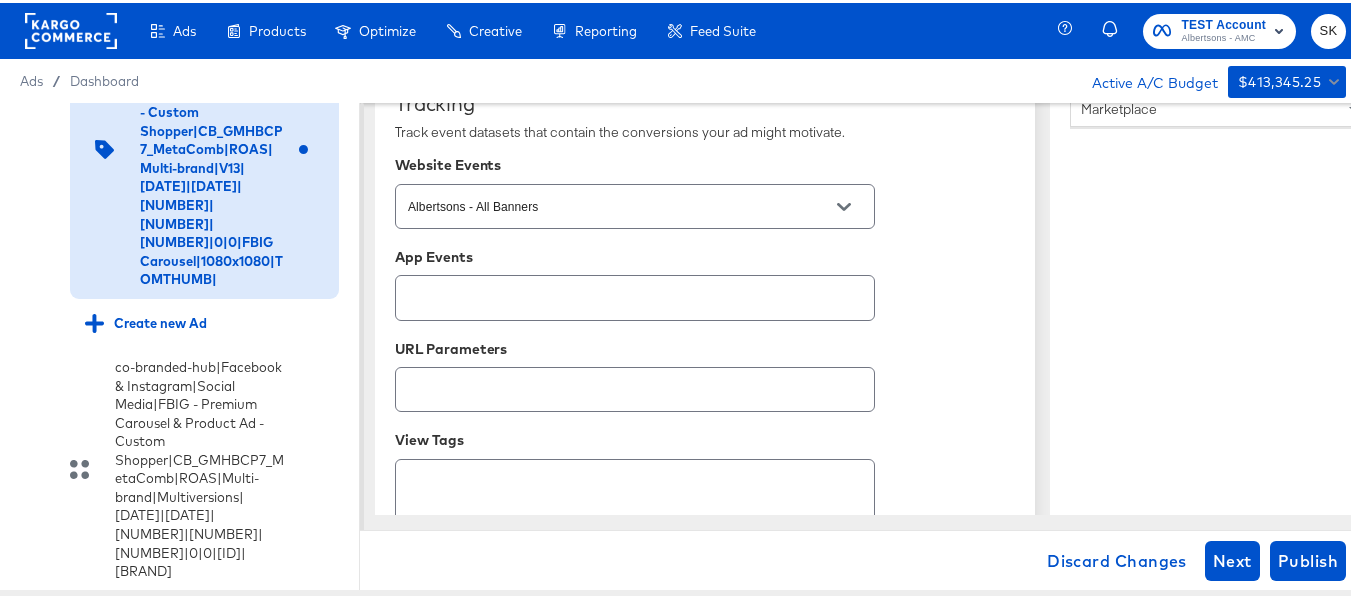 scroll, scrollTop: 3688, scrollLeft: 0, axis: vertical 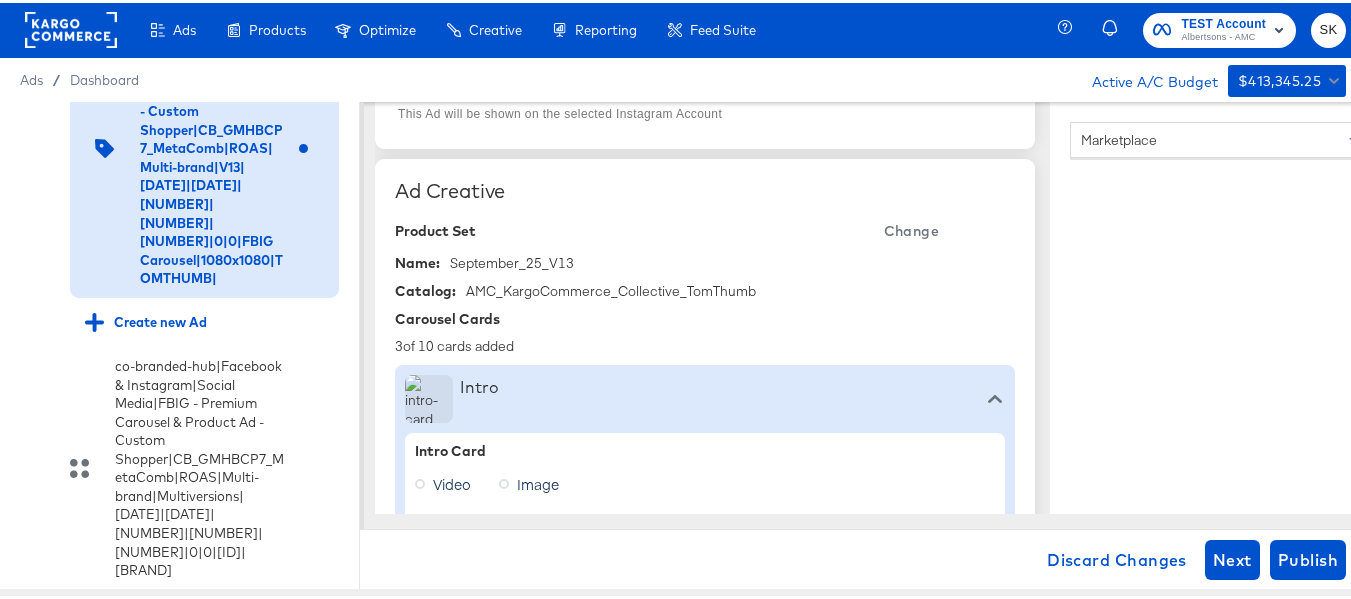 click on "Name: September_25_V13" at bounding box center (705, 260) 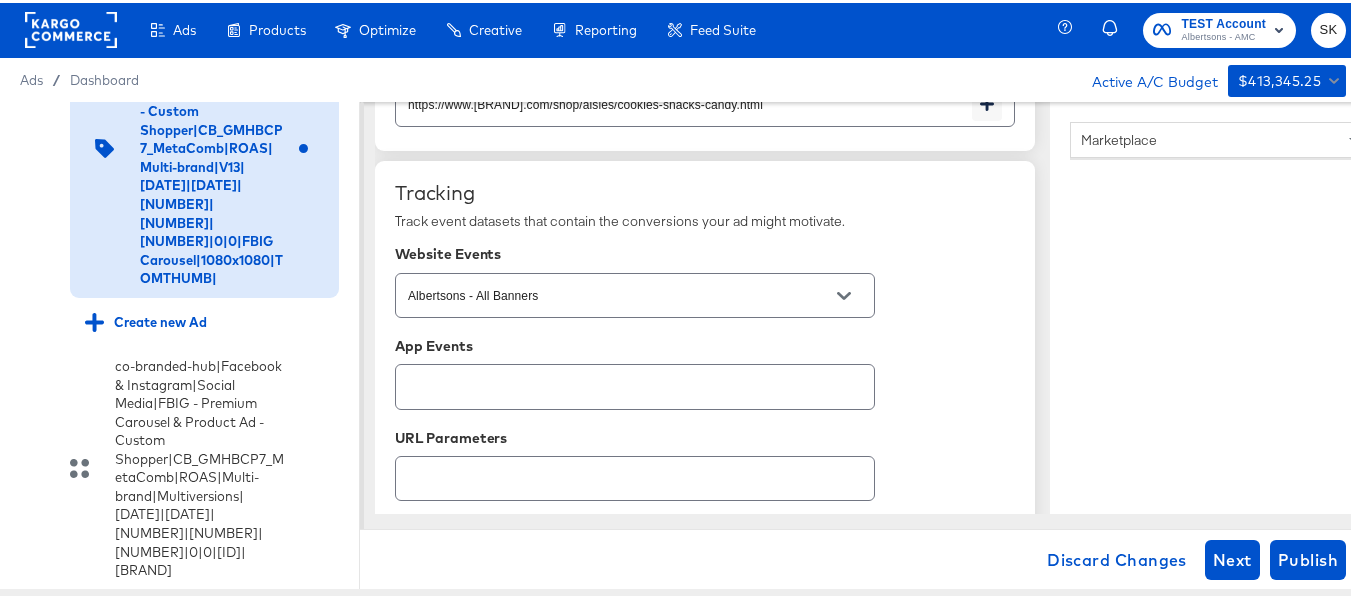 scroll, scrollTop: 3688, scrollLeft: 0, axis: vertical 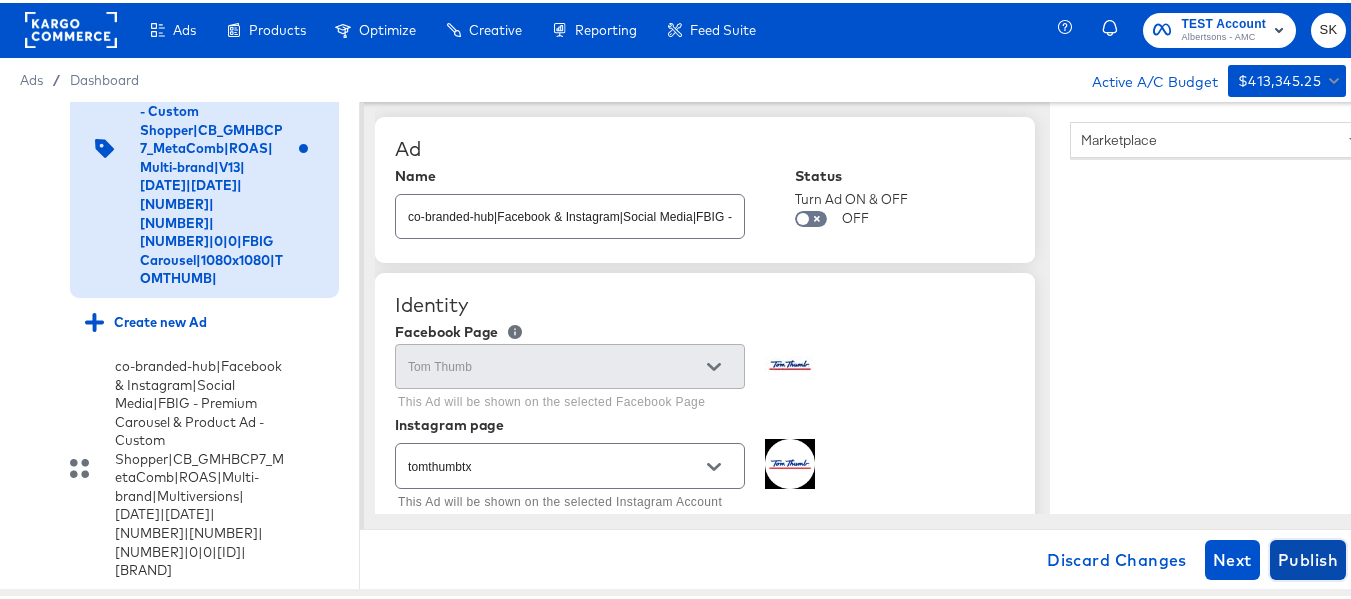click on "Publish" at bounding box center [1308, 557] 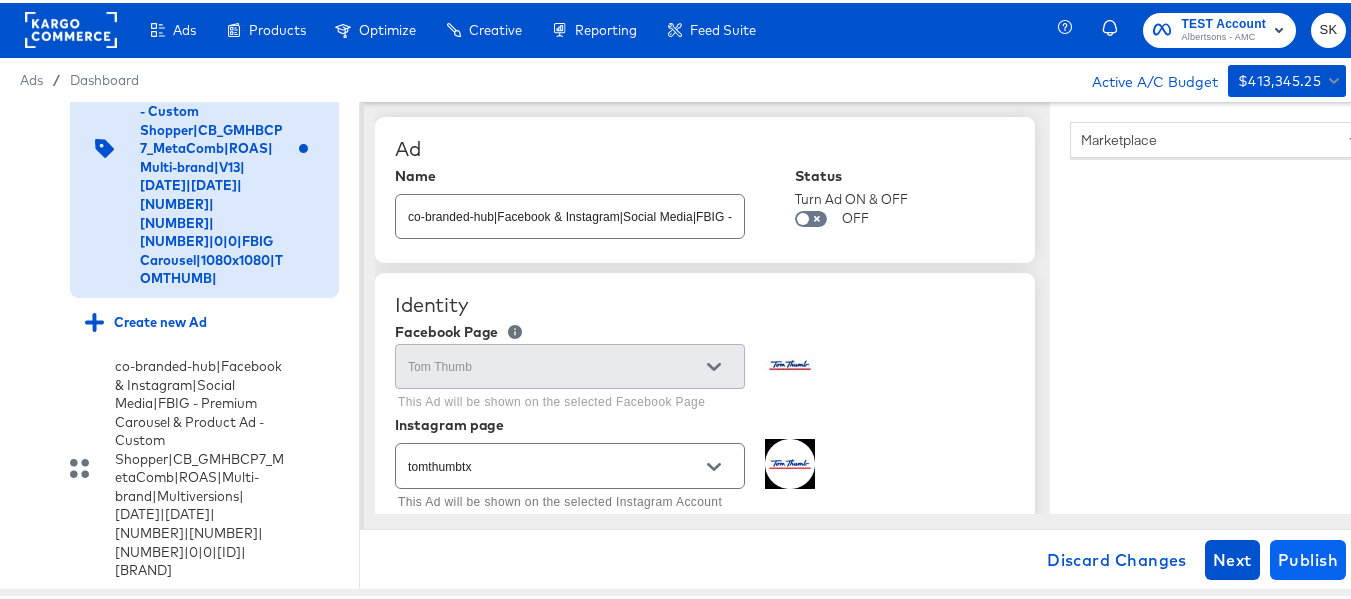 type on "x" 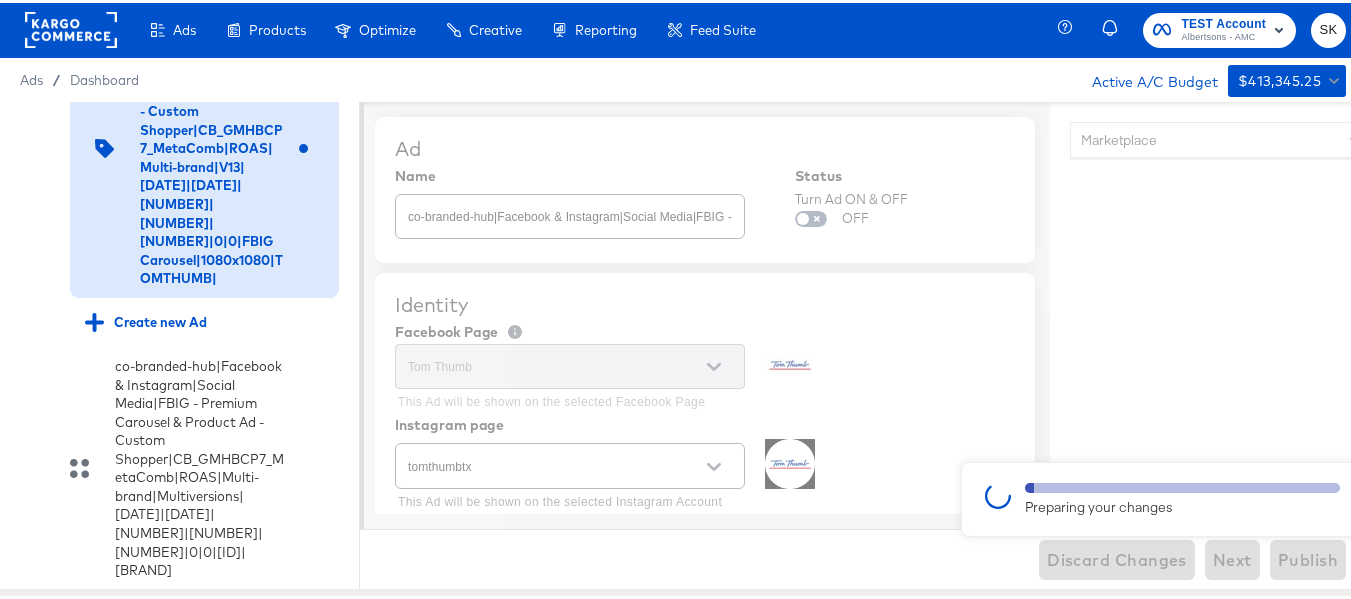 type on "x" 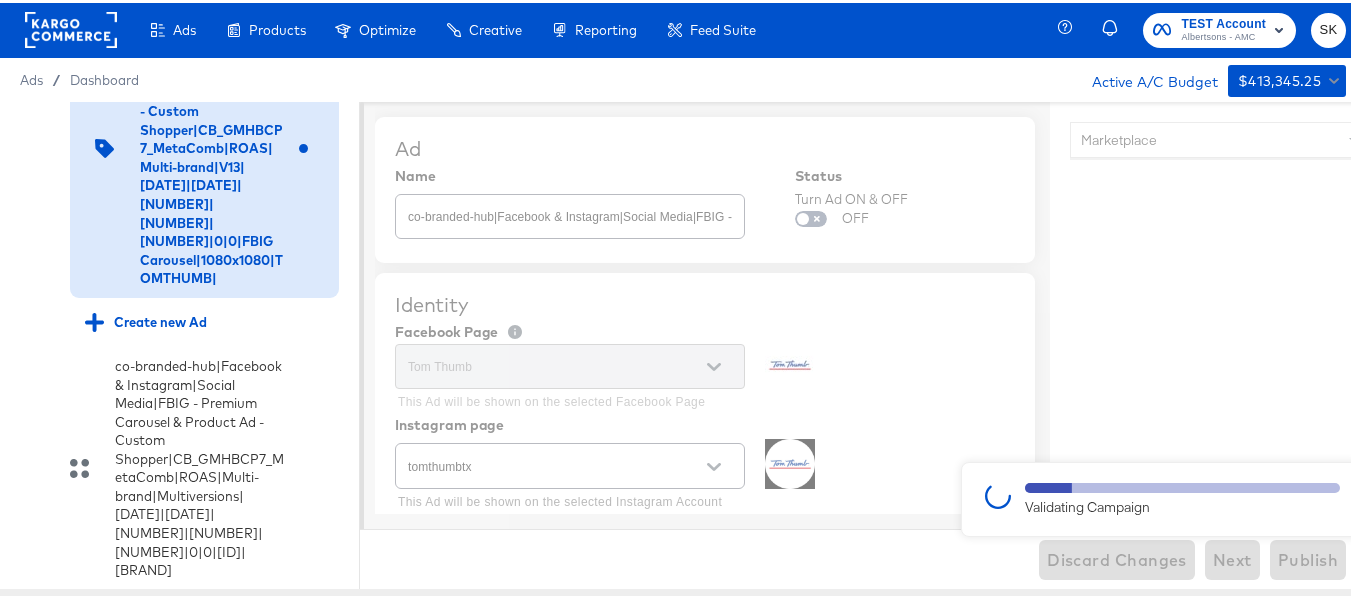 type on "x" 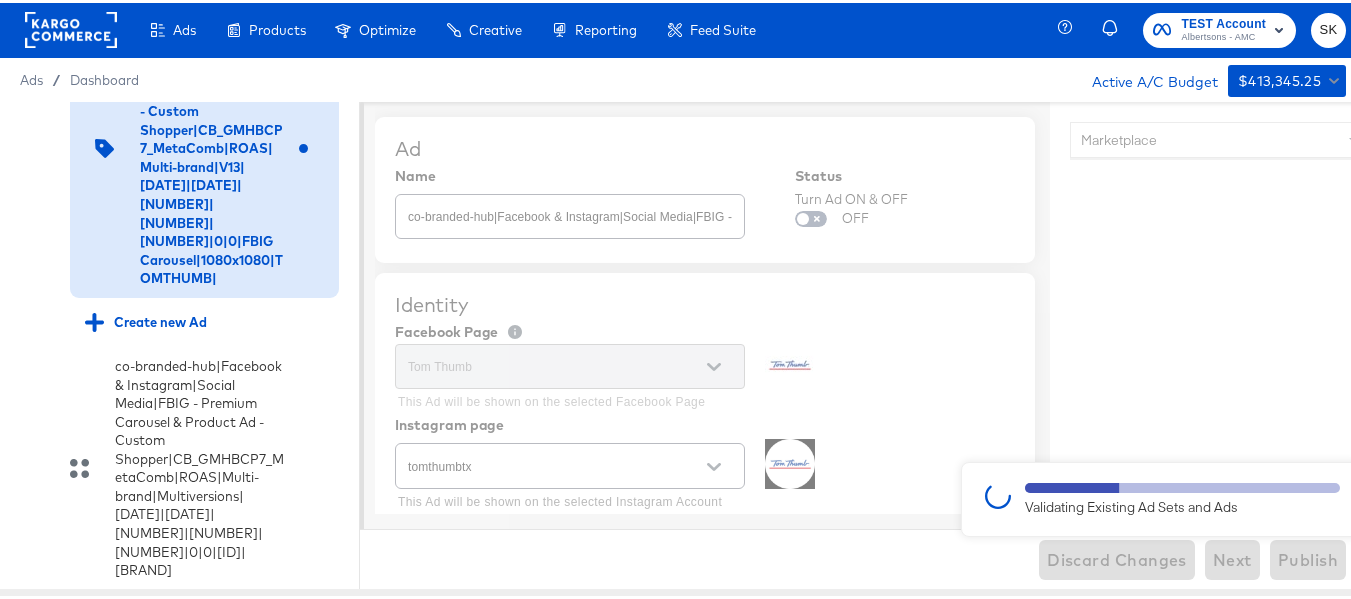 type on "x" 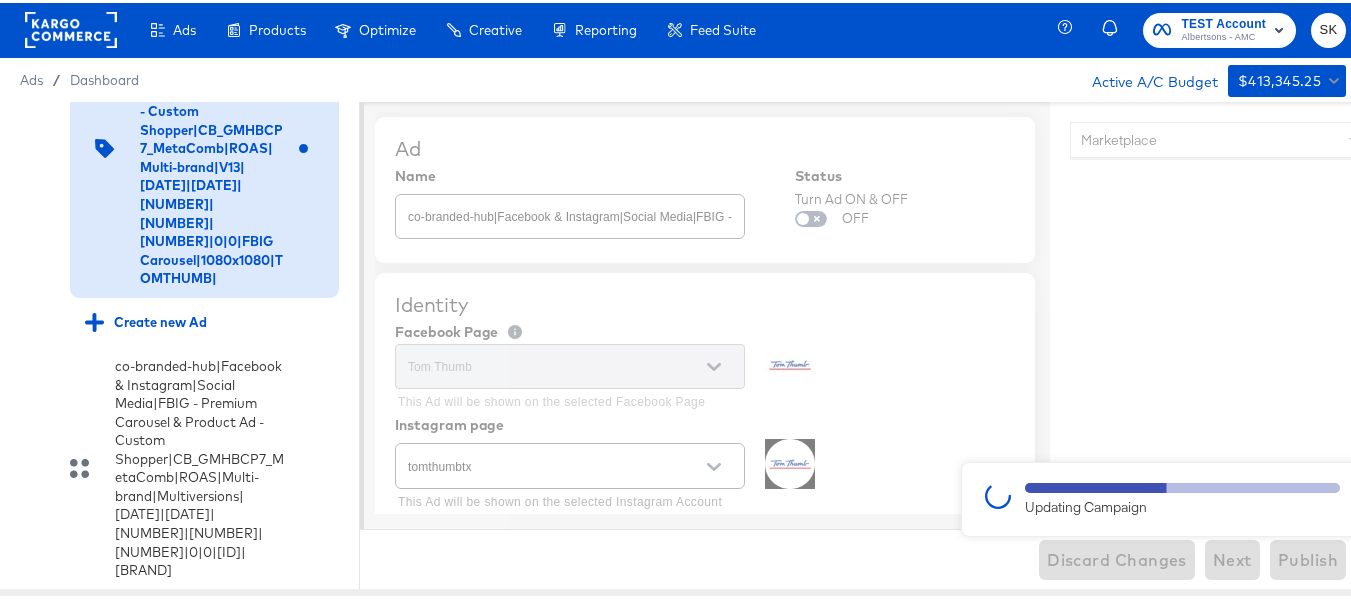 type on "x" 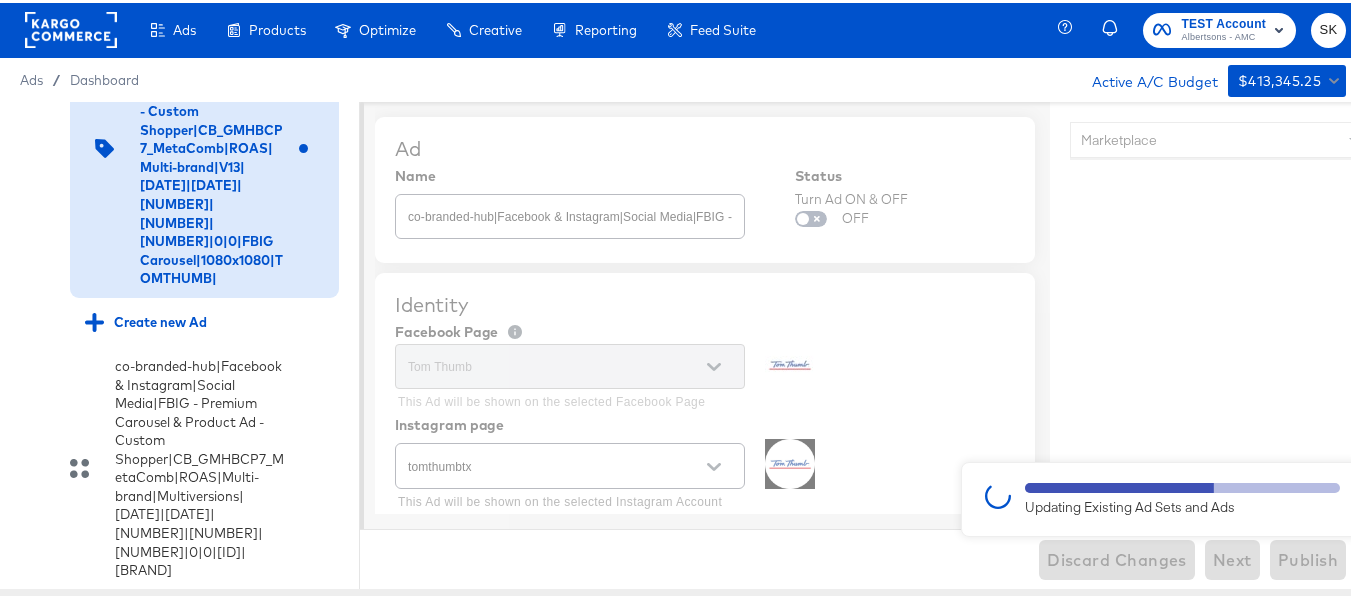 type on "x" 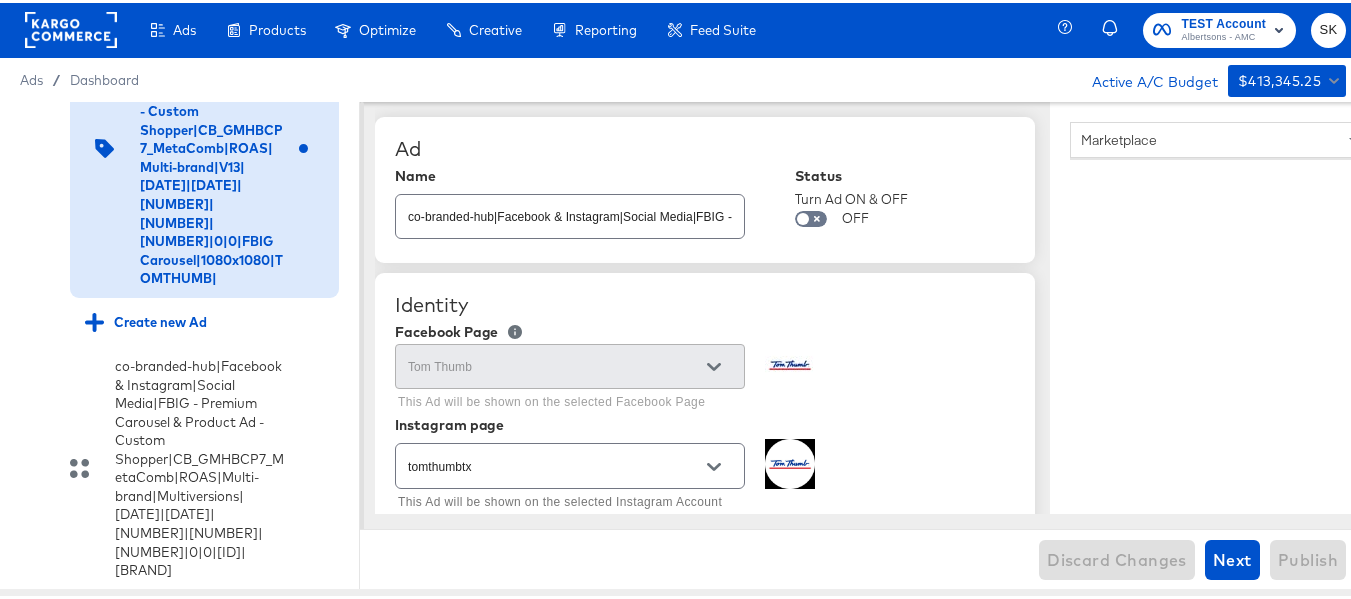 type on "x" 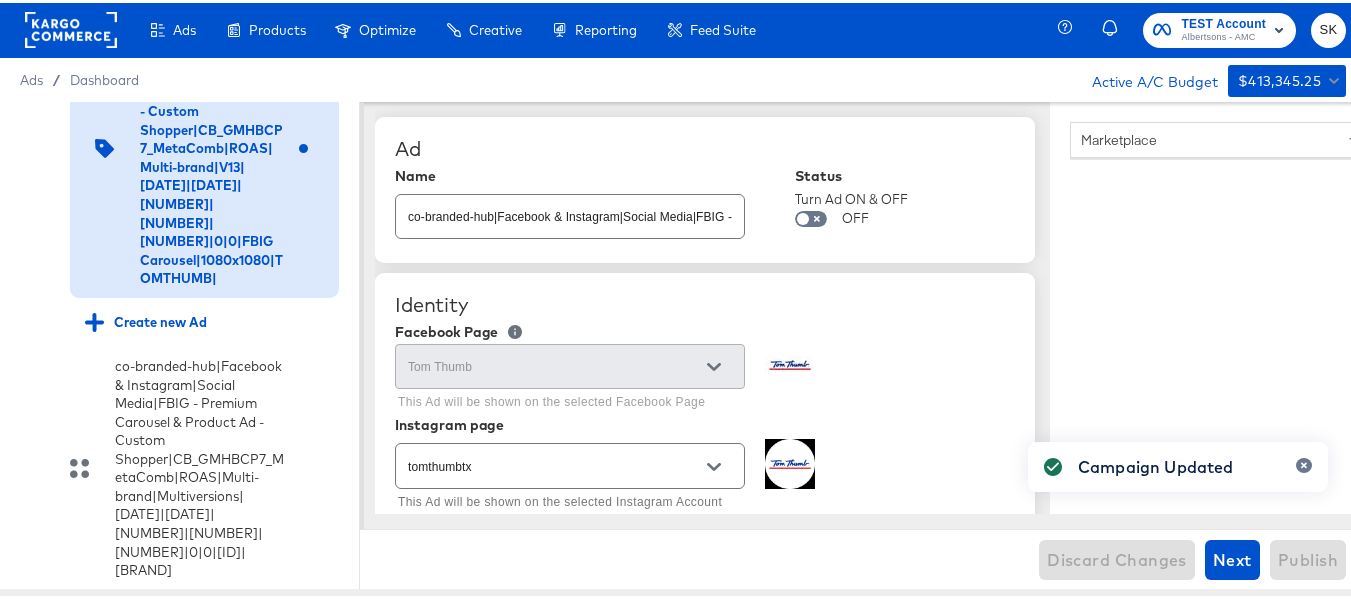 type on "x" 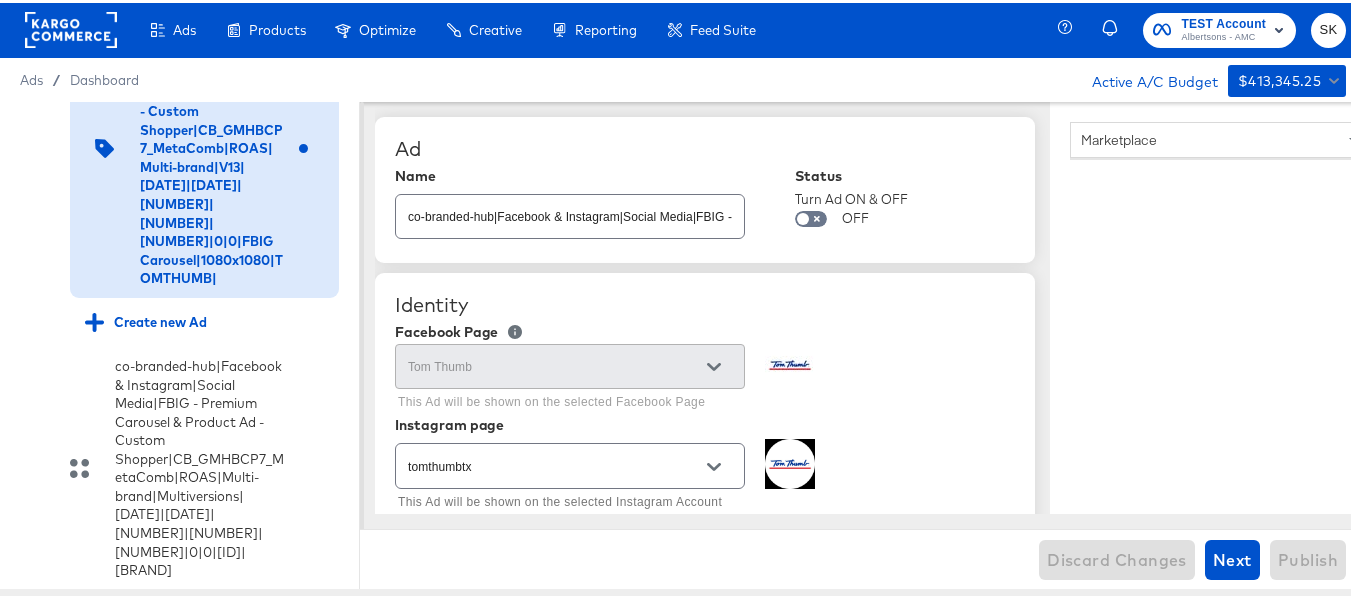 scroll, scrollTop: 3615, scrollLeft: 0, axis: vertical 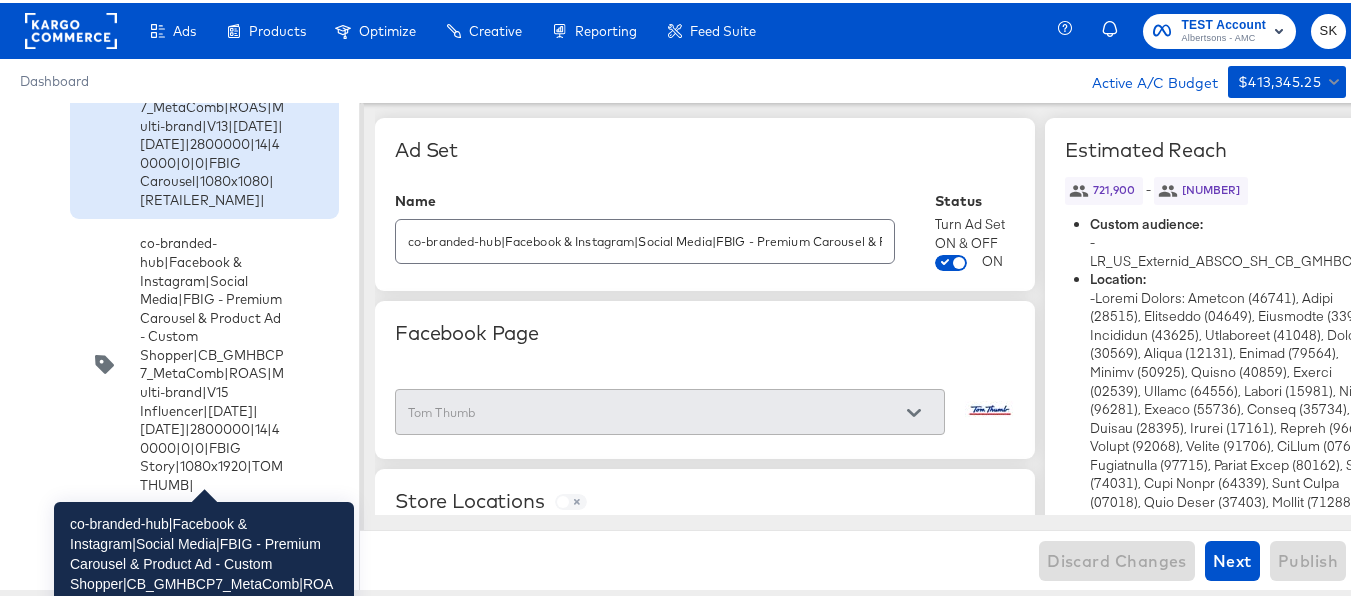 click on "co-branded-hub|Facebook & Instagram|Social Media|FBIG - Premium Carousel & Product Ad - Custom Shopper|CB_GMHBCP7_MetaComb|ROAS|Multi-brand|V13|[DATE]|[DATE]|[NUMBER]|[NUMBER]|[NUMBER]|0|0|FBIG Carousel|1080x1080|TOMTHUMB|" at bounding box center [212, 85] 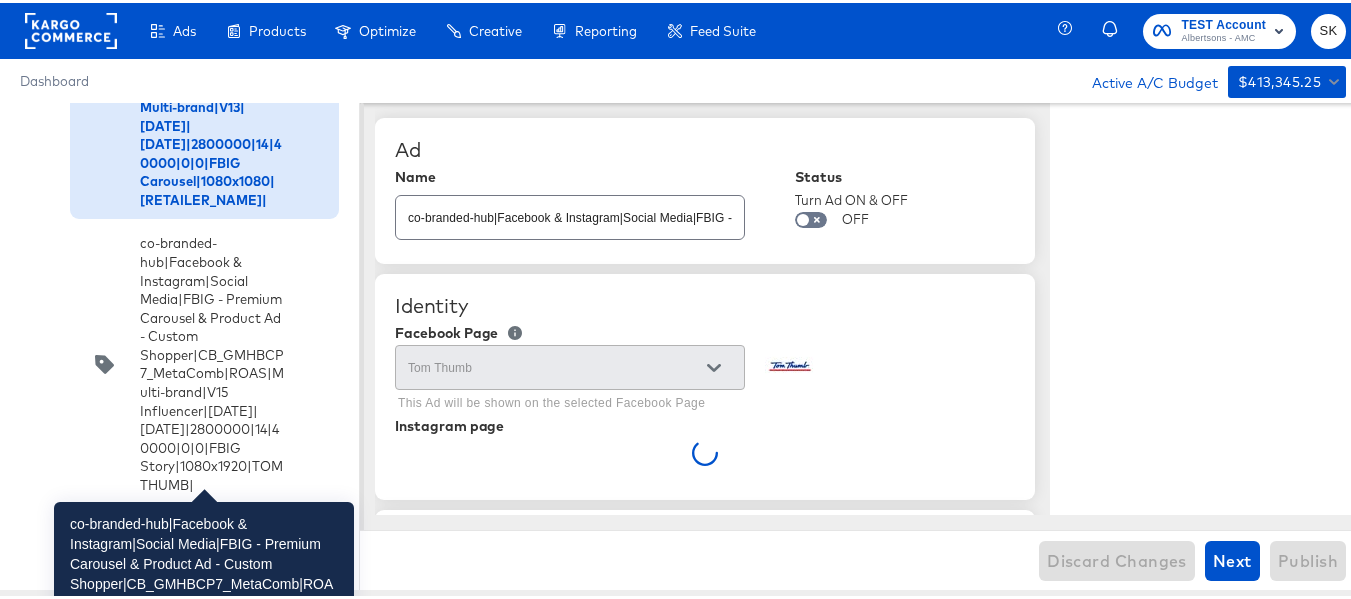 type on "x" 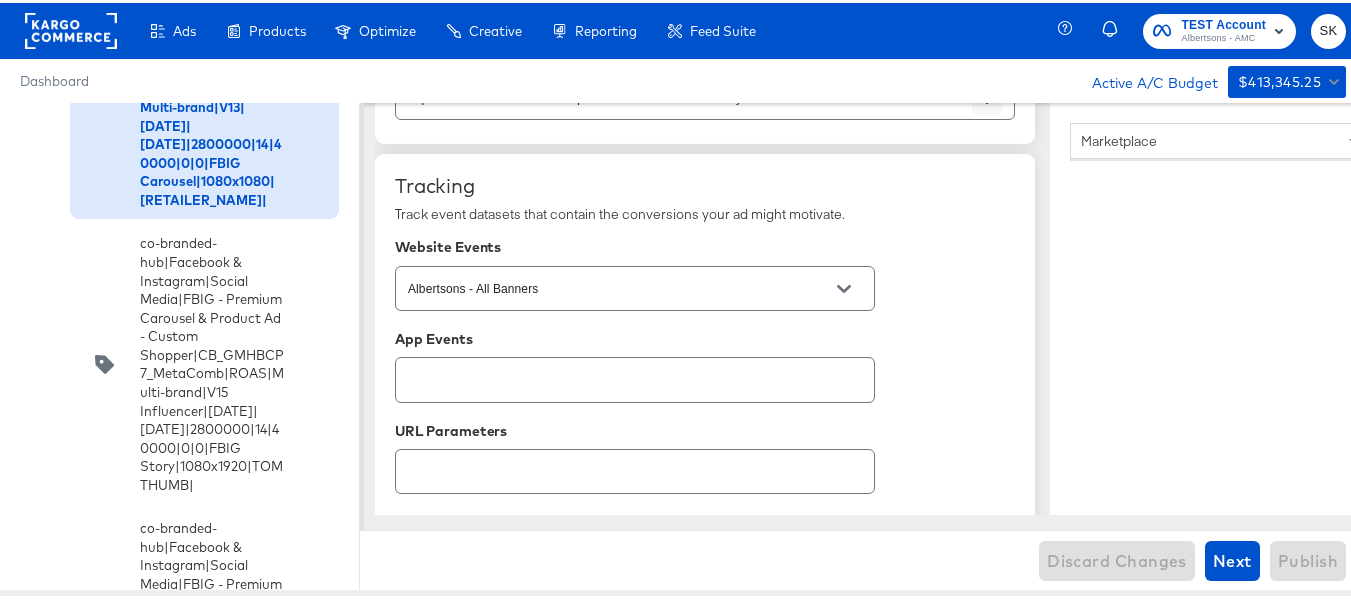 scroll, scrollTop: 3688, scrollLeft: 0, axis: vertical 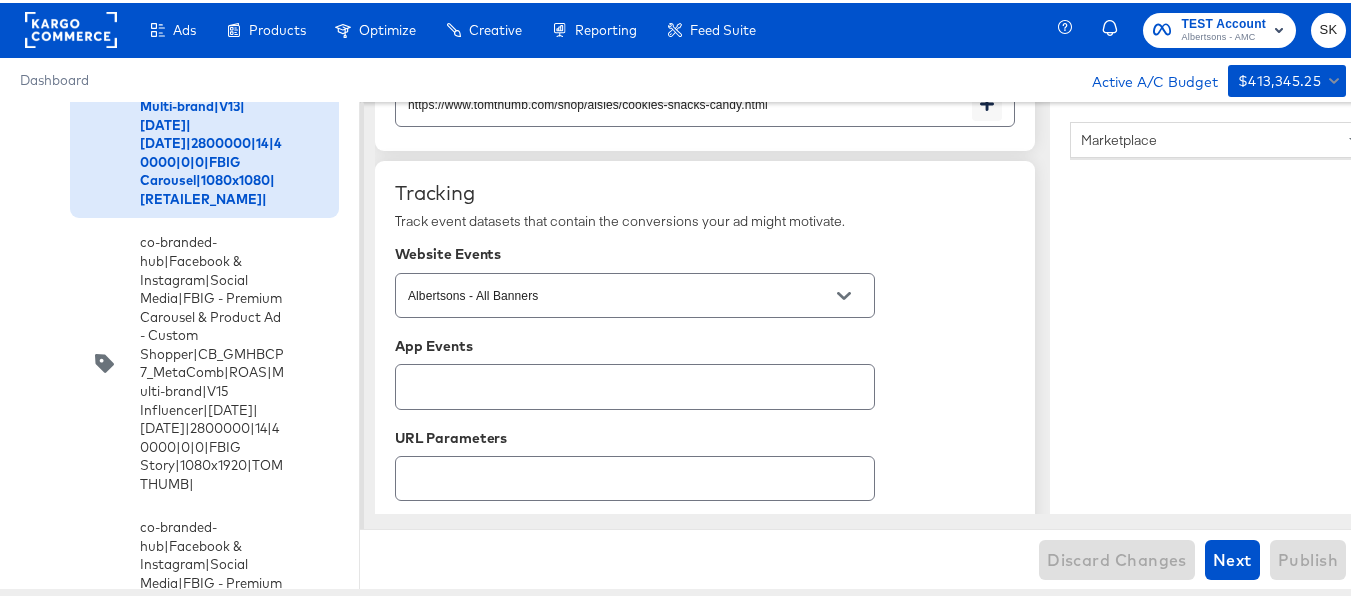 click at bounding box center [844, 293] 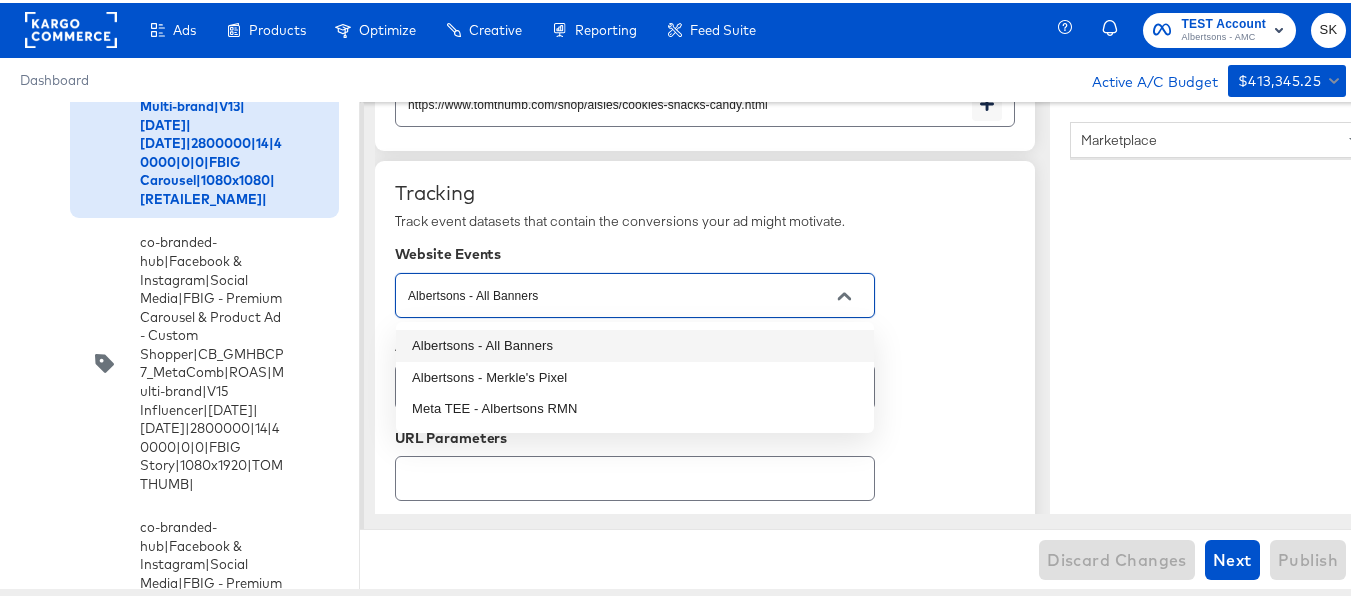 click on "Tracking Track event datasets that contain the conversions your ad might motivate. Website Events Albertsons - All Banners App Events URL Parameters View Tags Comma separated list of view tags." at bounding box center [705, 427] 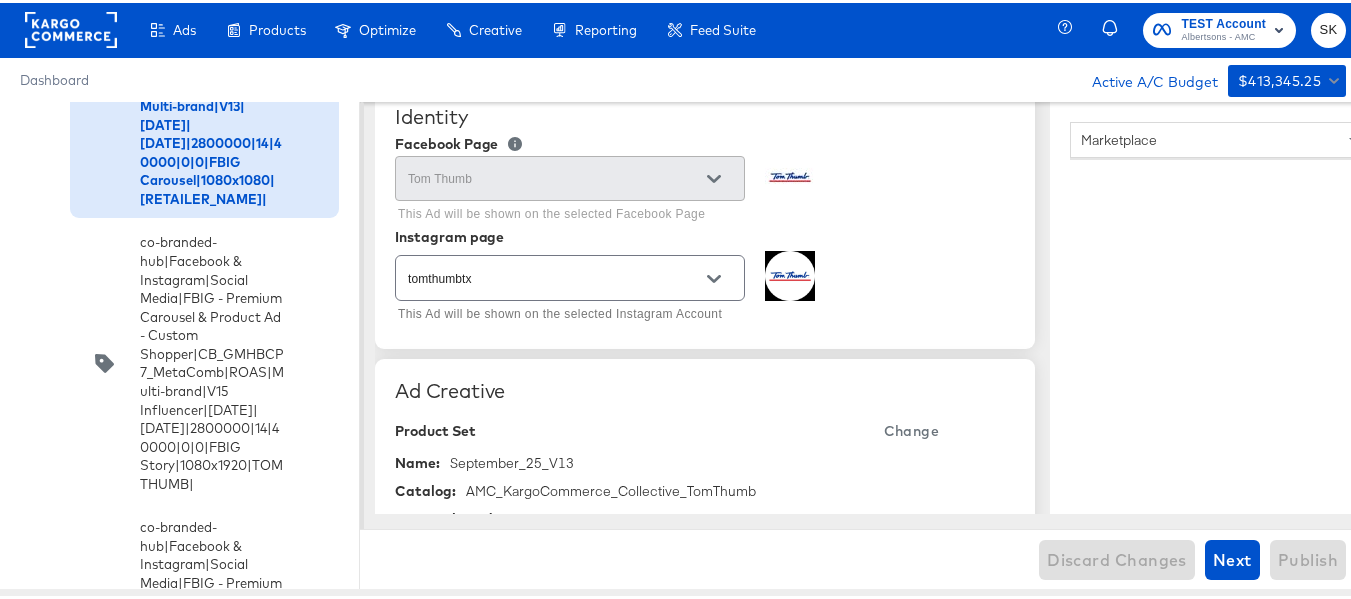 scroll, scrollTop: 0, scrollLeft: 0, axis: both 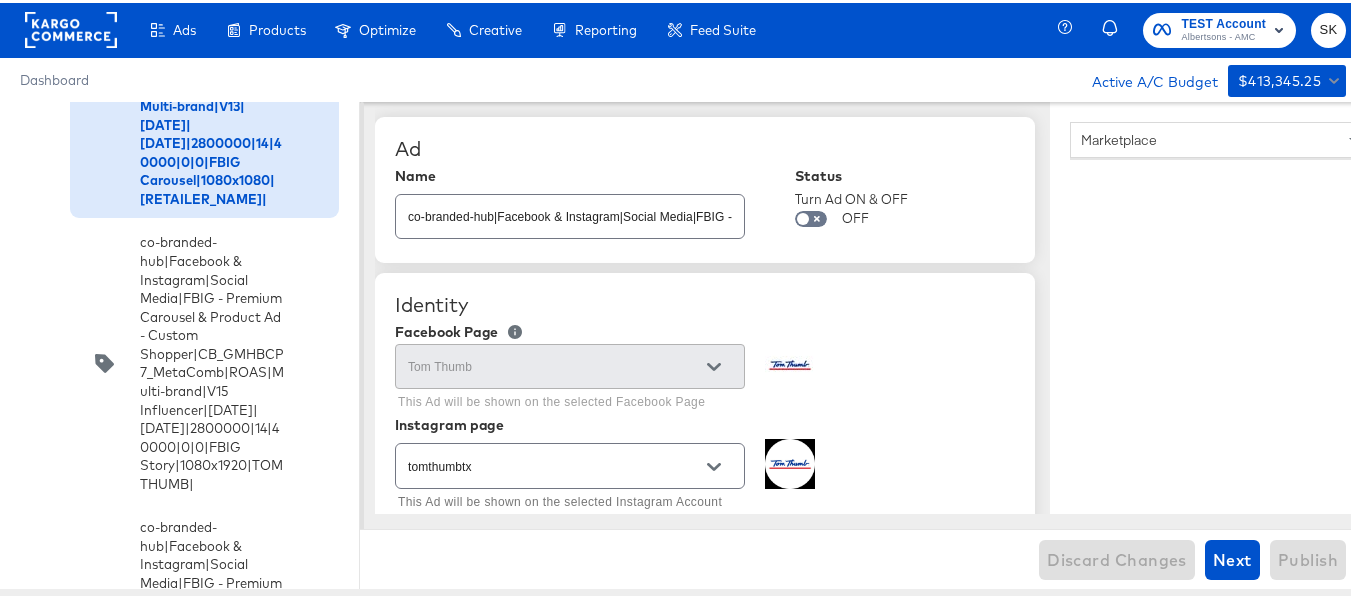 click 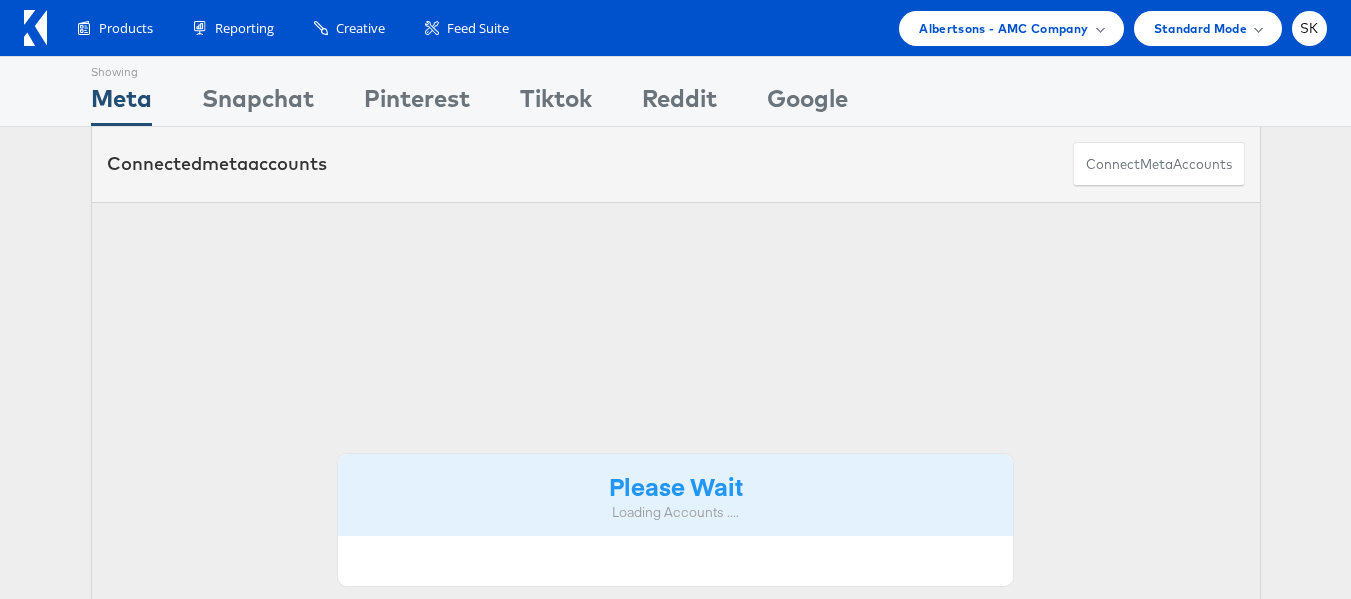 scroll, scrollTop: 0, scrollLeft: 0, axis: both 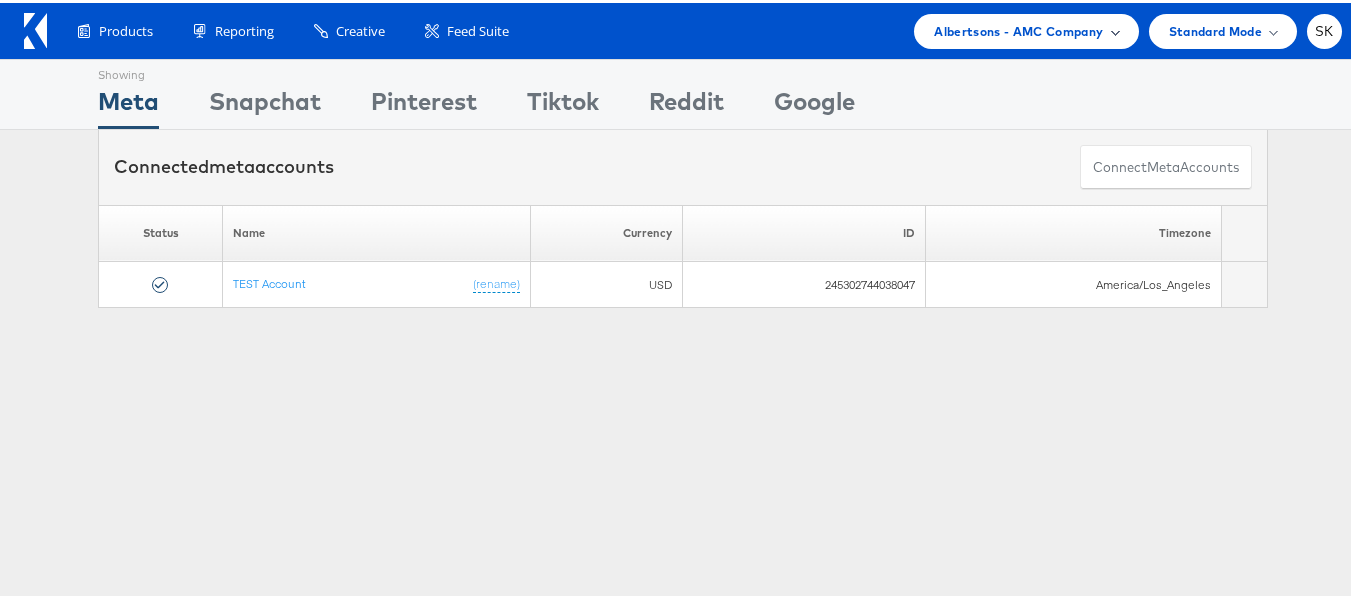 click on "Albertsons - AMC Company" at bounding box center (1018, 28) 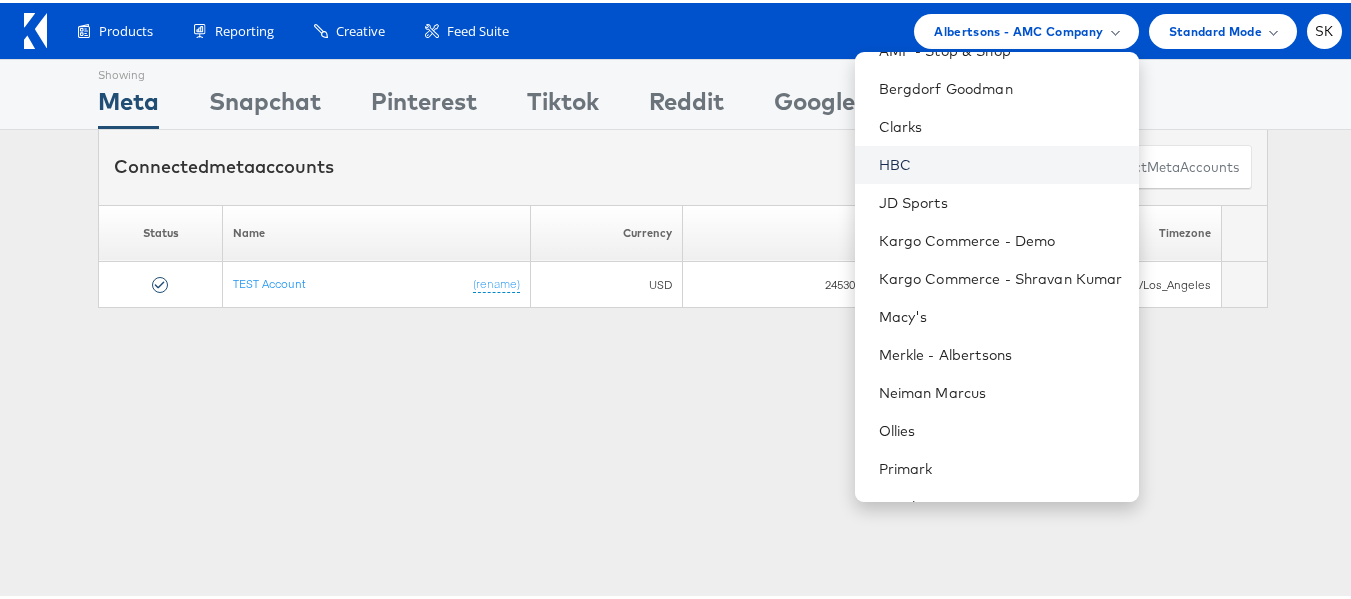 scroll, scrollTop: 286, scrollLeft: 0, axis: vertical 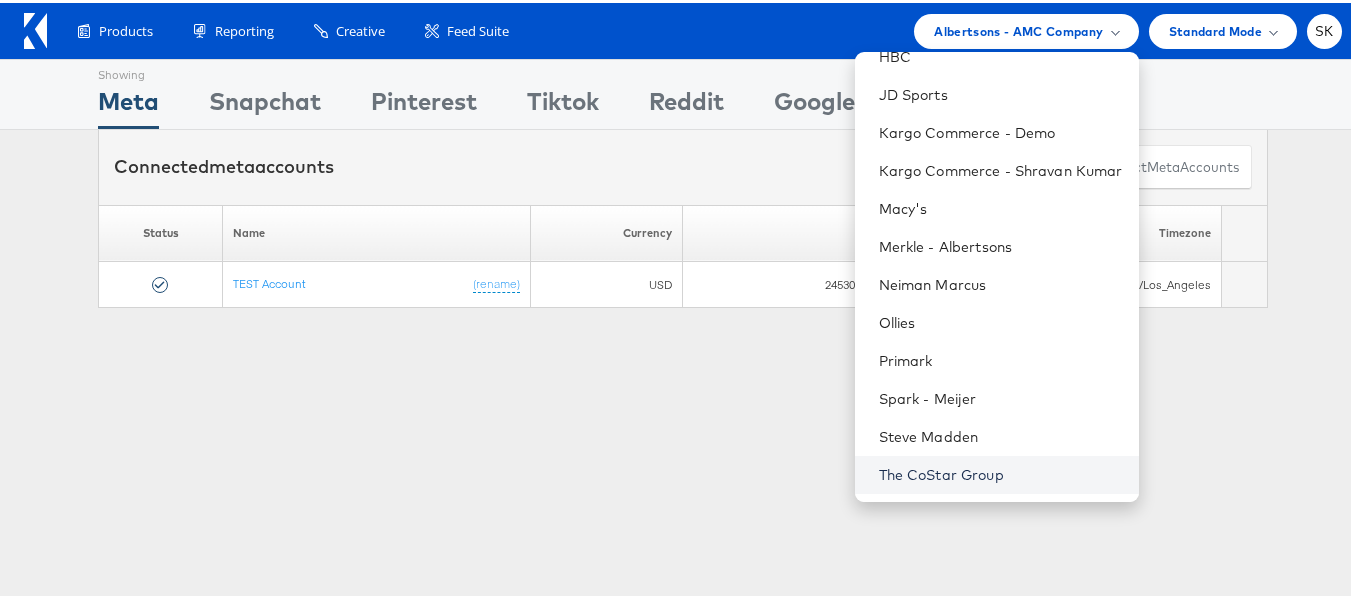 click on "The CoStar Group" at bounding box center (1001, 472) 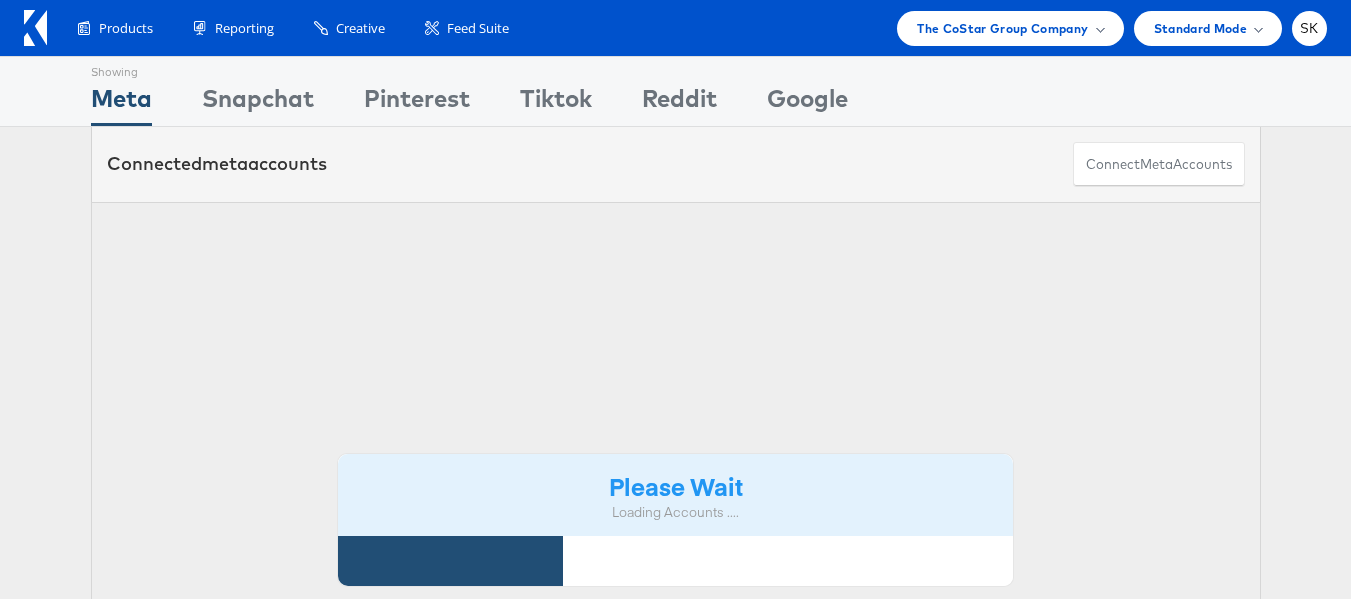 scroll, scrollTop: 0, scrollLeft: 0, axis: both 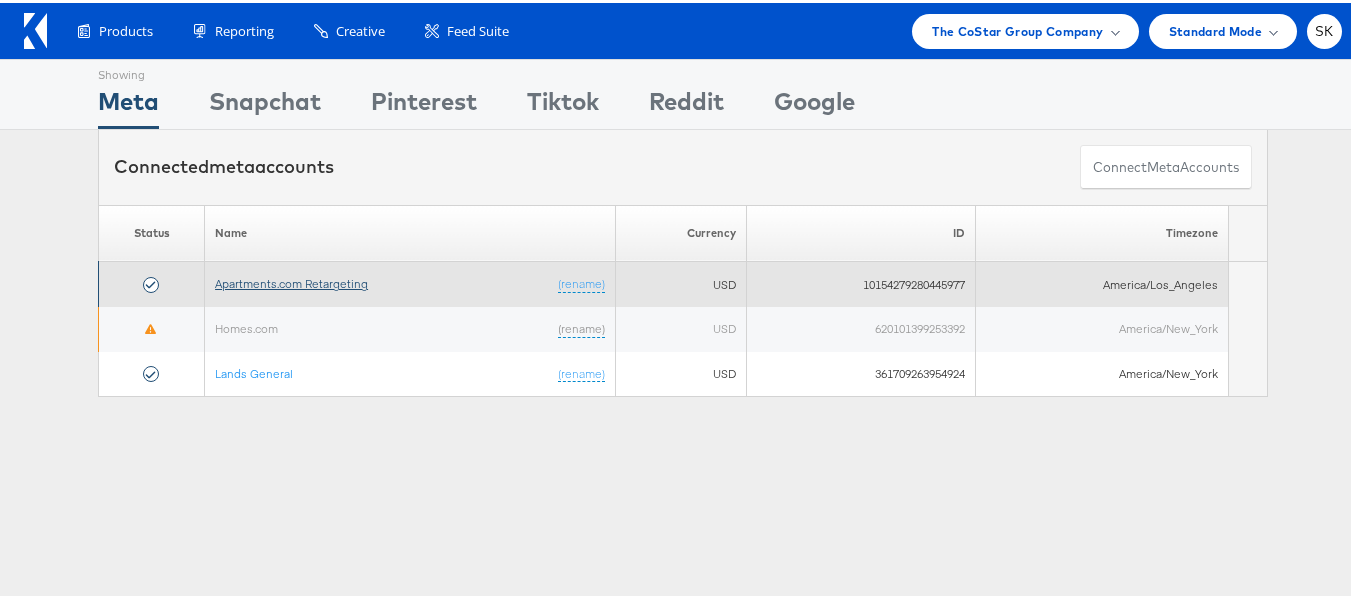click on "Apartments.com Retargeting" at bounding box center [291, 280] 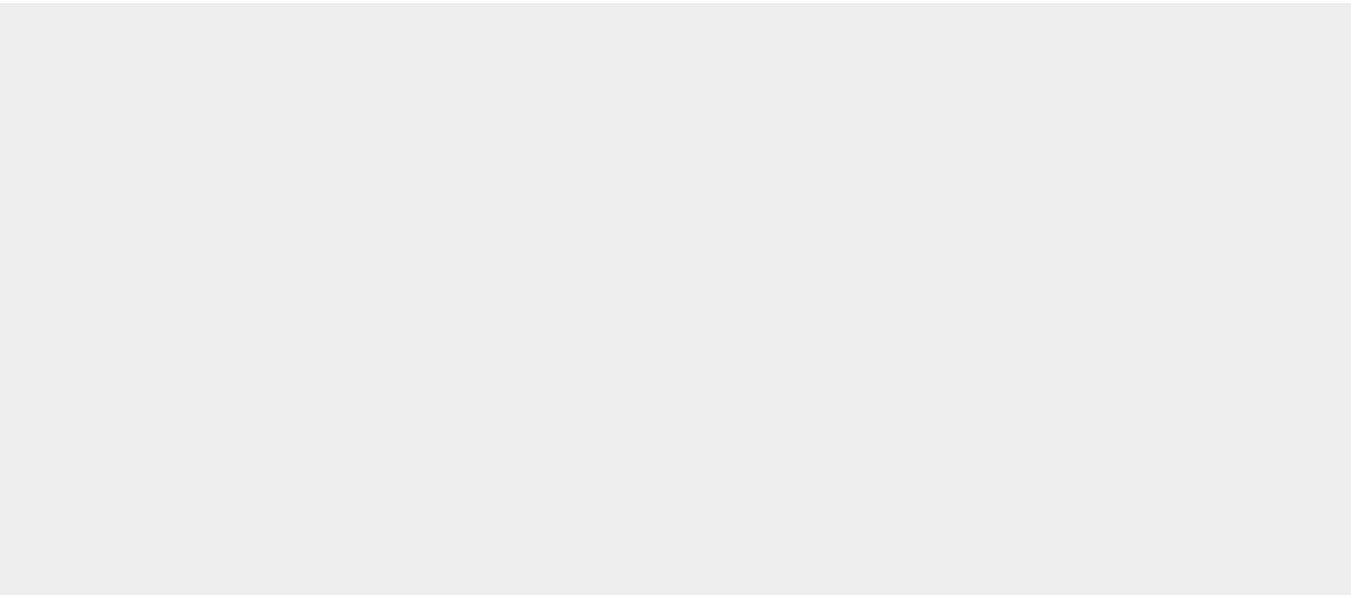 scroll, scrollTop: 0, scrollLeft: 0, axis: both 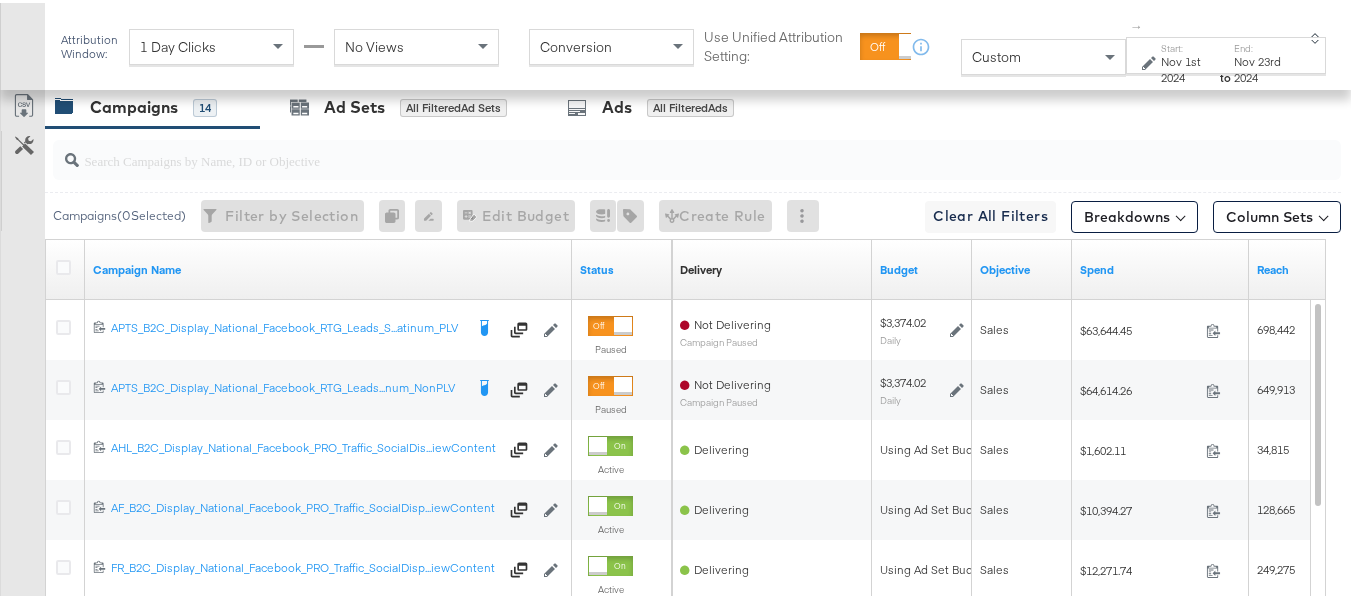 click on "Custom" at bounding box center [1043, 54] 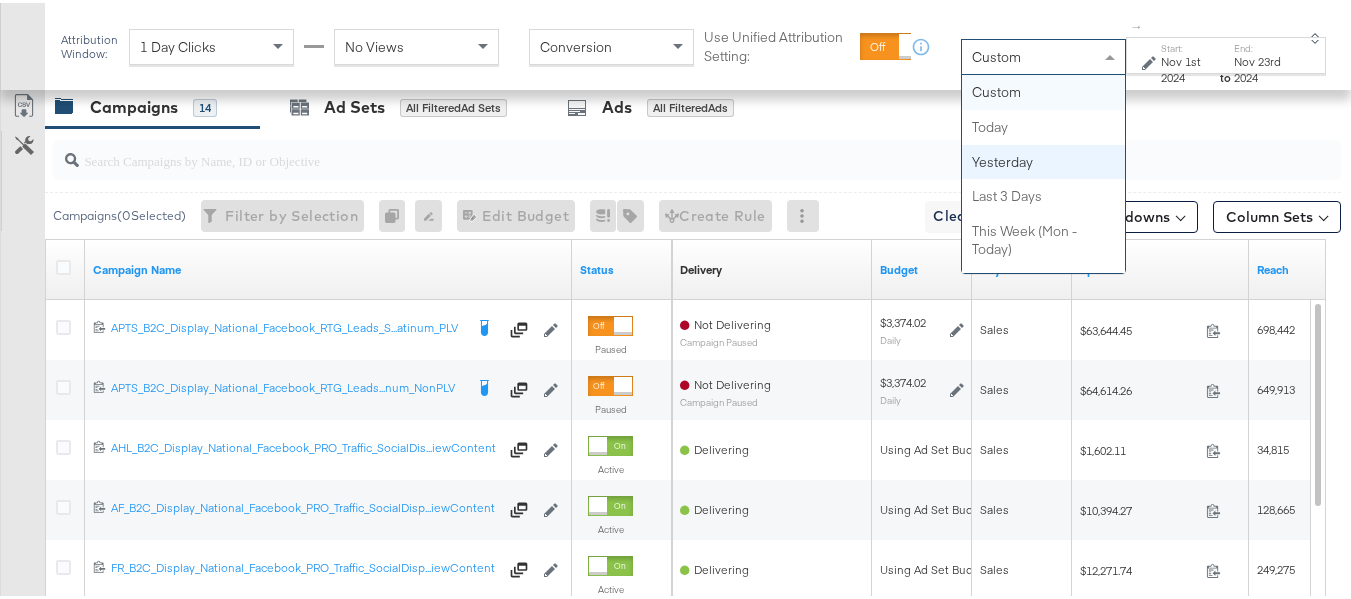 scroll, scrollTop: 500, scrollLeft: 0, axis: vertical 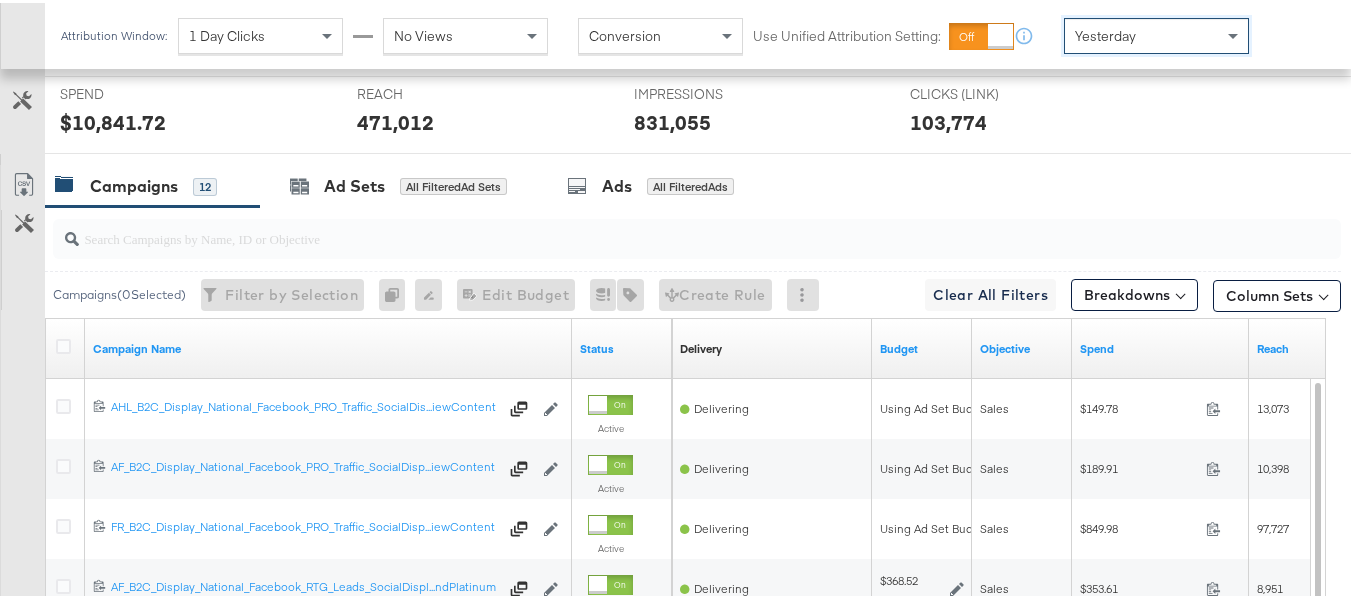 click at bounding box center (653, 227) 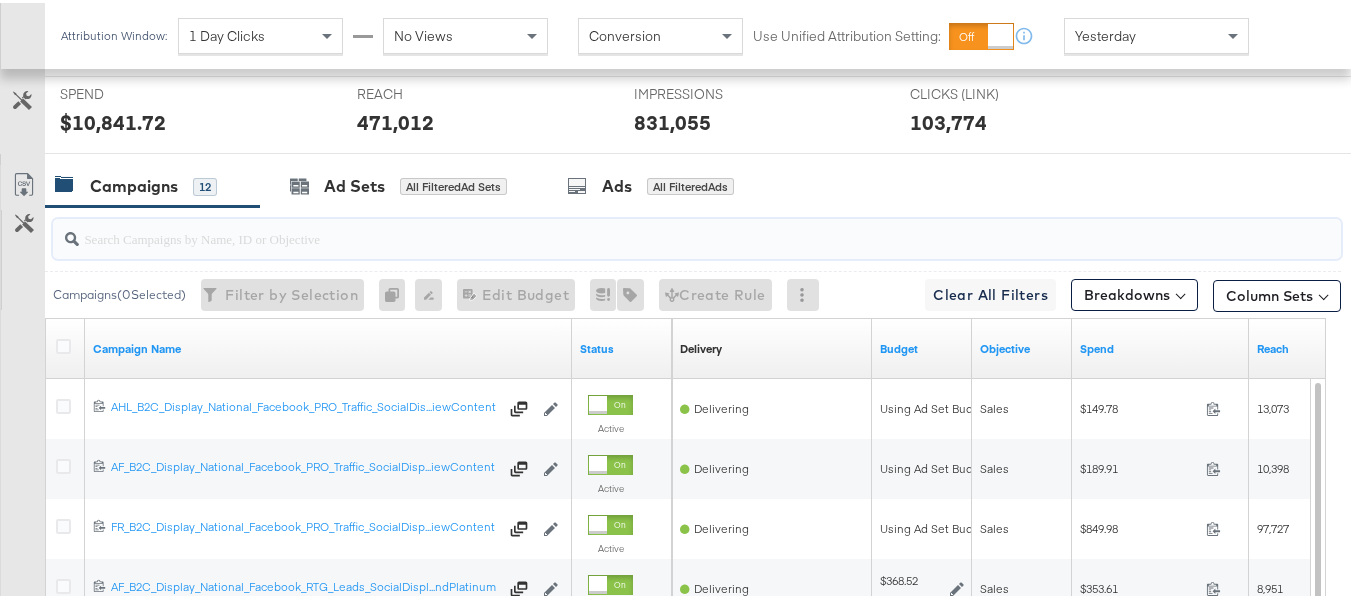 paste on "APTS_B2C_Display_National_Facebook_RTG_Leads_SocialDisplay_alwayson_Retargeting_DARE24_DiamondPlatinum" 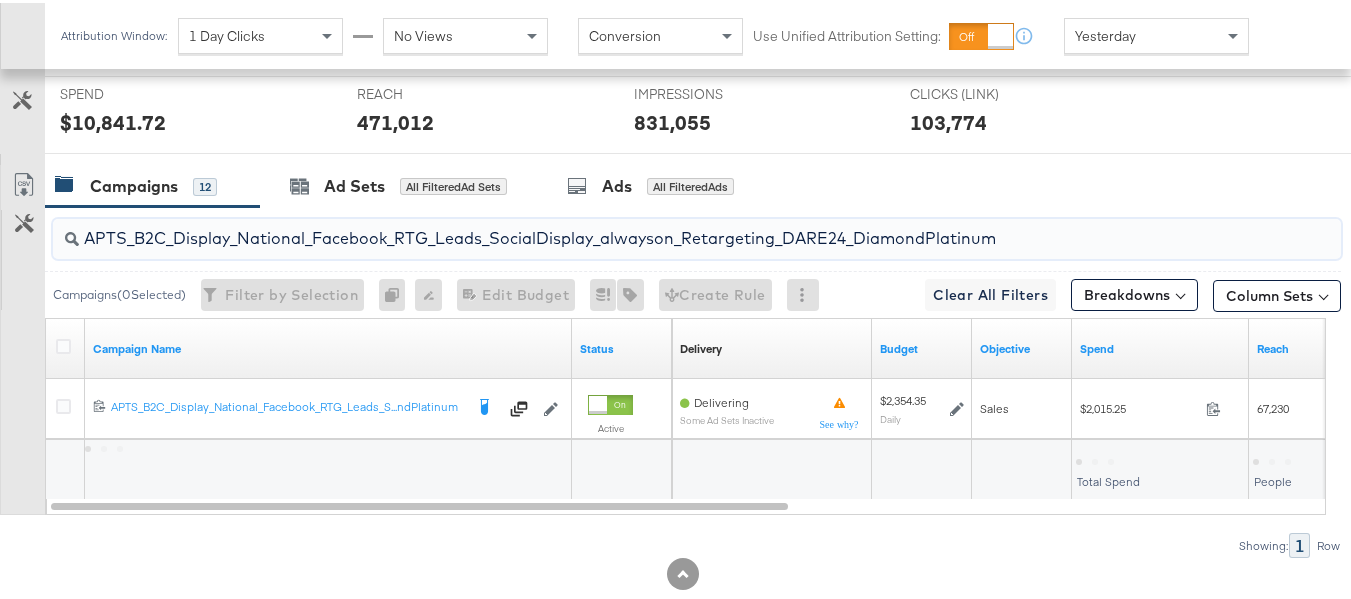 scroll, scrollTop: 873, scrollLeft: 0, axis: vertical 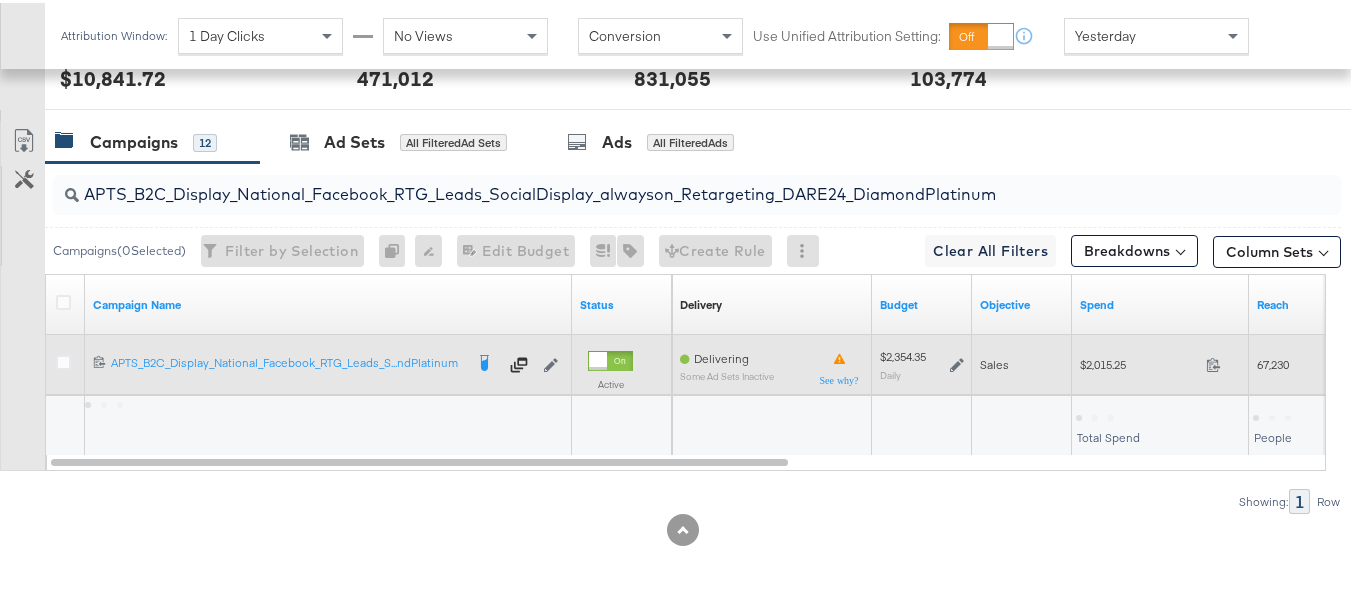 click on "$2,015.25" at bounding box center (1139, 361) 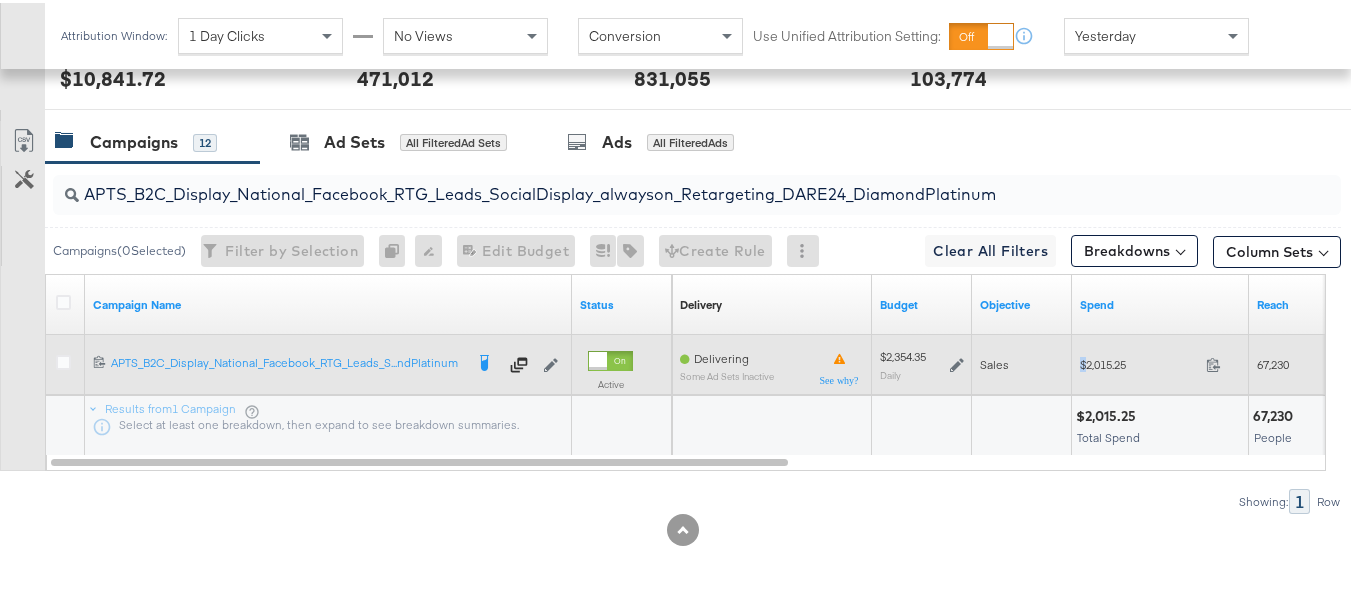 click on "$2,015.25" at bounding box center [1139, 361] 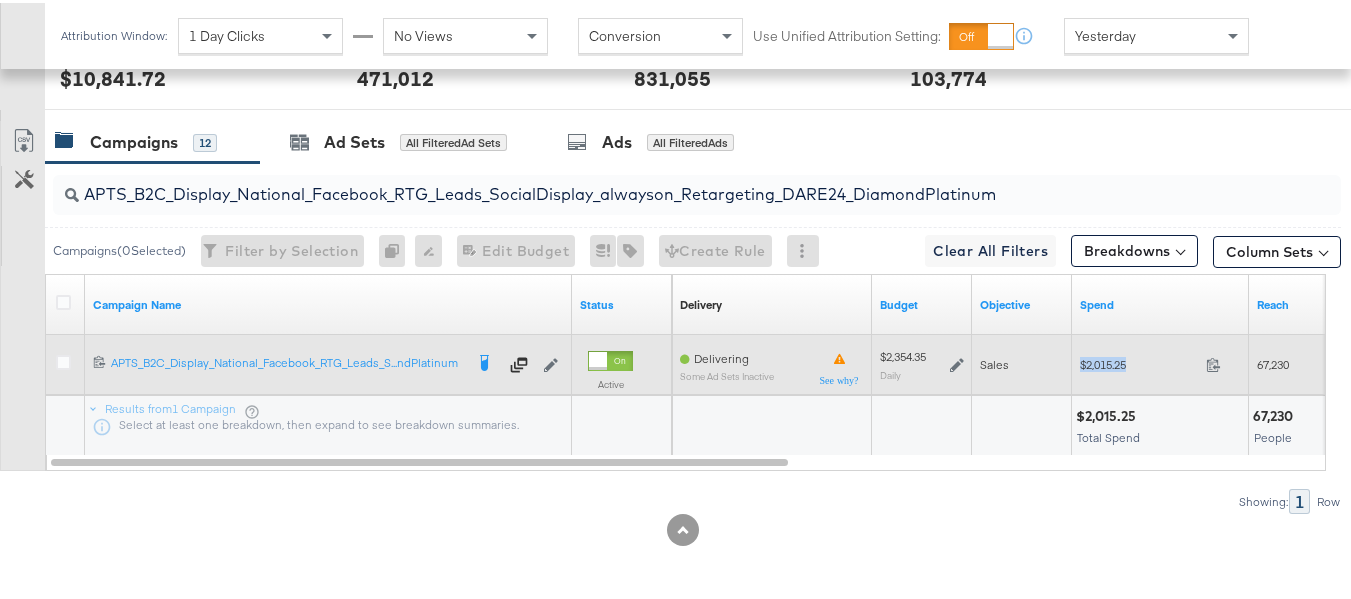 click on "$2,015.25" at bounding box center [1139, 361] 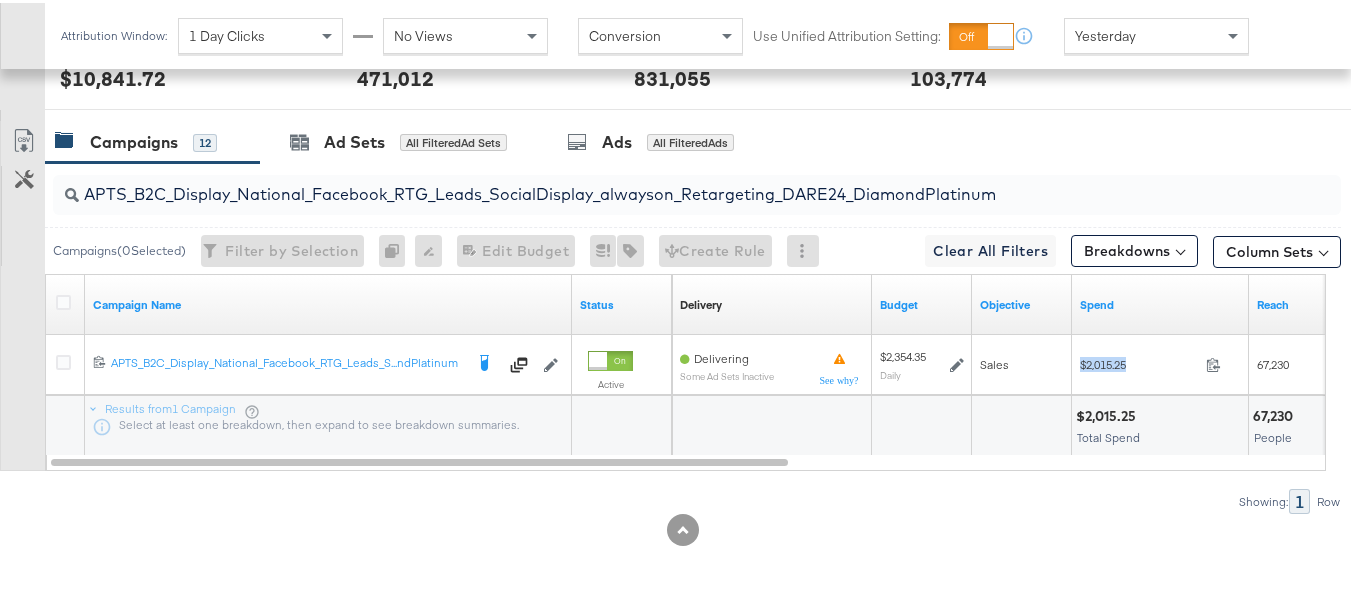 copy on "$2,015.25" 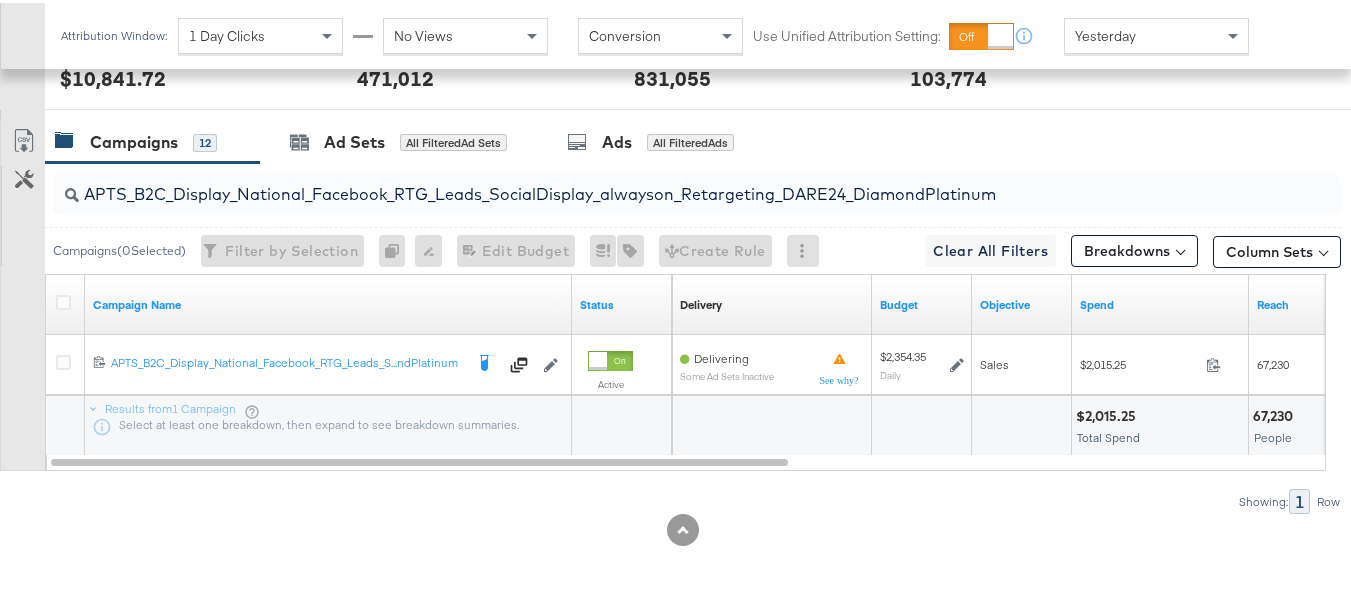 click on "APTS_B2C_Display_National_Facebook_RTG_Leads_SocialDisplay_alwayson_Retargeting_DARE24_DiamondPlatinum" at bounding box center (653, 183) 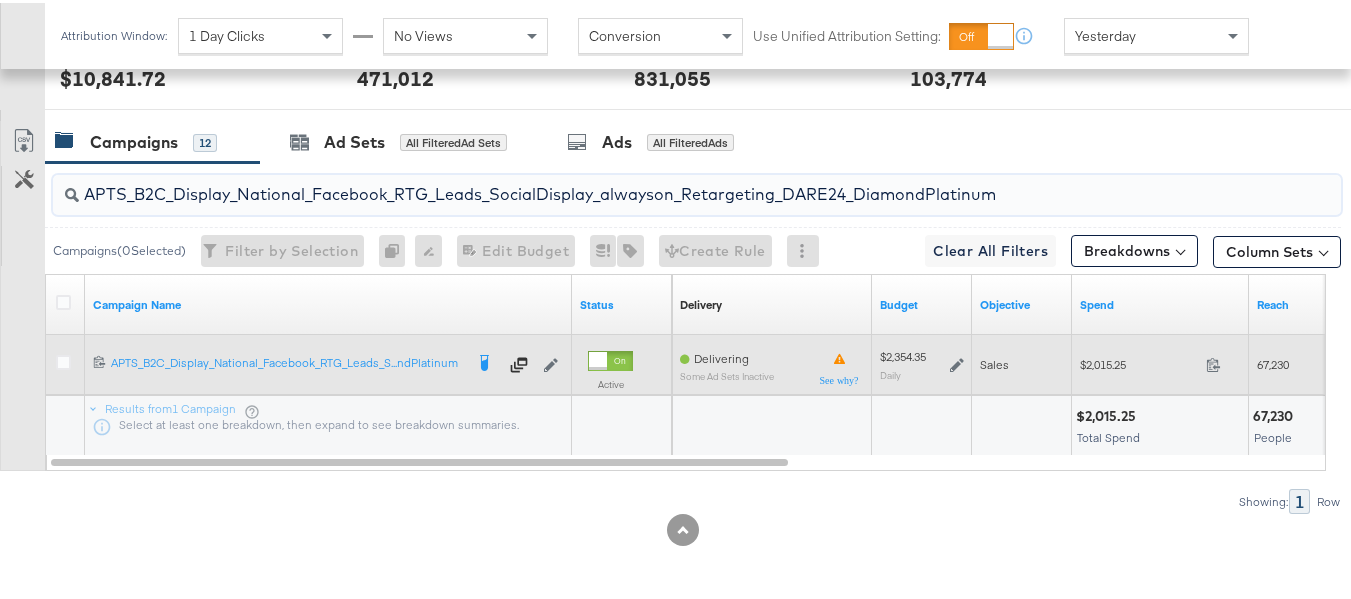 paste on "FR_B2C_Display_National_Facebook_RTG_Leads_SocialDisplay_alwayson_Retargeting_FR" 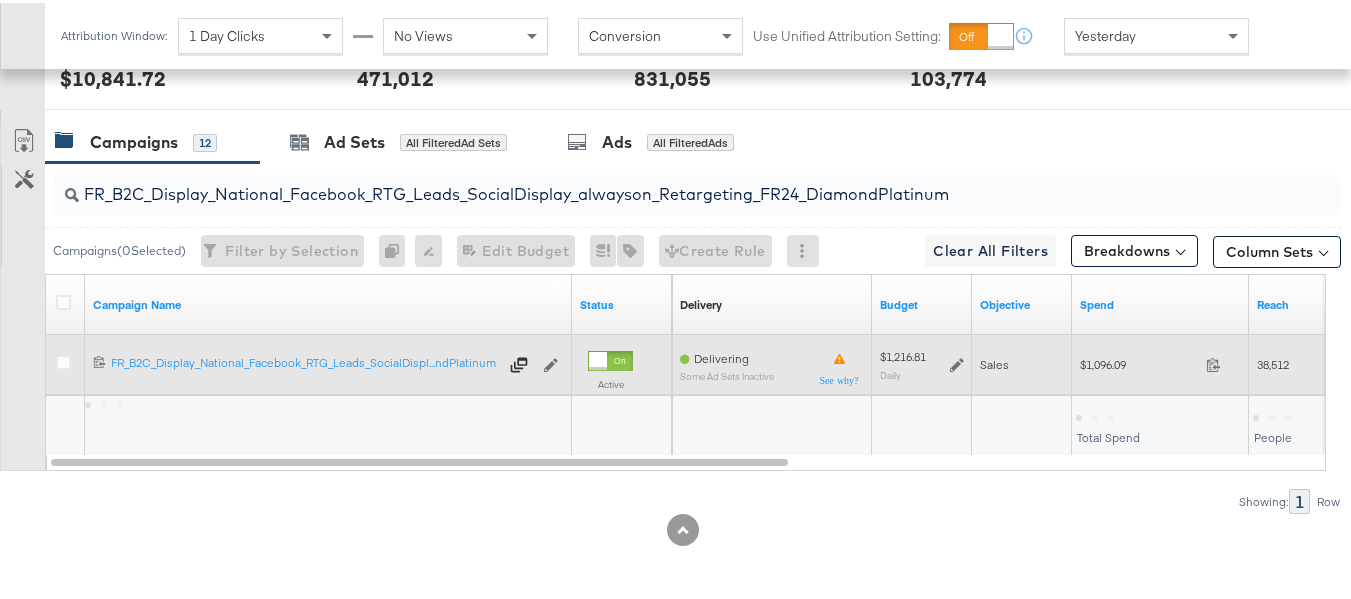 click on "$1,096.09   1096.09" at bounding box center (1160, 361) 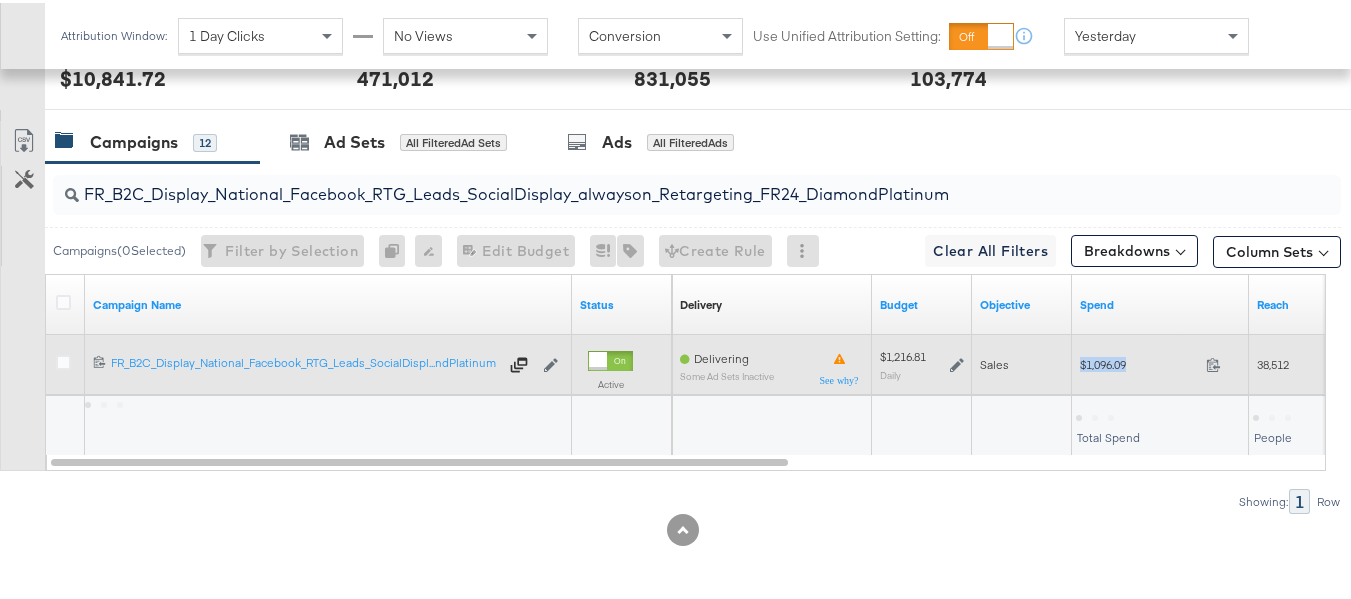 click on "$1,096.09   1096.09" at bounding box center [1160, 361] 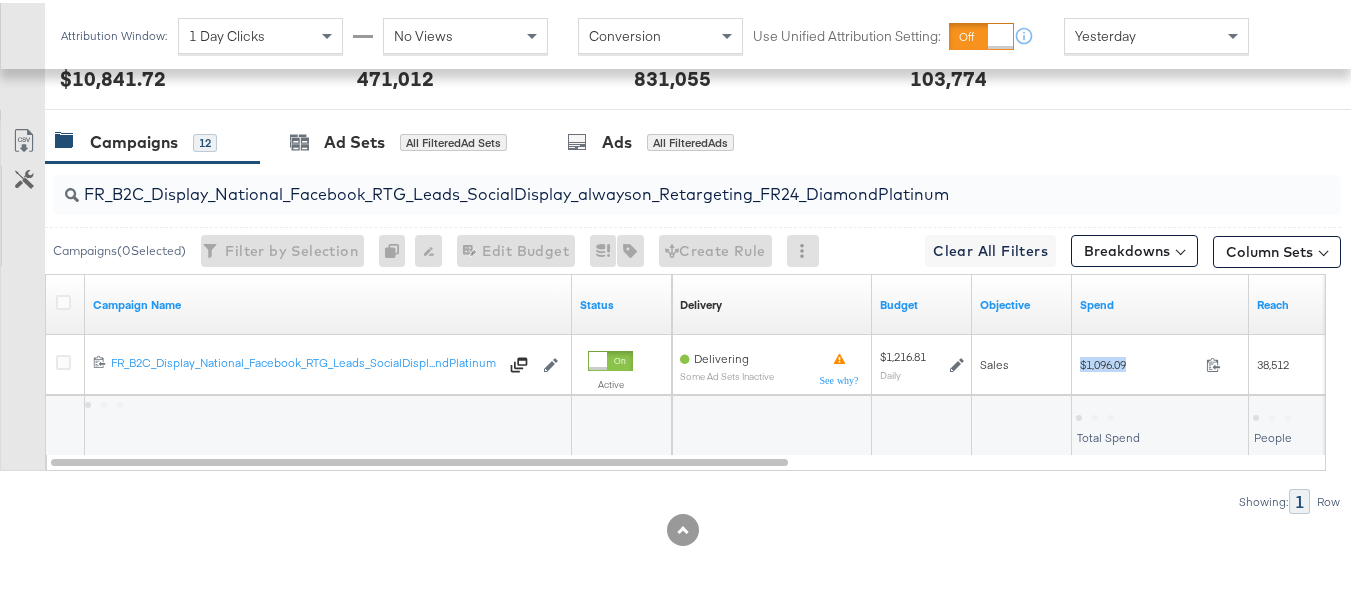 copy on "$1,096.09" 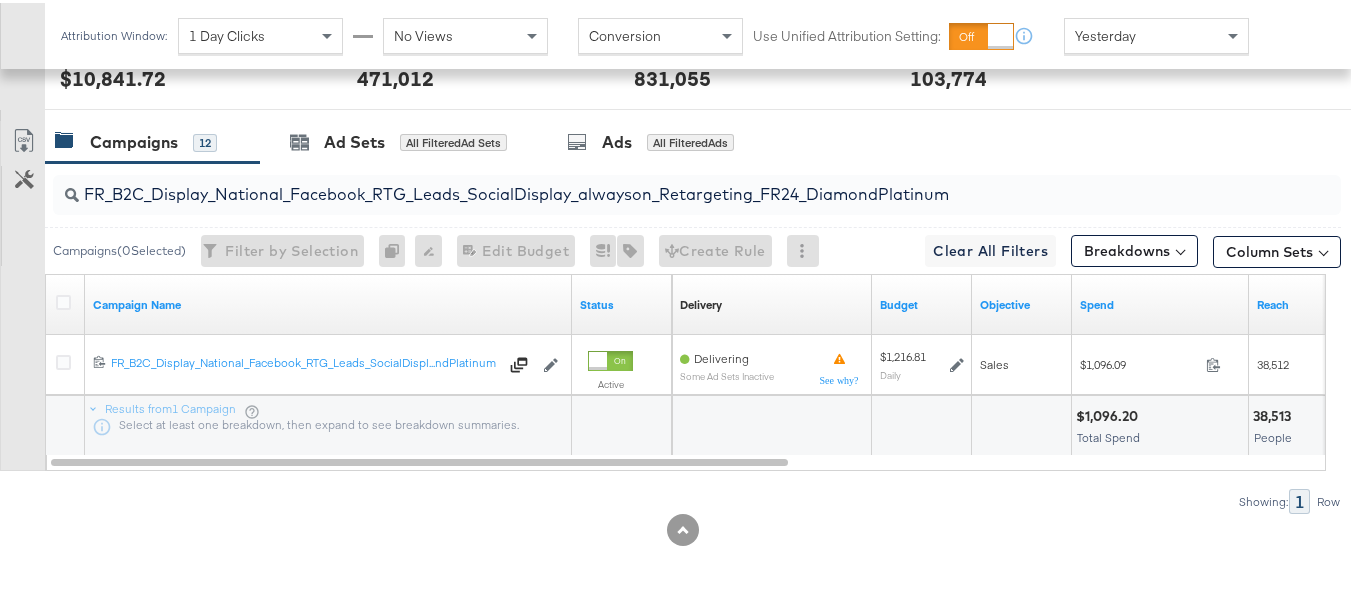 click on "FR_B2C_Display_National_Facebook_RTG_Leads_SocialDisplay_alwayson_Retargeting_FR24_DiamondPlatinum" at bounding box center (653, 183) 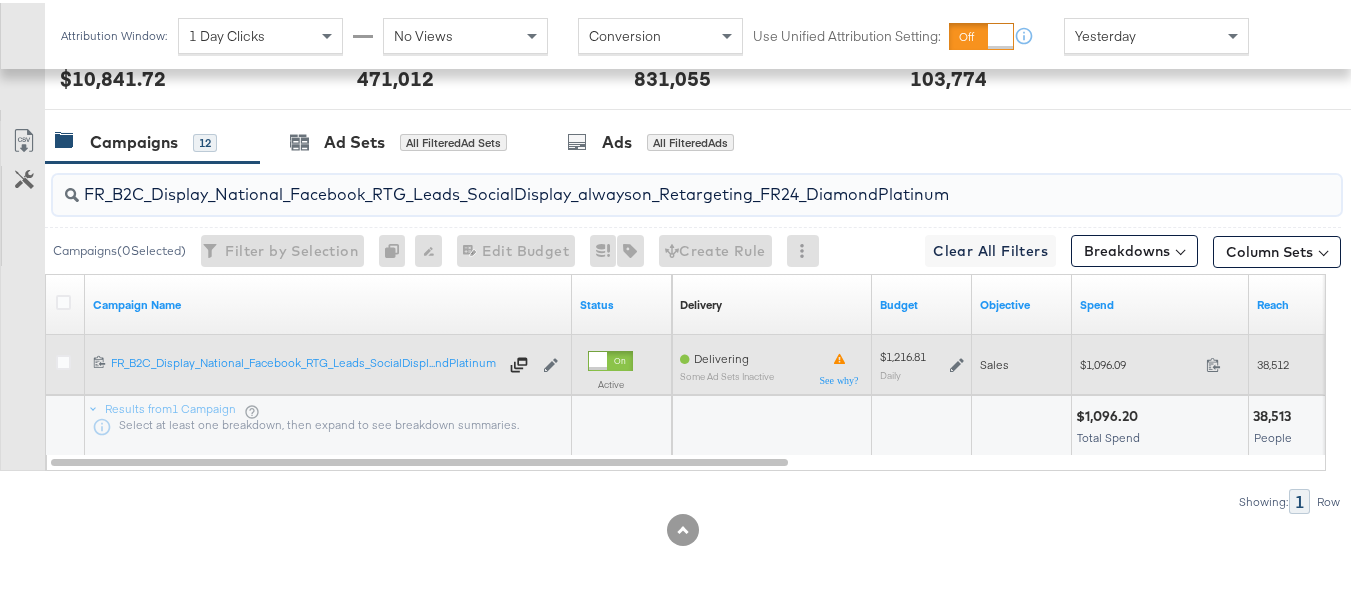 paste on "AF_B2C_Display_National_Facebook_RTG_Leads_SocialDisplay_alwayson_Retargeting_AF" 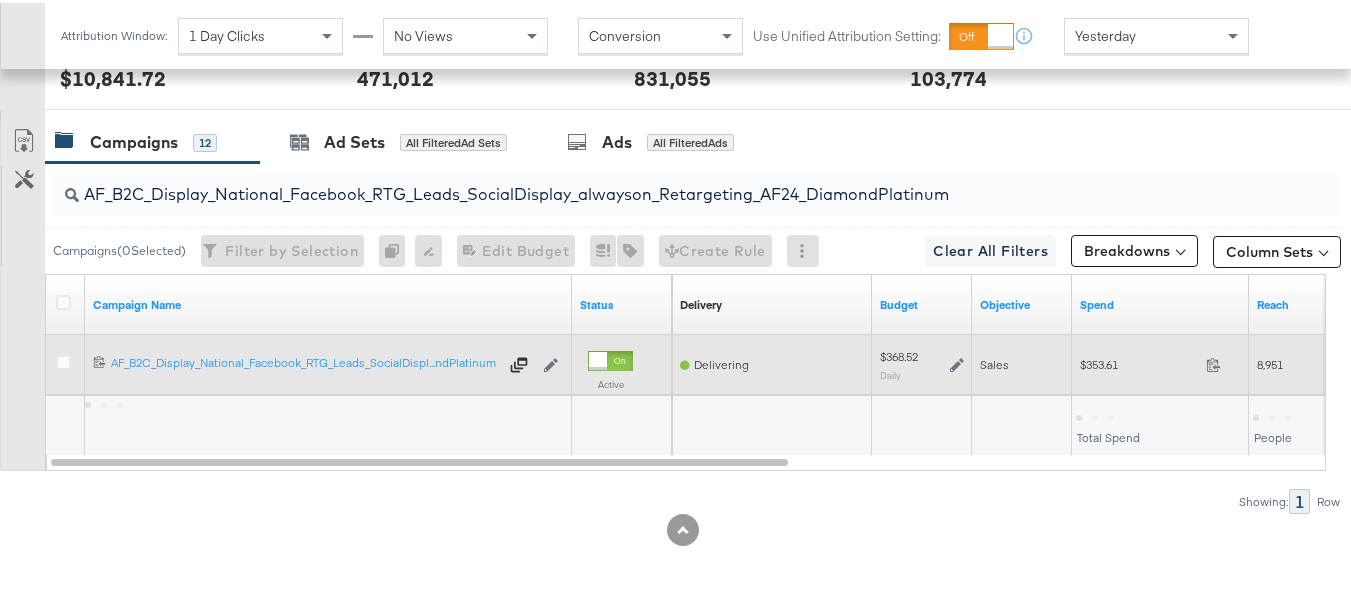 click on "$353.61" at bounding box center (1139, 361) 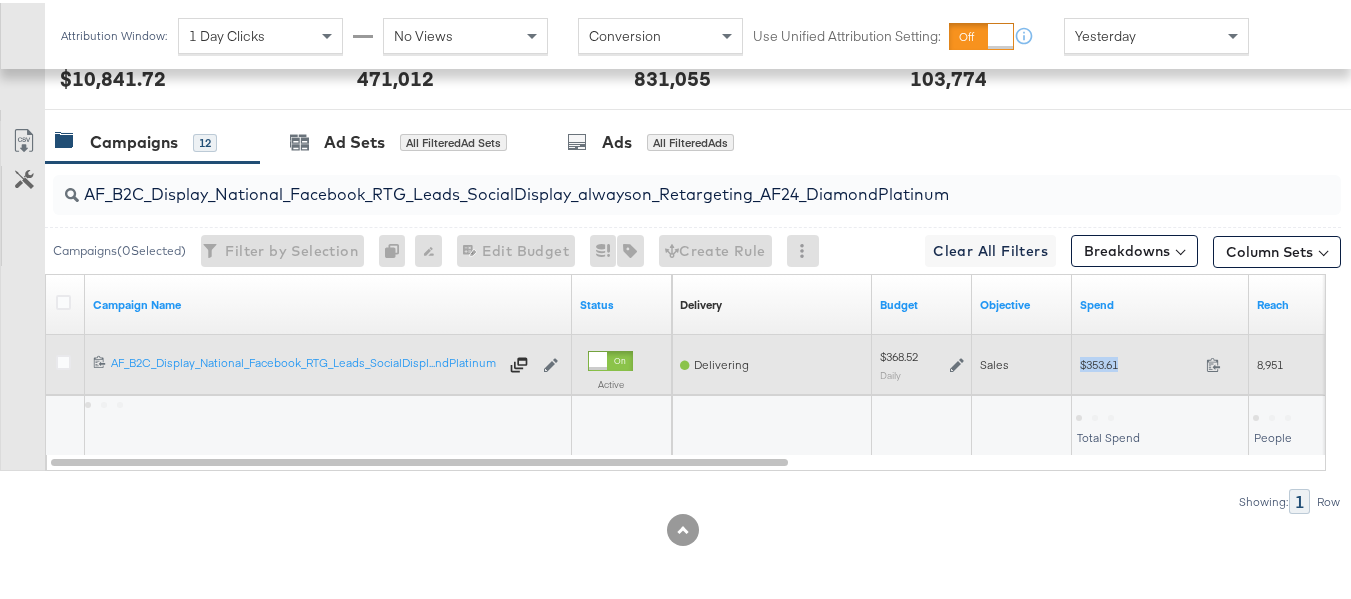 click on "$353.61" at bounding box center [1139, 361] 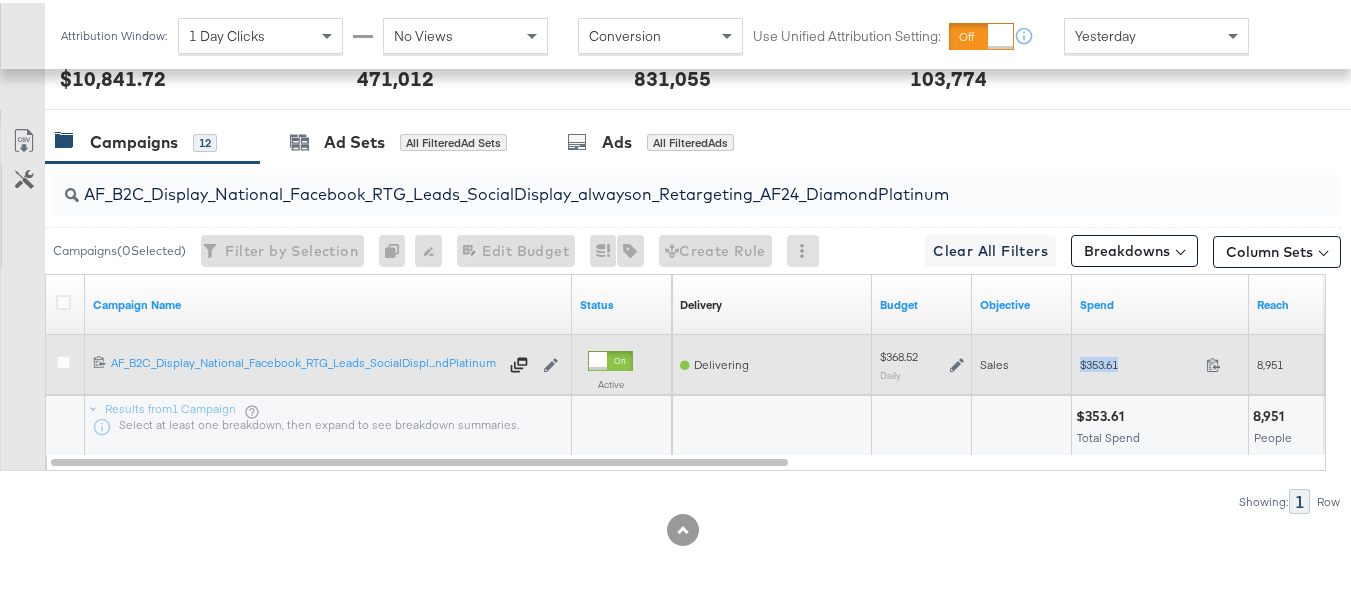 copy on "$353.61" 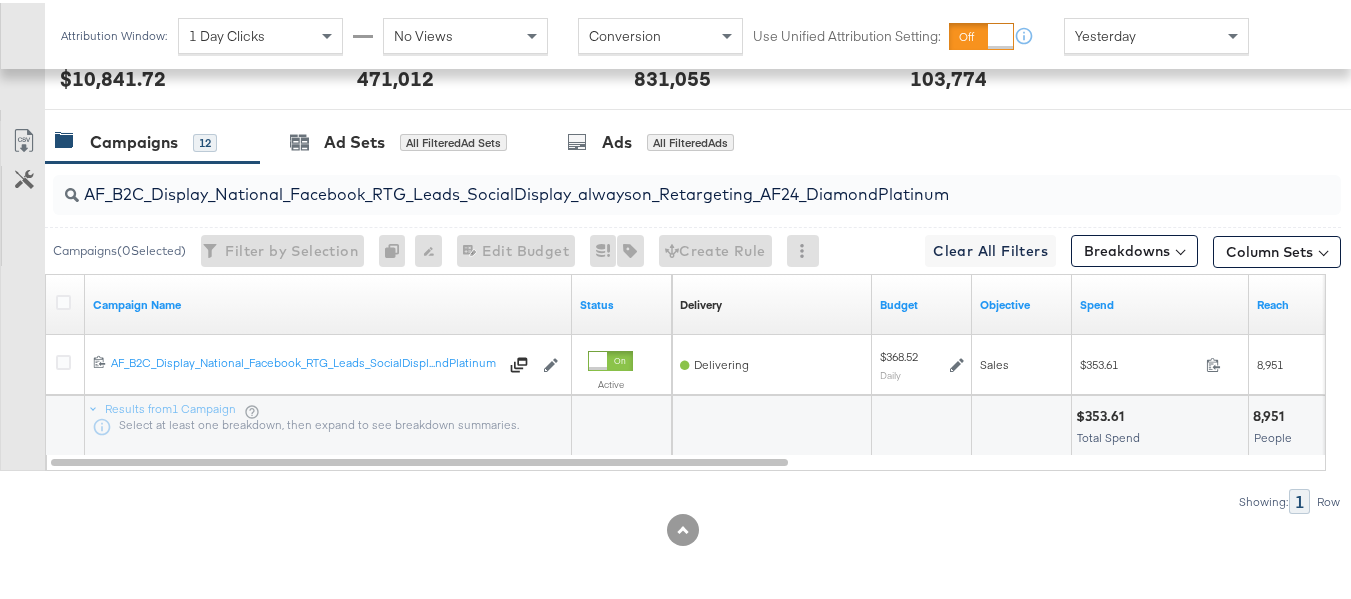 click on "AF_B2C_Display_National_Facebook_RTG_Leads_SocialDisplay_alwayson_Retargeting_AF24_DiamondPlatinum" at bounding box center (653, 183) 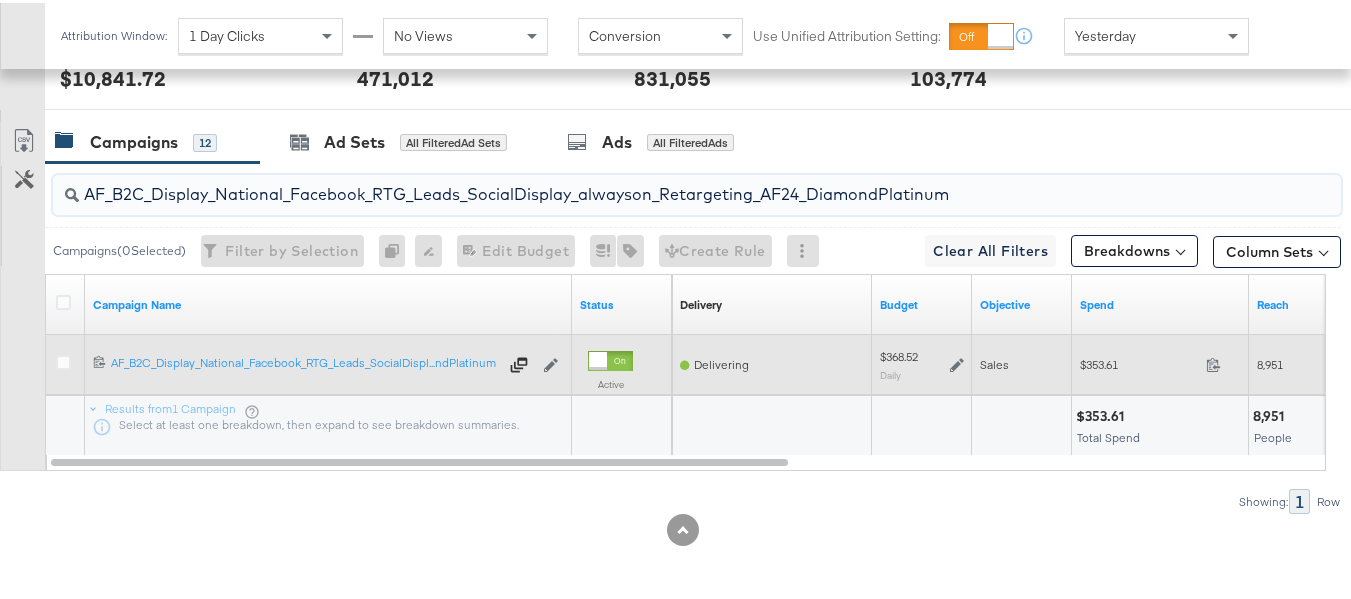 paste on "HL_B2C_Display_National_Facebook_RTG_Leads_SocialDisplay_alwayson_Retargeting_AHL" 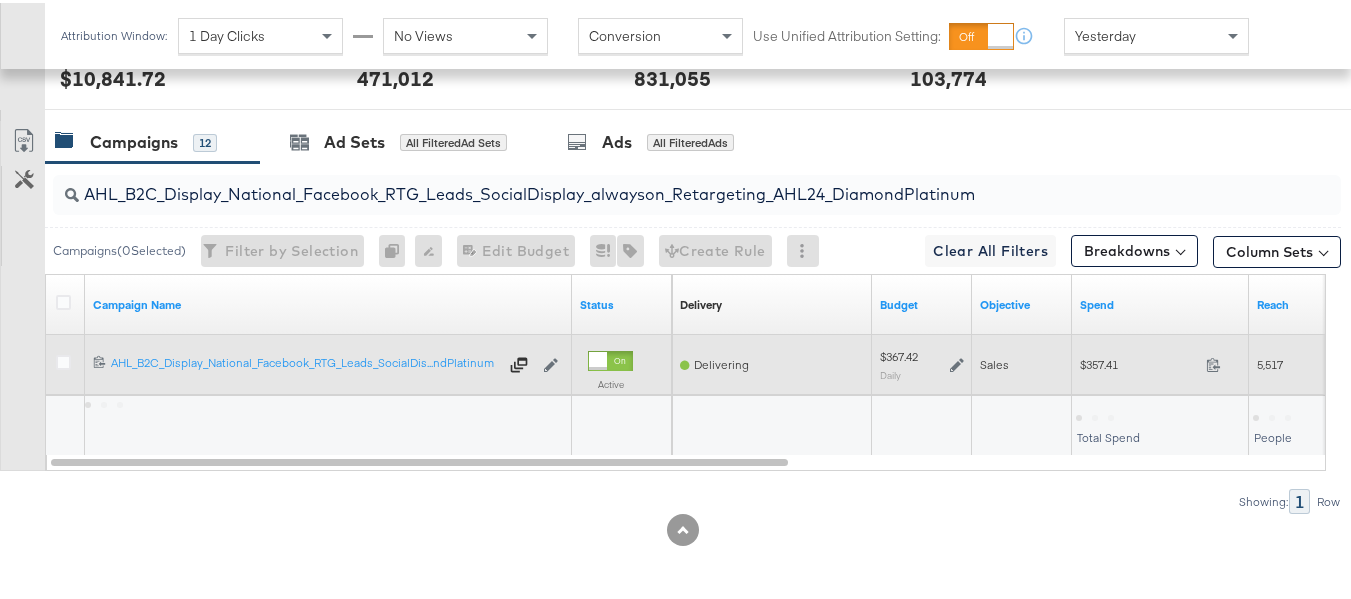 click on "$357.41   357.41" at bounding box center (1160, 361) 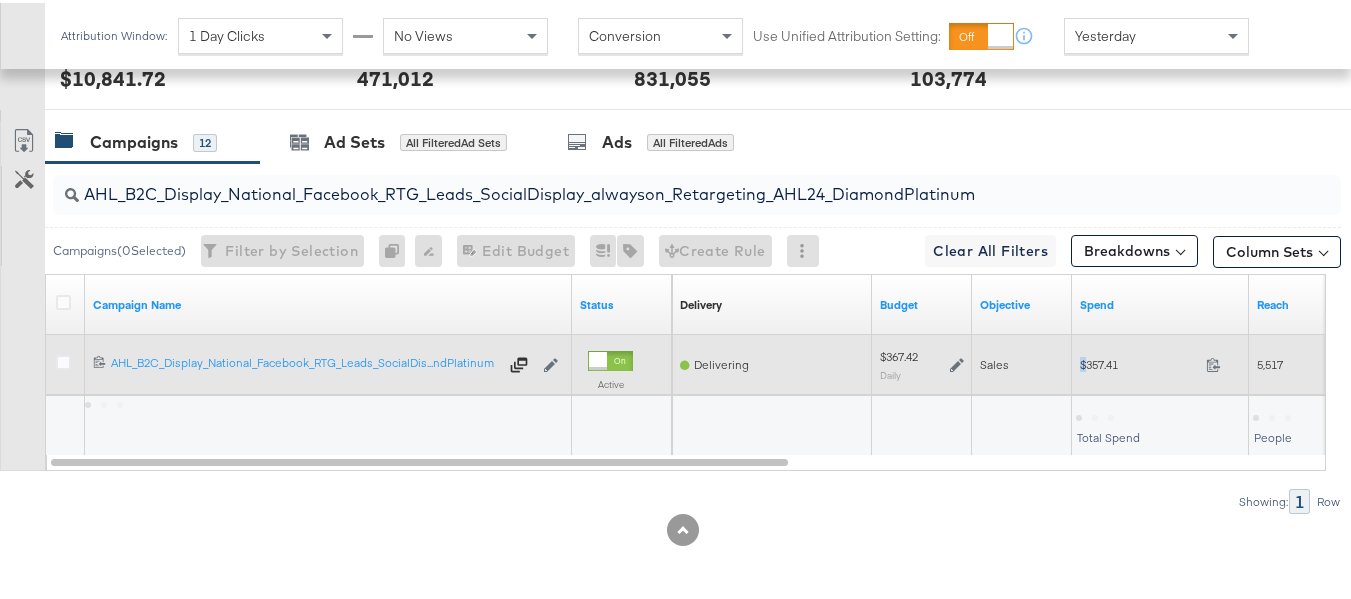 click on "$357.41   357.41" at bounding box center (1160, 361) 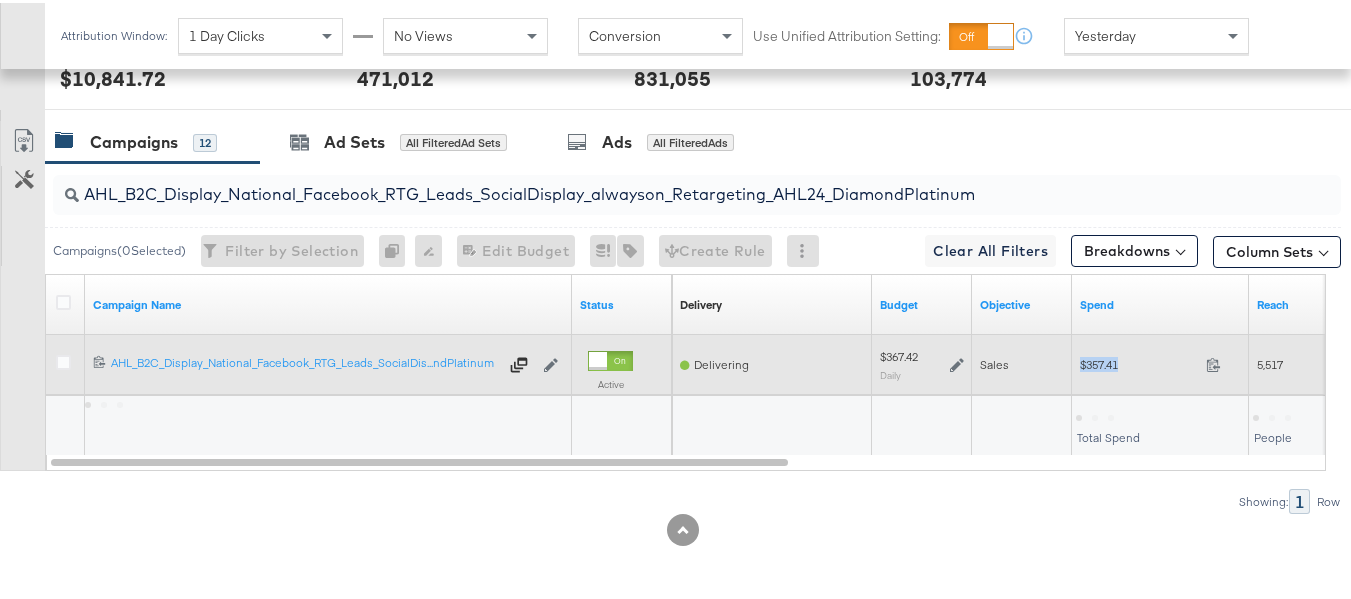 click on "$357.41   357.41" at bounding box center (1160, 361) 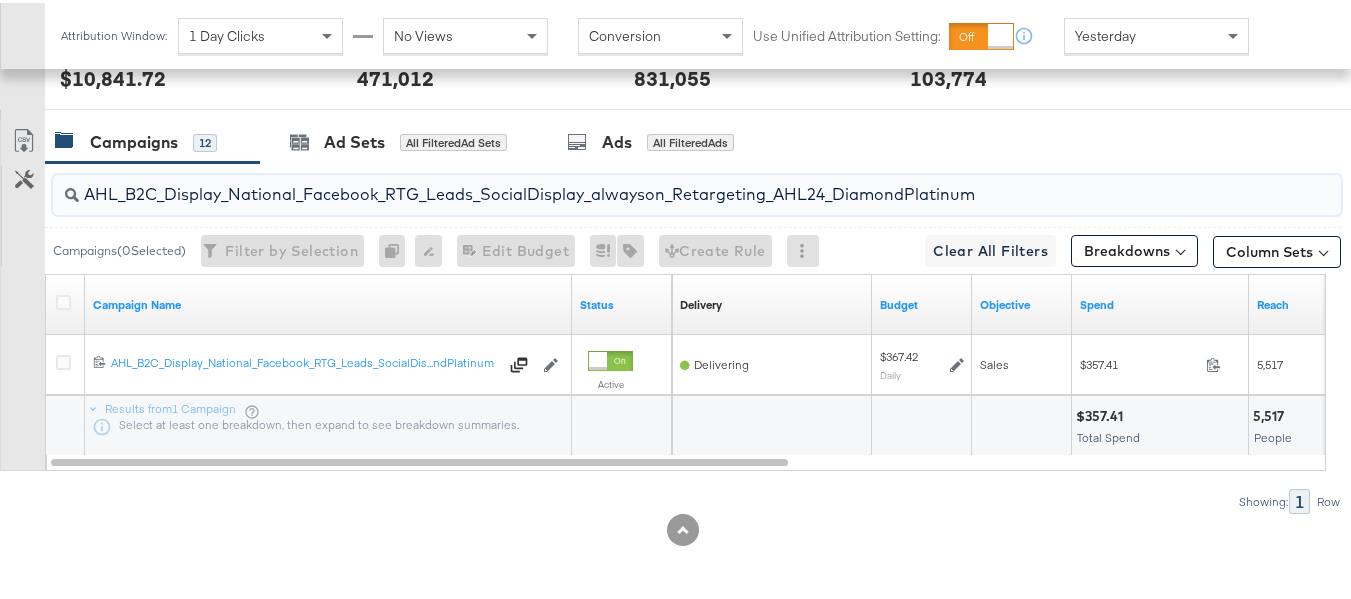 click on "AHL_B2C_Display_National_Facebook_RTG_Leads_SocialDisplay_alwayson_Retargeting_AHL24_DiamondPlatinum" at bounding box center [653, 183] 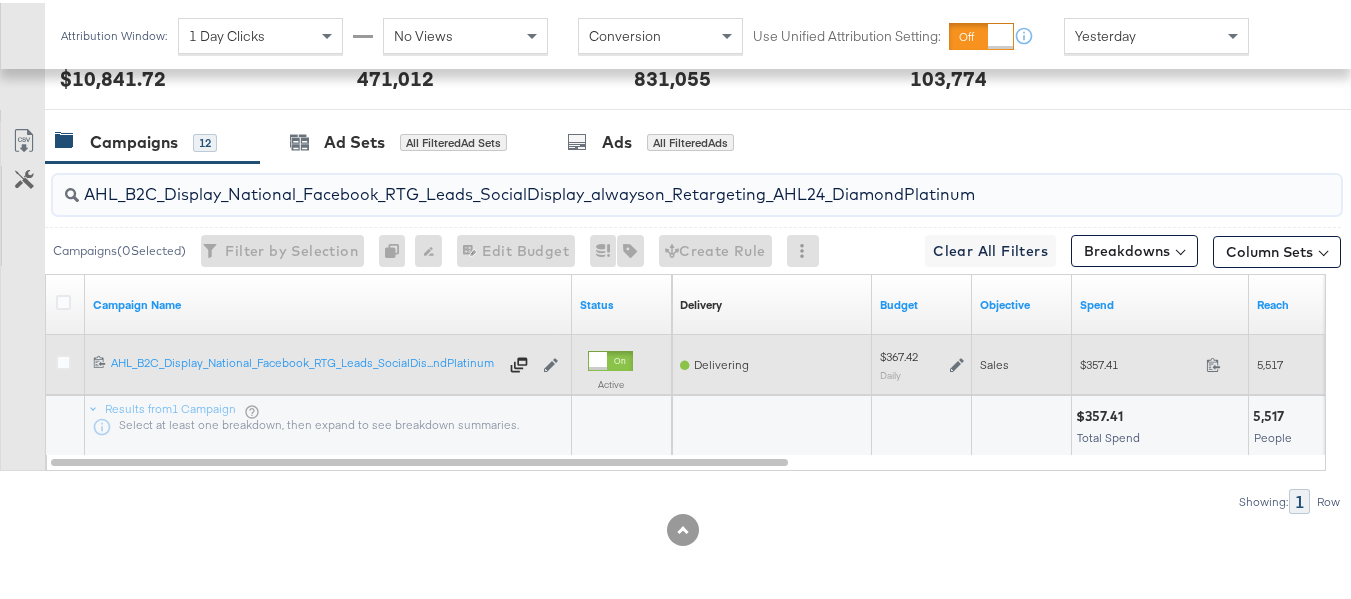 paste on "PTS_B2C_Display_National_Facebook_PRO_Traffic_SocialDisplay_alwayson_ASC_DARE24_ViewContent" 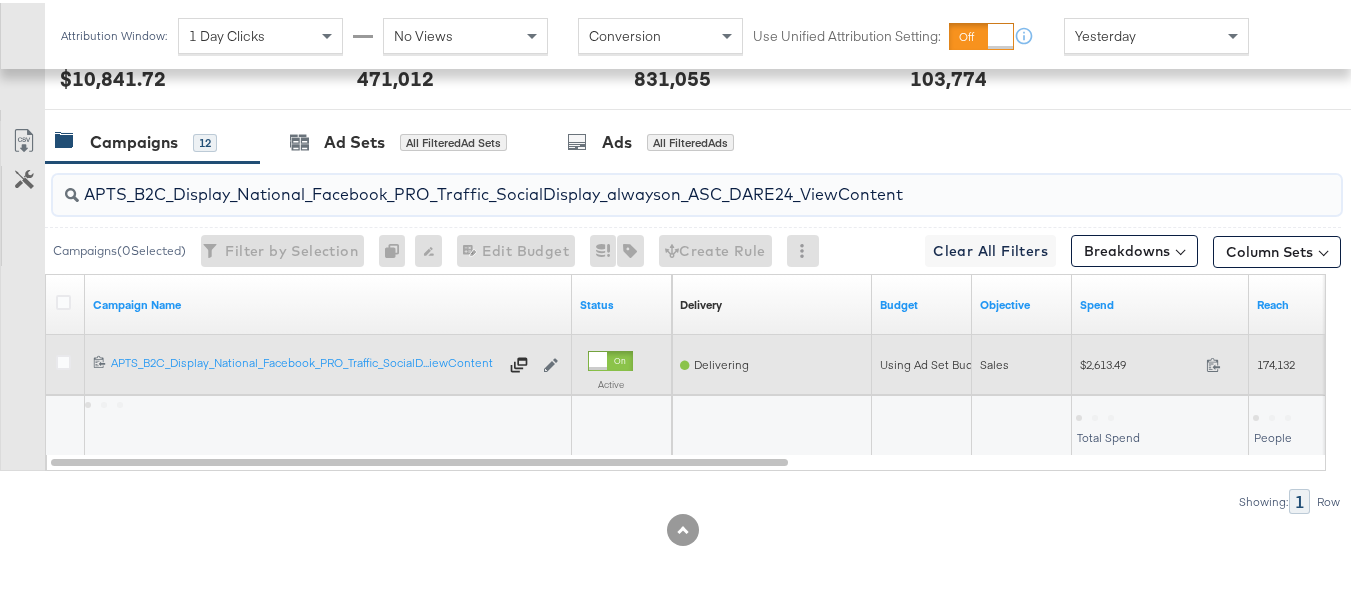 click on "$2,613.49" at bounding box center (1139, 361) 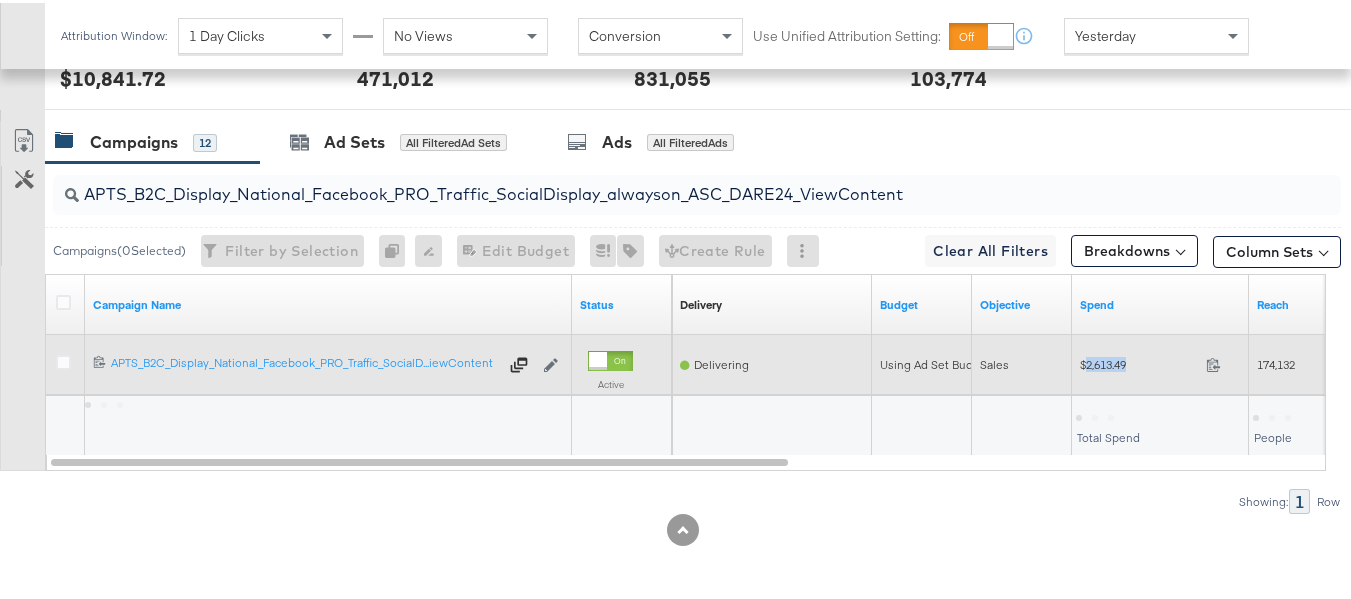 click on "$2,613.49" at bounding box center [1139, 361] 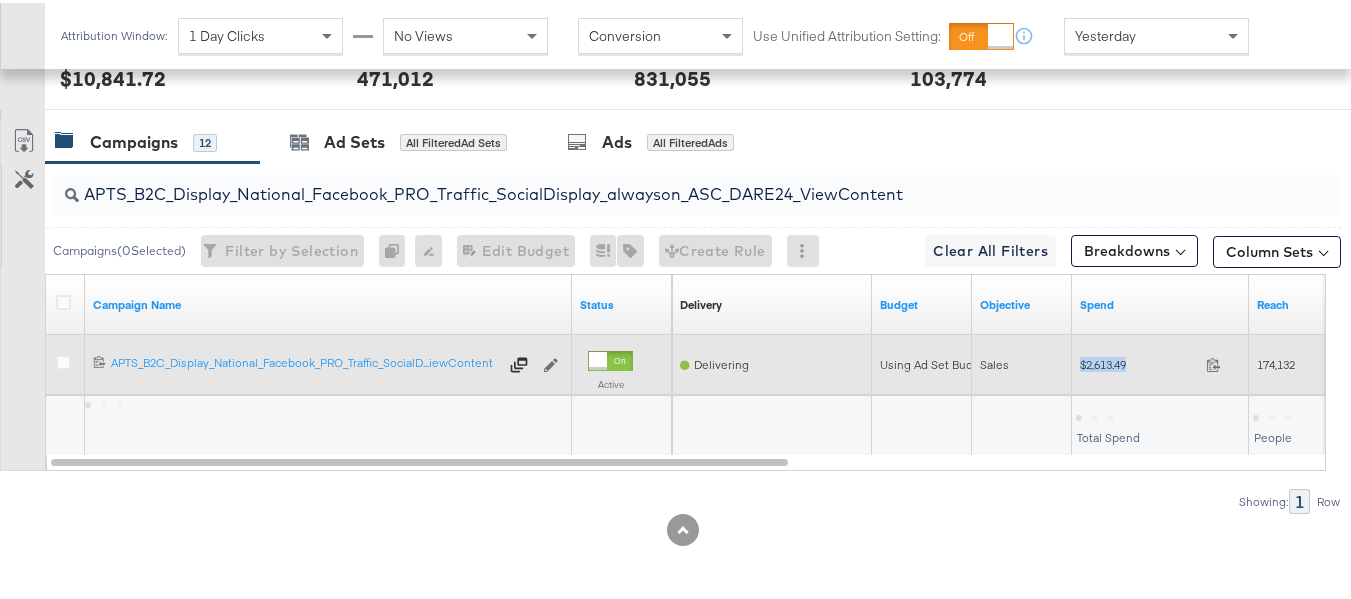 click on "$2,613.49" at bounding box center [1139, 361] 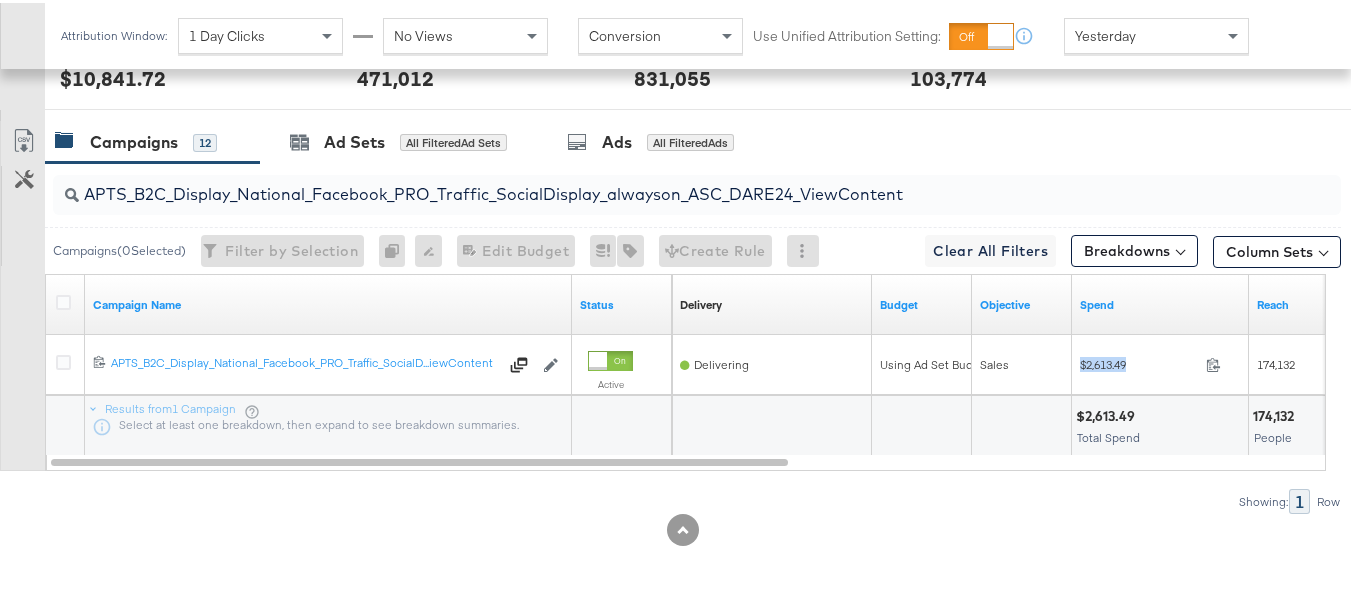 copy on "$2,613.49" 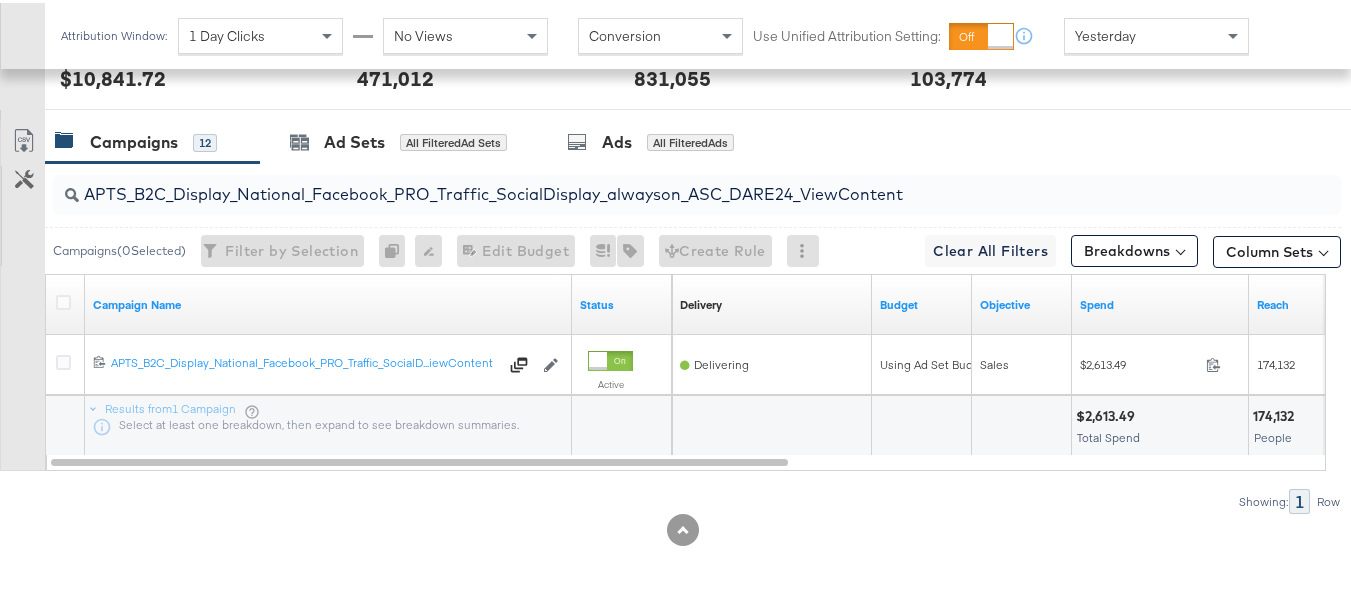 click on "APTS_B2C_Display_National_Facebook_PRO_Traffic_SocialDisplay_alwayson_ASC_DARE24_ViewContent" at bounding box center [653, 183] 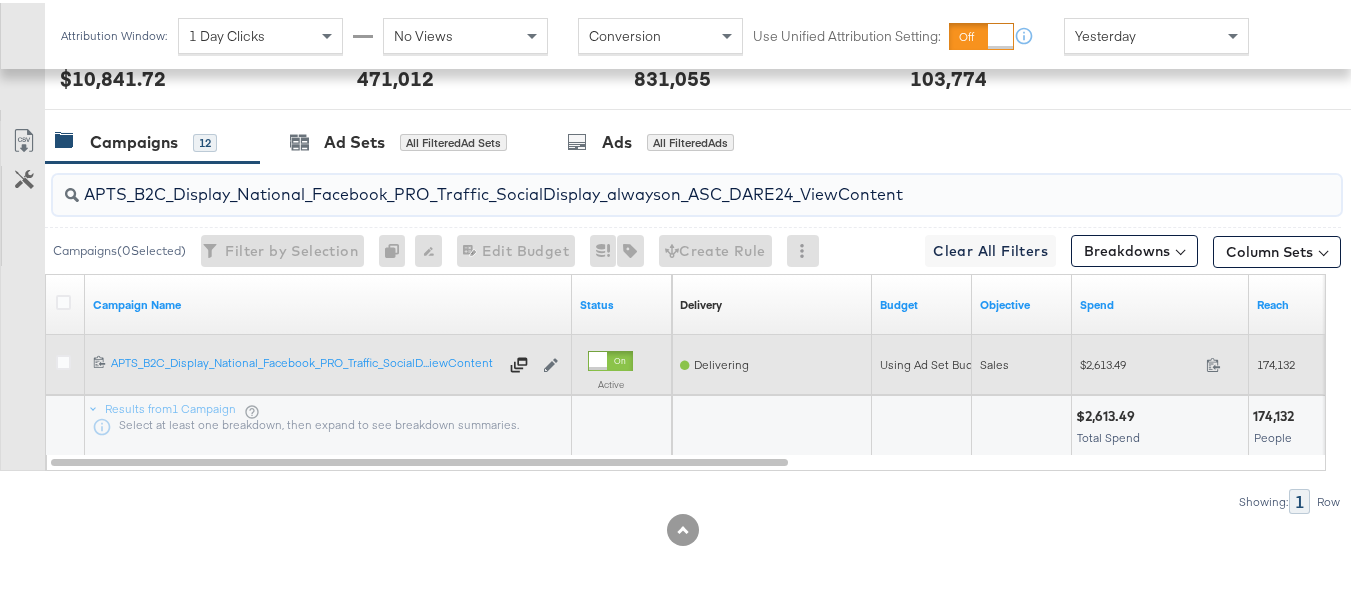 paste on "Leads_SocialDisplay_alwayson_ASC_DARE24_Purchase" 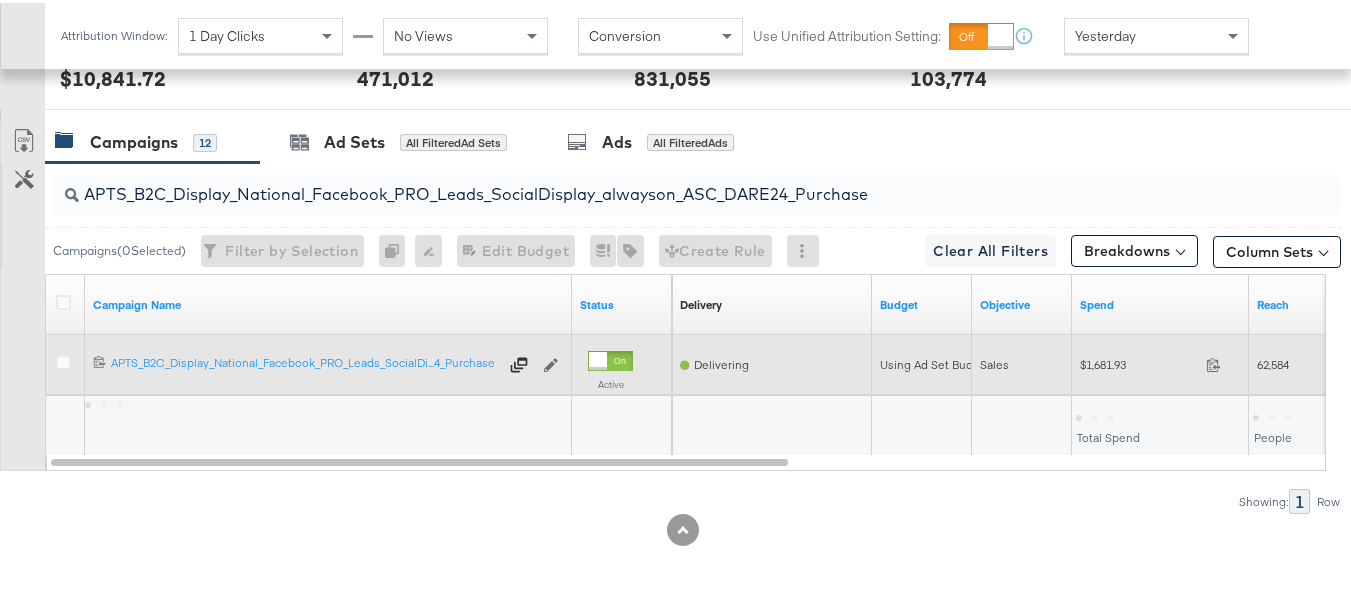 click on "$1,681.93" at bounding box center (1139, 361) 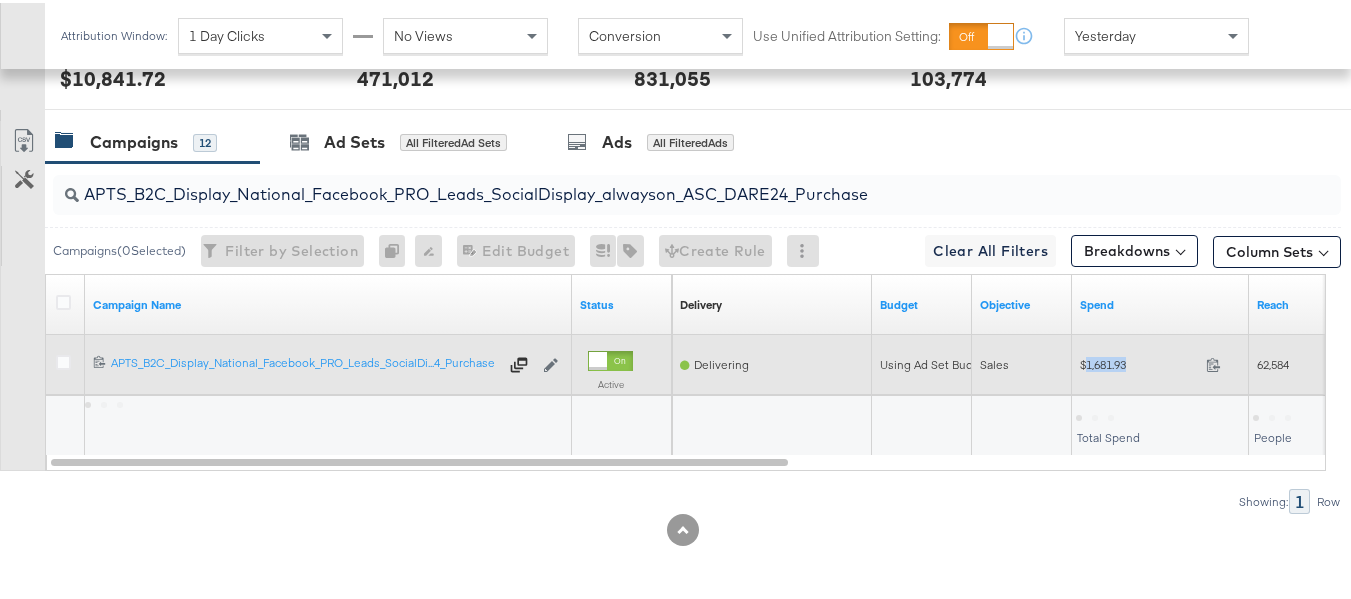 click on "$1,681.93" at bounding box center [1139, 361] 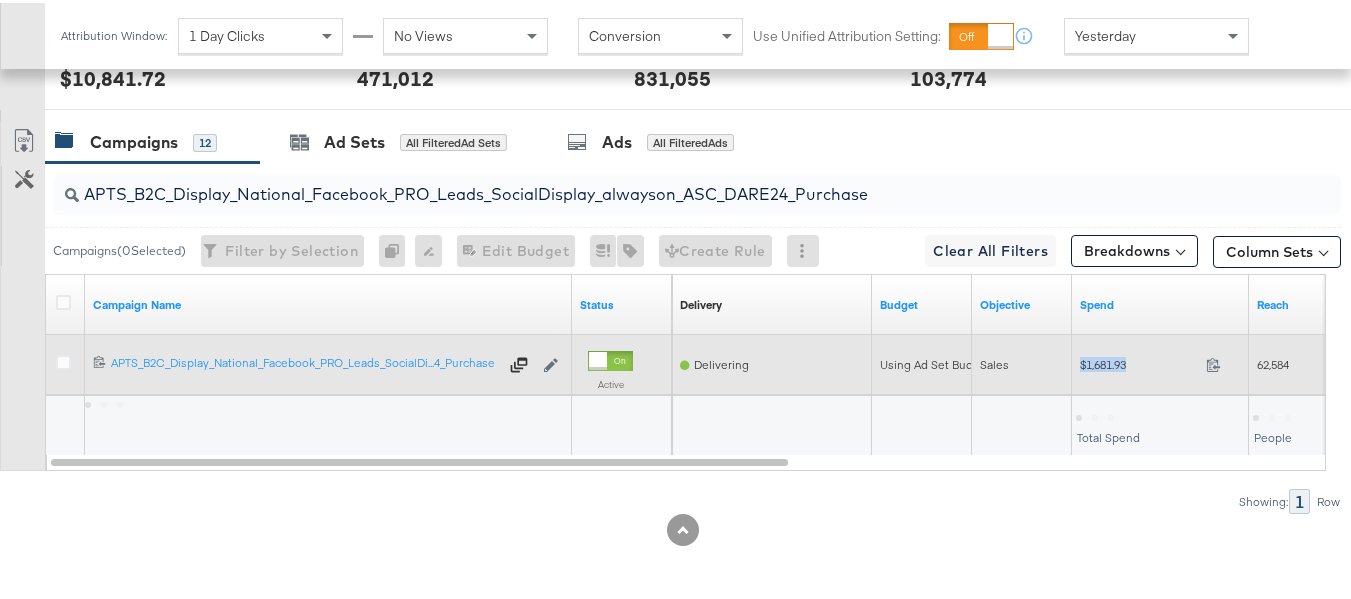 click on "$1,681.93" at bounding box center [1139, 361] 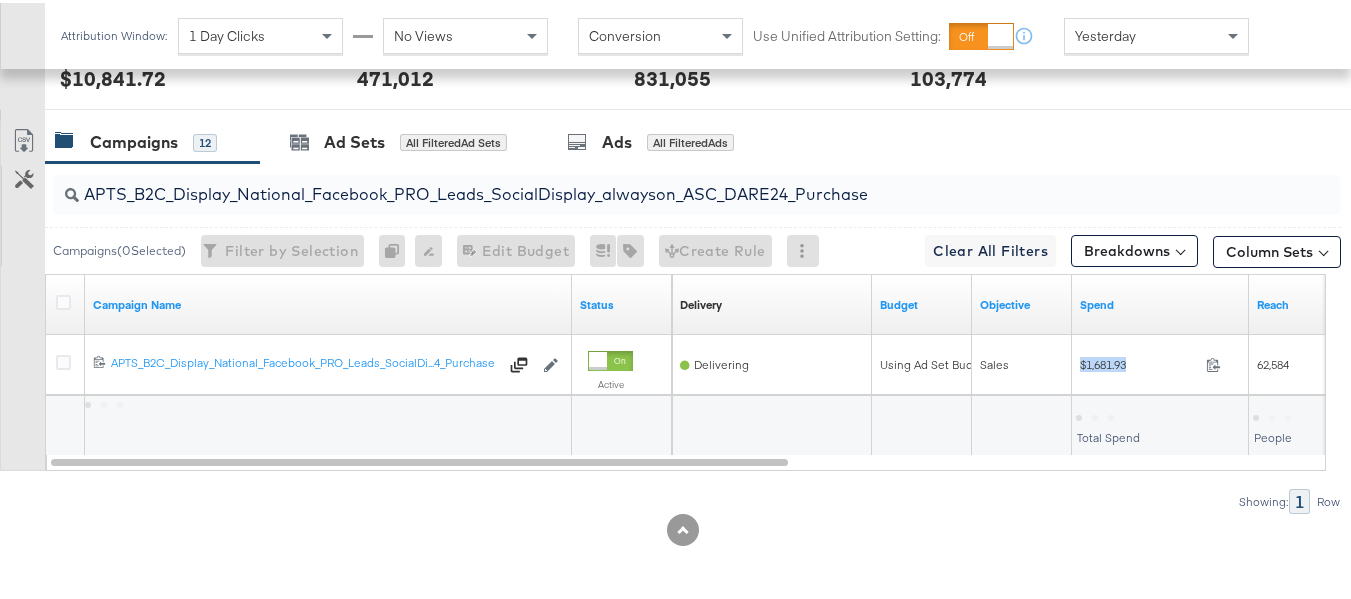 copy on "$1,681.93" 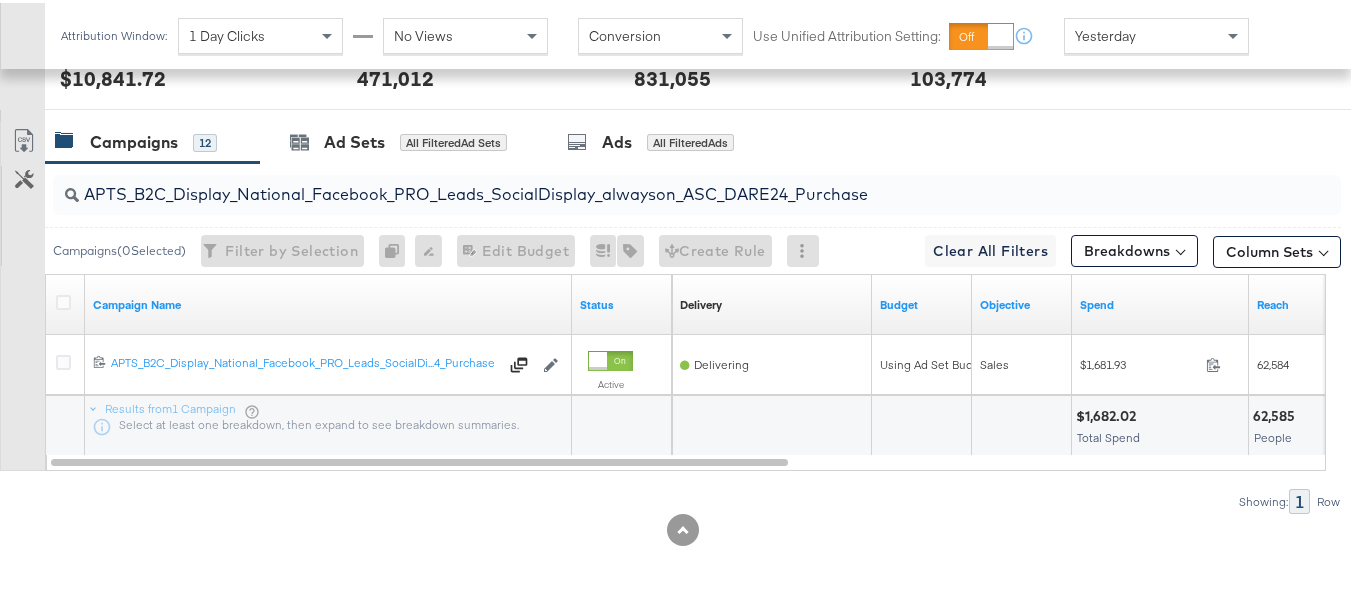 click on "APTS_B2C_Display_National_Facebook_PRO_Leads_SocialDisplay_alwayson_ASC_DARE24_Purchase" at bounding box center (653, 183) 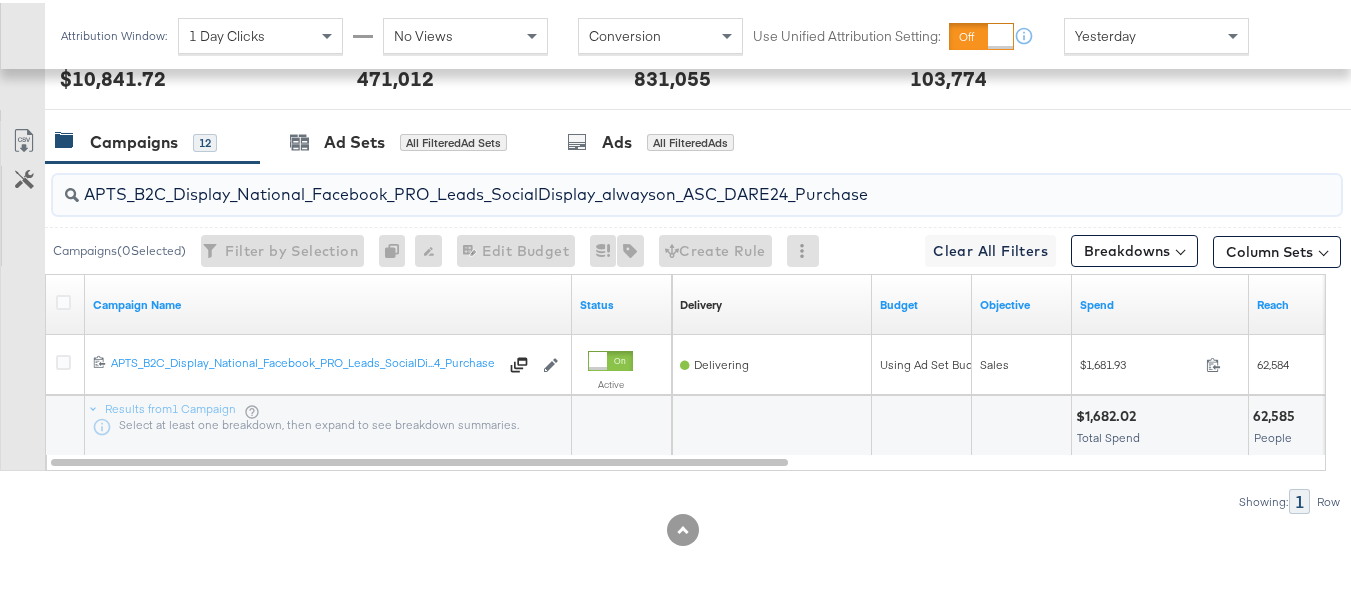 paste on "F_B2C_Display_National_Facebook_PRO_Traffic_SocialDisplay_alwayson_ASC_AF24_ViewContent" 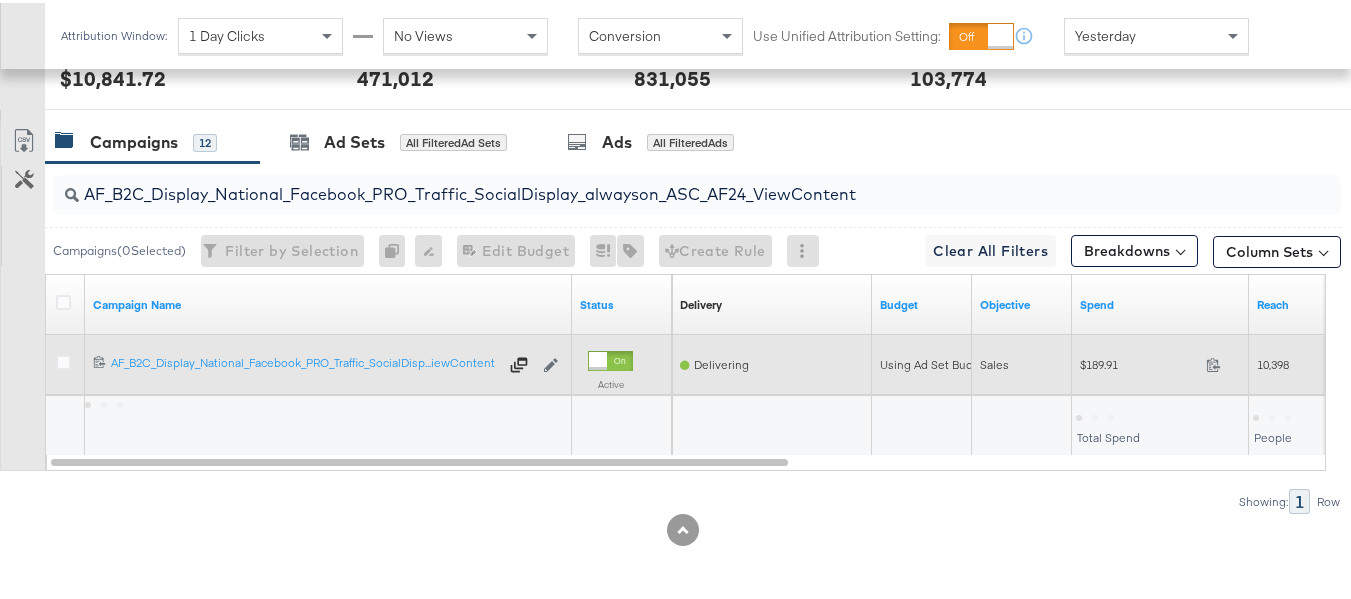 click on "$189.91   189.91" at bounding box center [1160, 361] 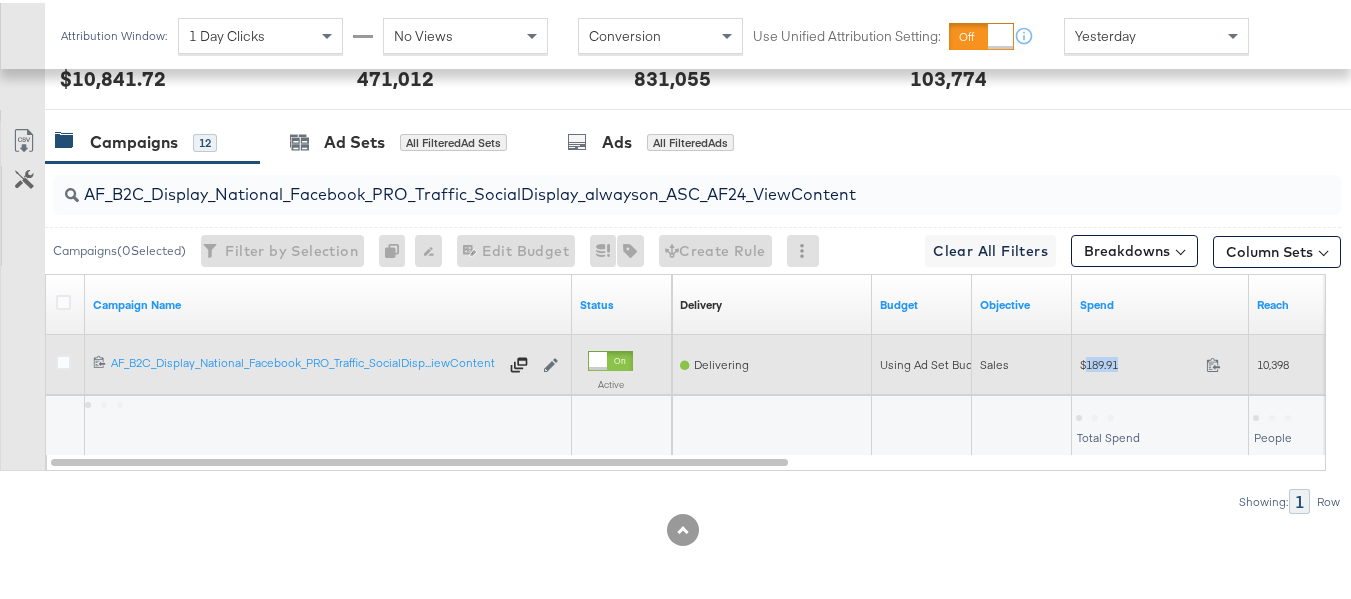 click on "$189.91   189.91" at bounding box center (1160, 361) 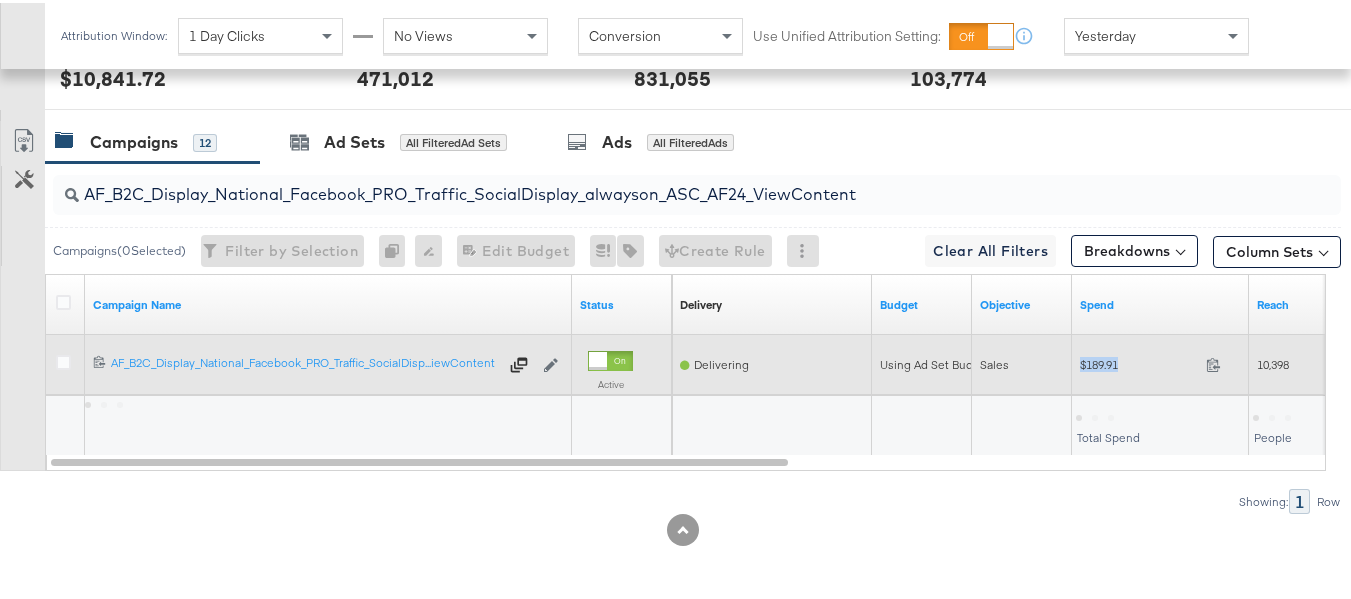 click on "$189.91   189.91" at bounding box center [1160, 361] 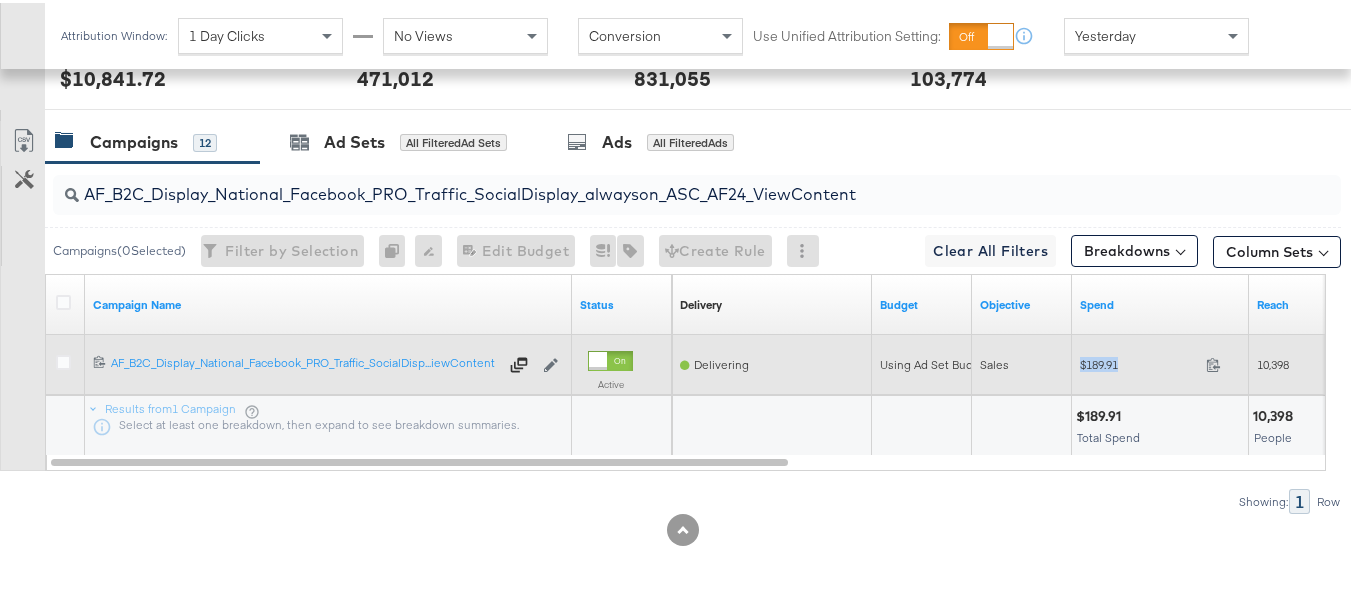 copy on "$189.91" 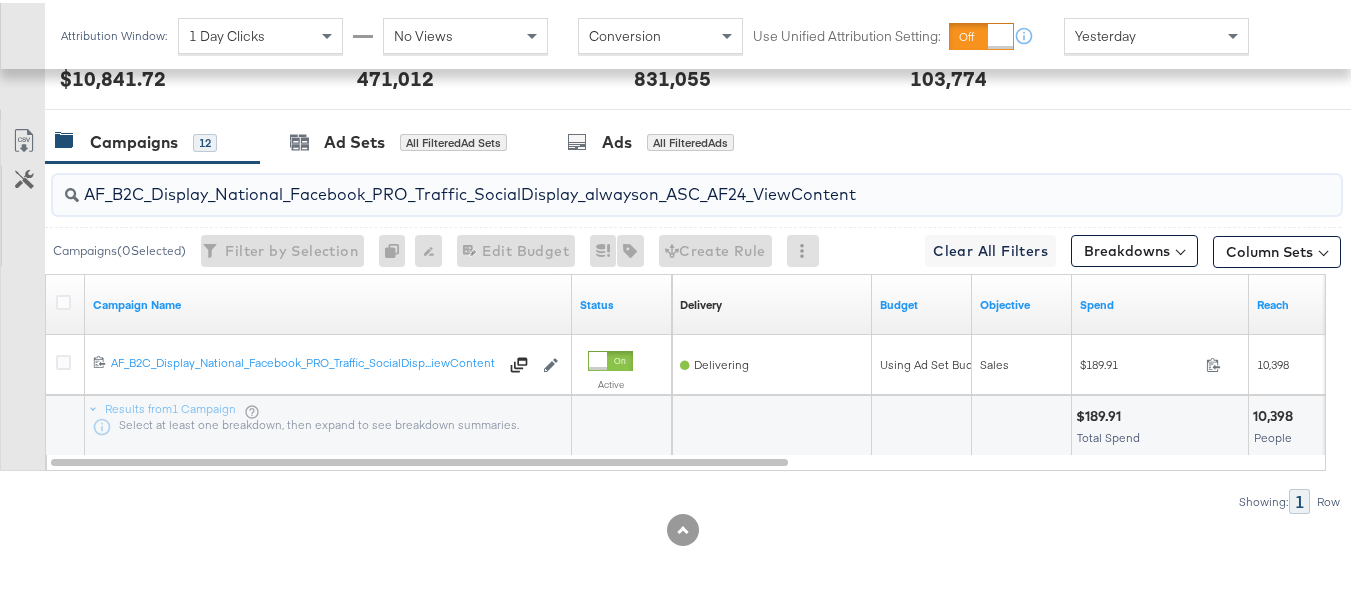 click on "AF_B2C_Display_National_Facebook_PRO_Traffic_SocialDisplay_alwayson_ASC_AF24_ViewContent" at bounding box center [653, 183] 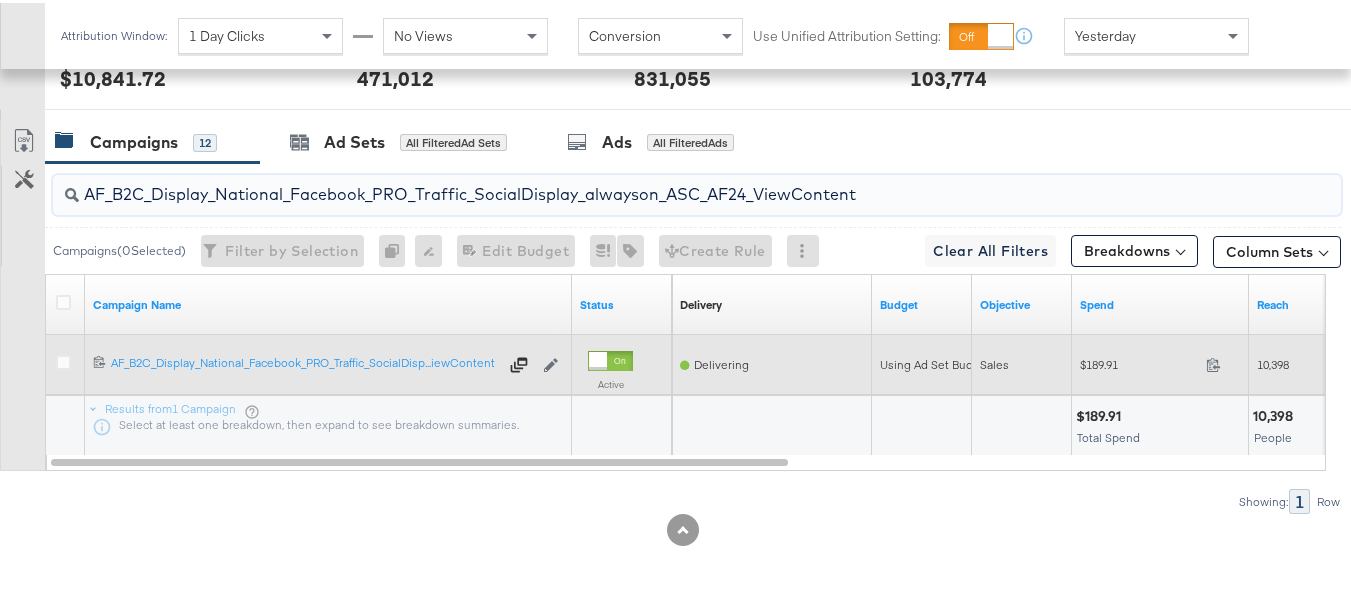 paste on "FR_B2C_Display_National_Facebook_PRO_Traffic_SocialDisplay_alwayson_ASC_FR" 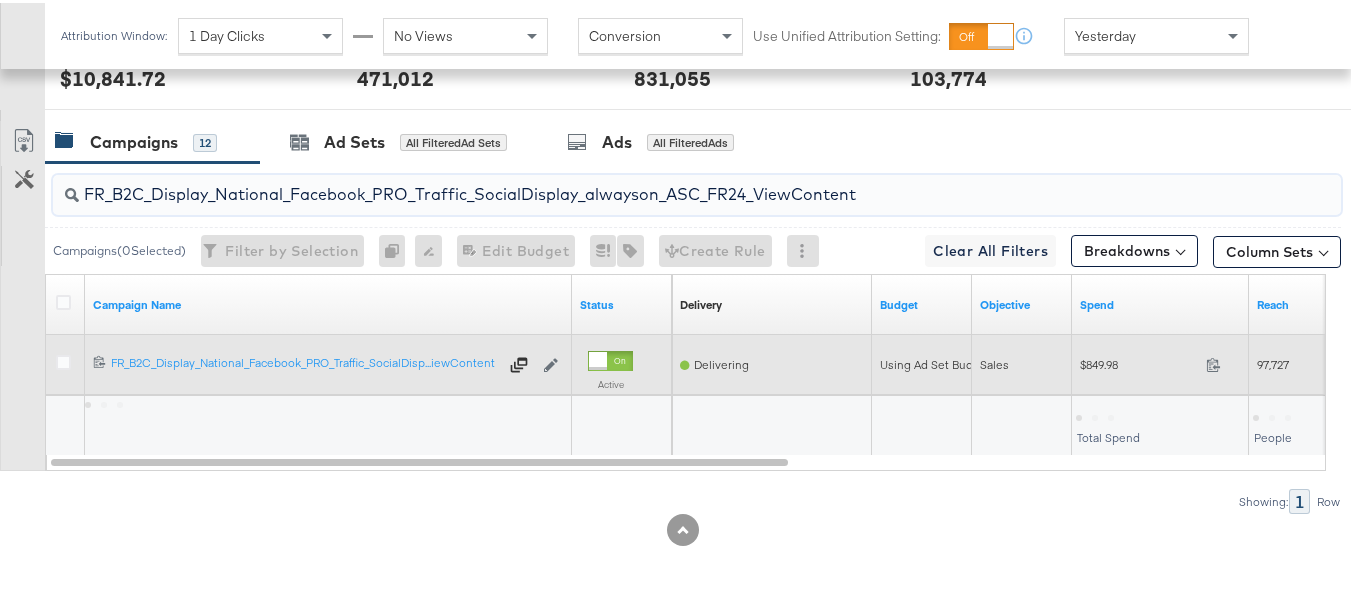 click on "$849.98" at bounding box center [1139, 361] 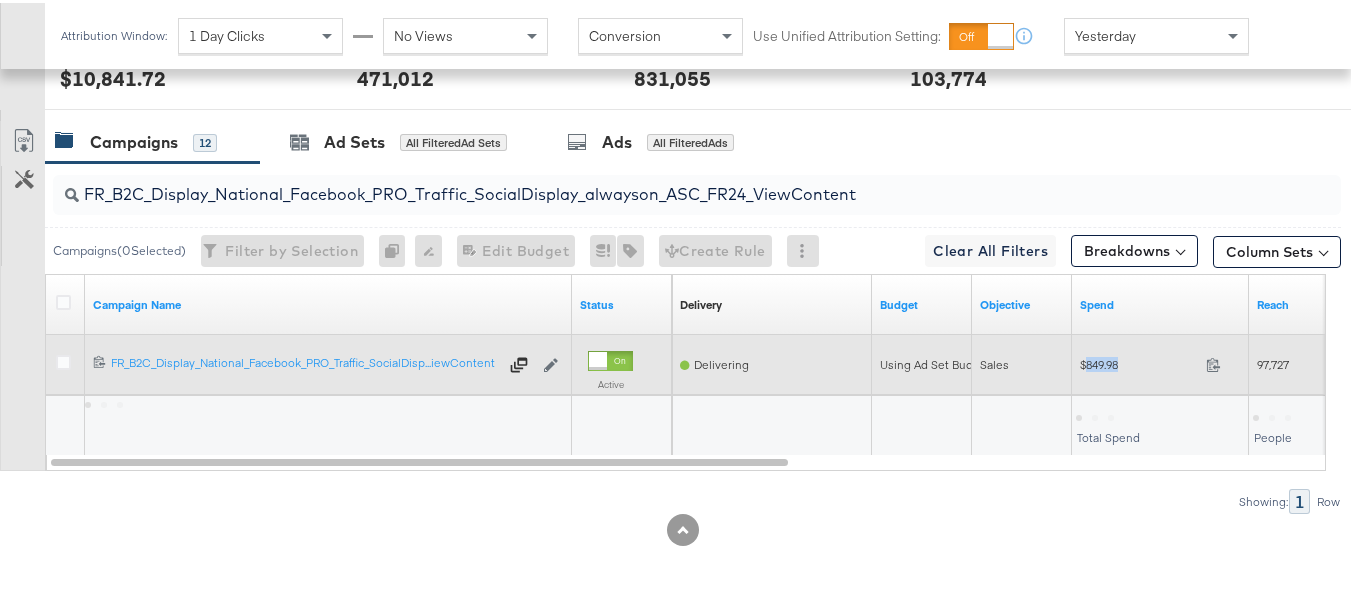 click on "$849.98" at bounding box center [1139, 361] 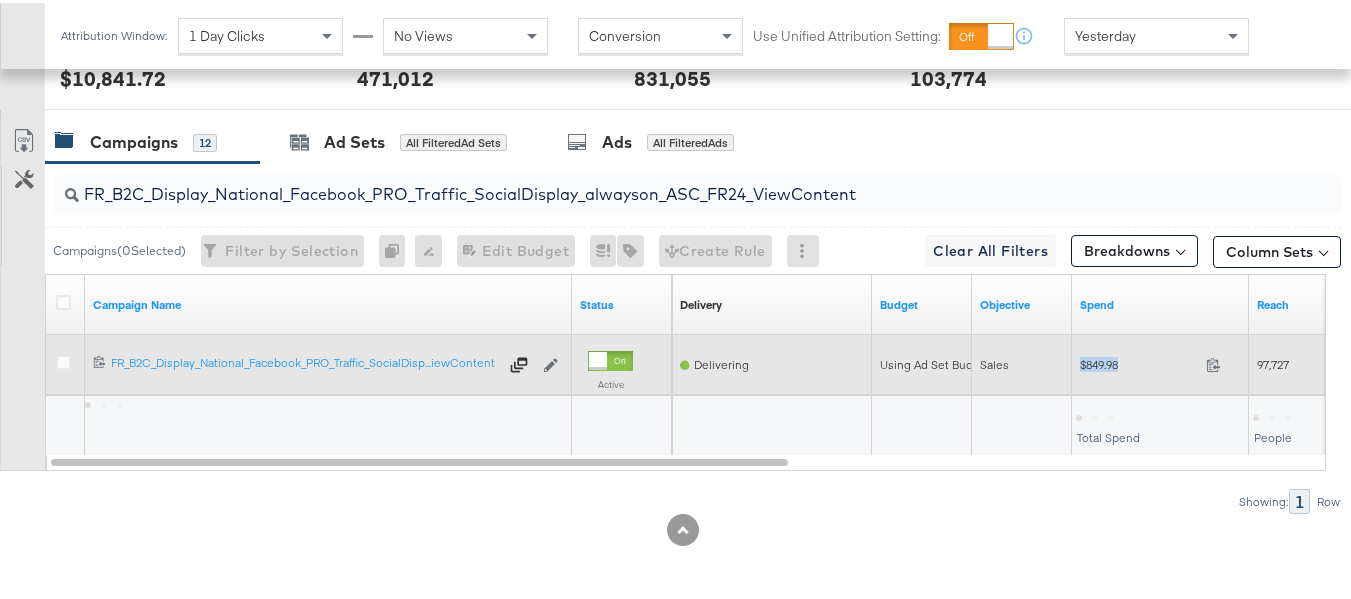 click on "$849.98" at bounding box center [1139, 361] 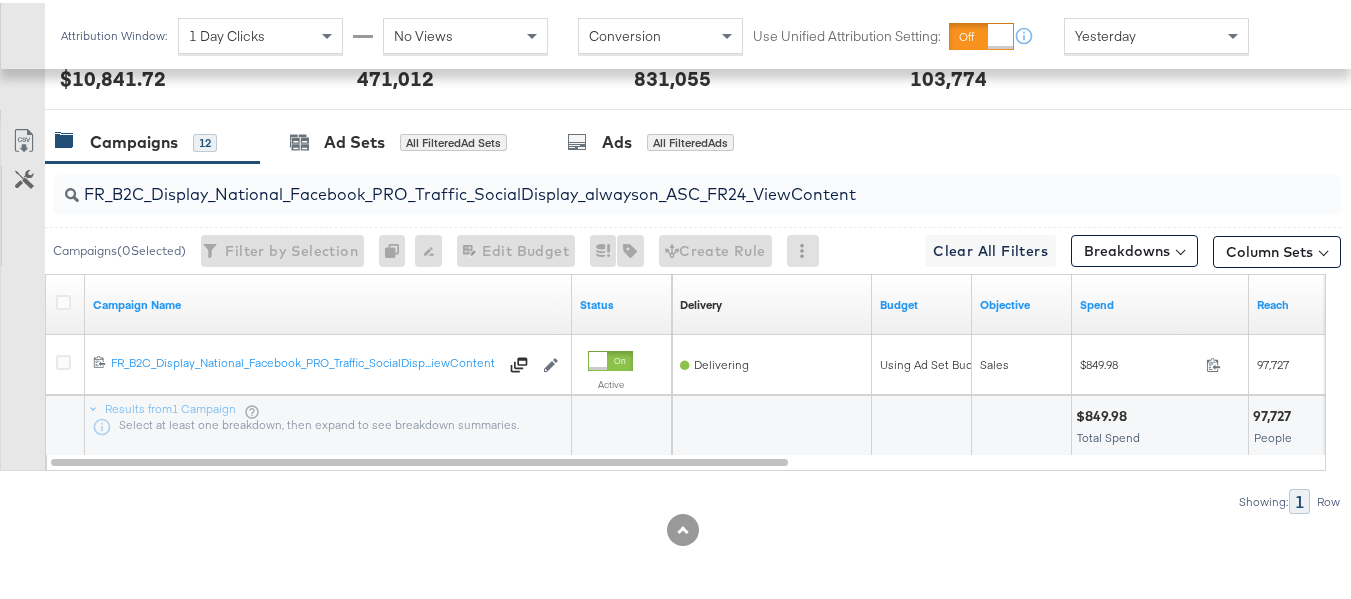 click on "FR_B2C_Display_National_Facebook_PRO_Traffic_SocialDisplay_alwayson_ASC_FR24_ViewContent" at bounding box center [653, 183] 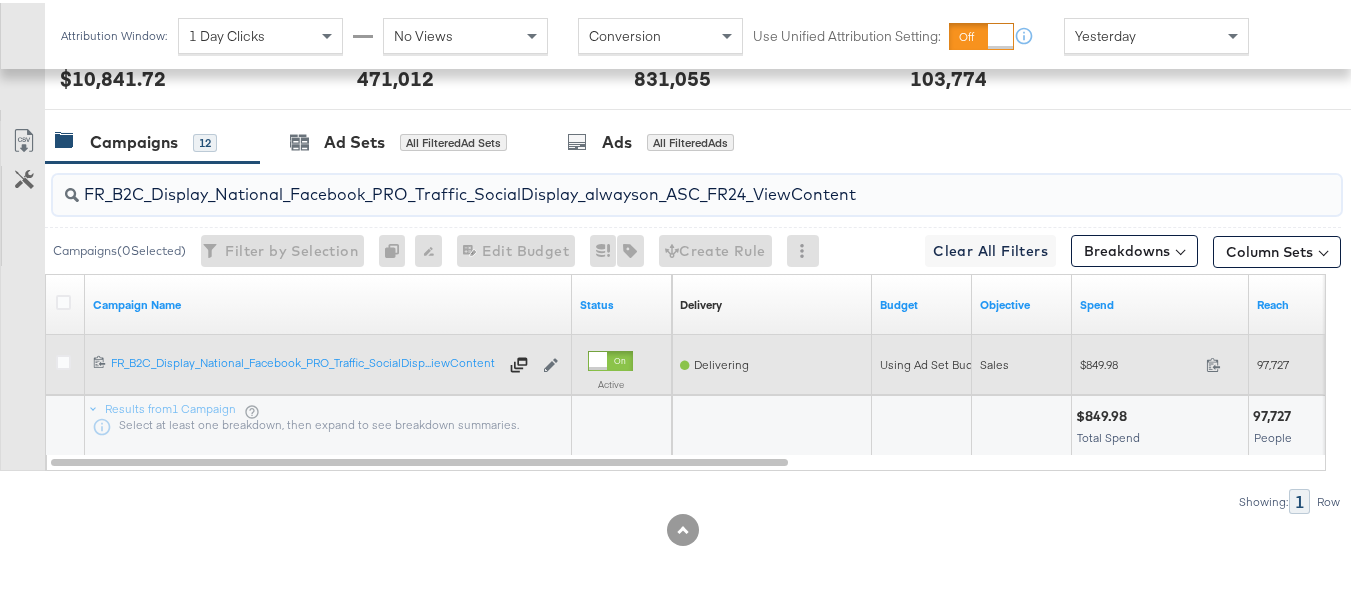 paste on "AHL_B2C_Display_National_Facebook_PRO_Traffic_SocialDisplay_alwayson_ASC_AHL" 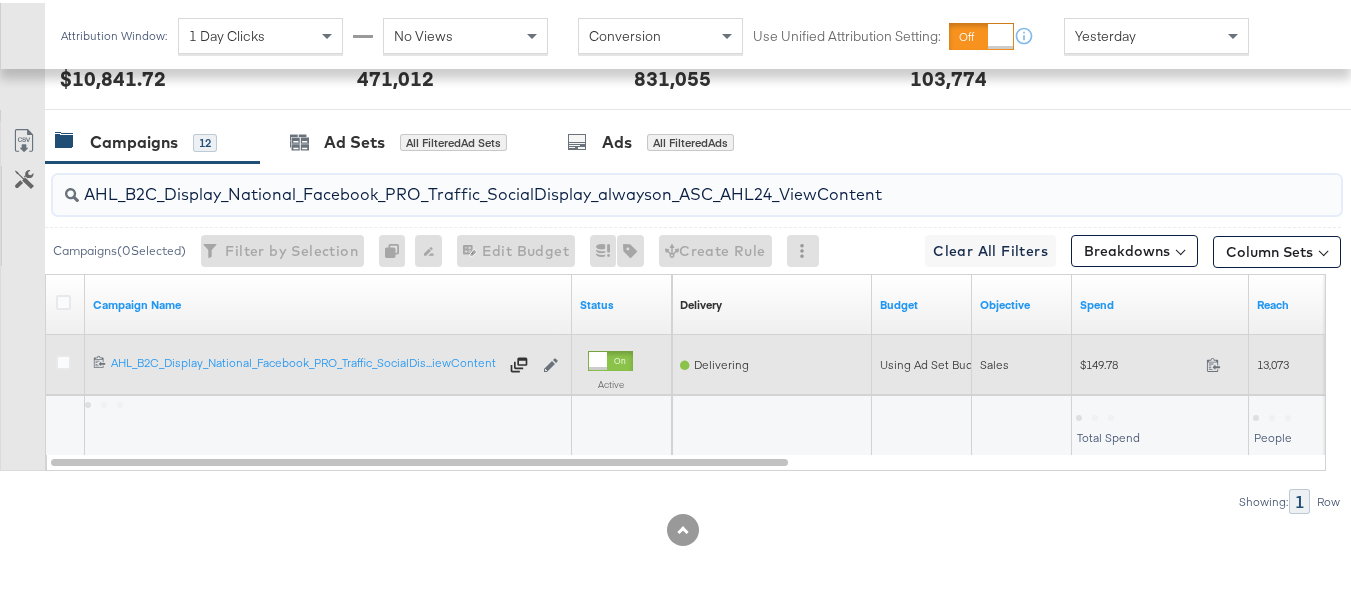 type on "AHL_B2C_Display_National_Facebook_PRO_Traffic_SocialDisplay_alwayson_ASC_AHL24_ViewContent" 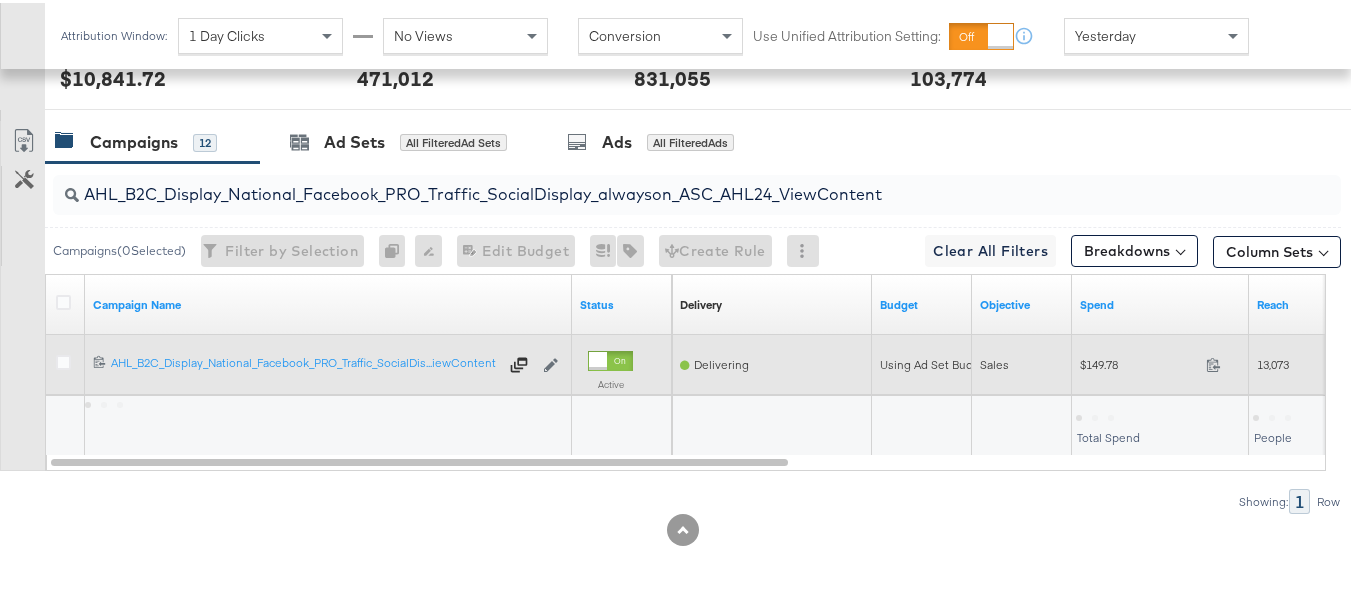 click on "$149.78" at bounding box center (1139, 361) 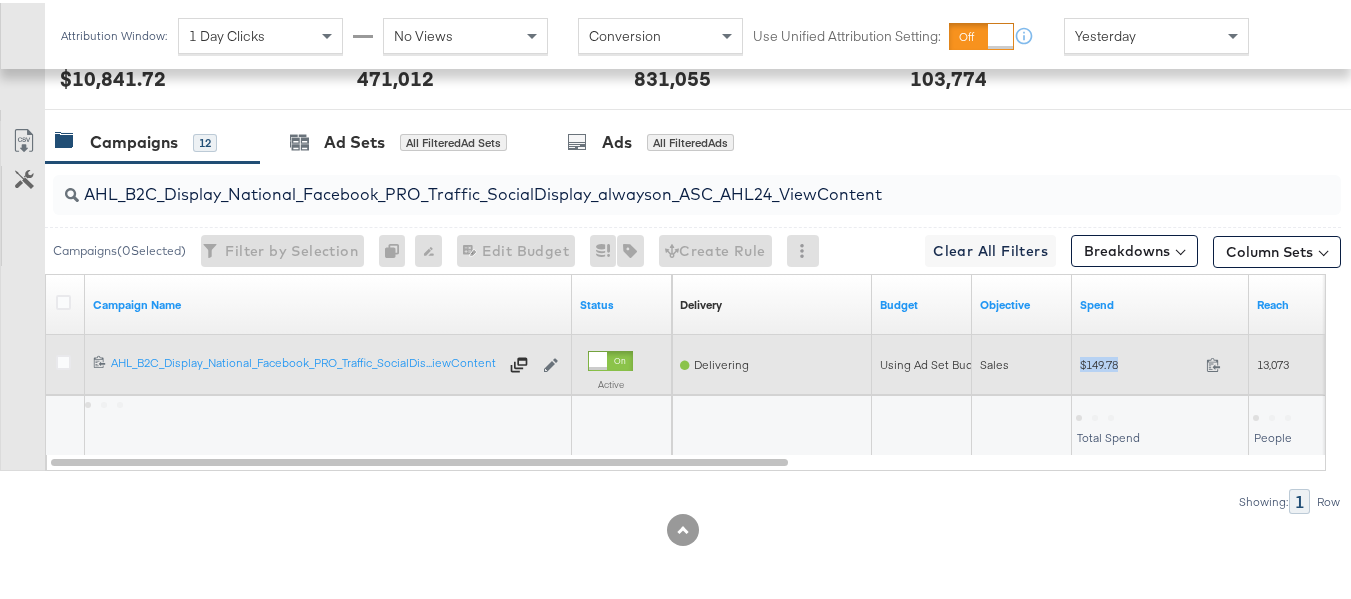 click on "$149.78" at bounding box center [1139, 361] 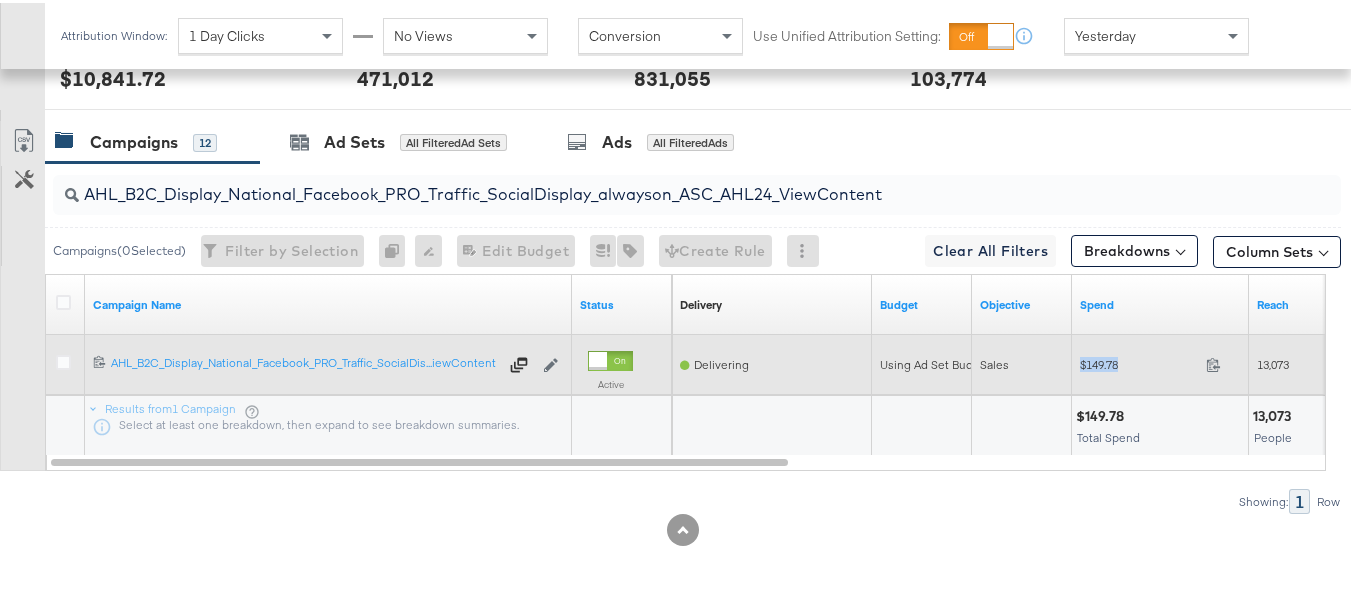 copy on "$149.78" 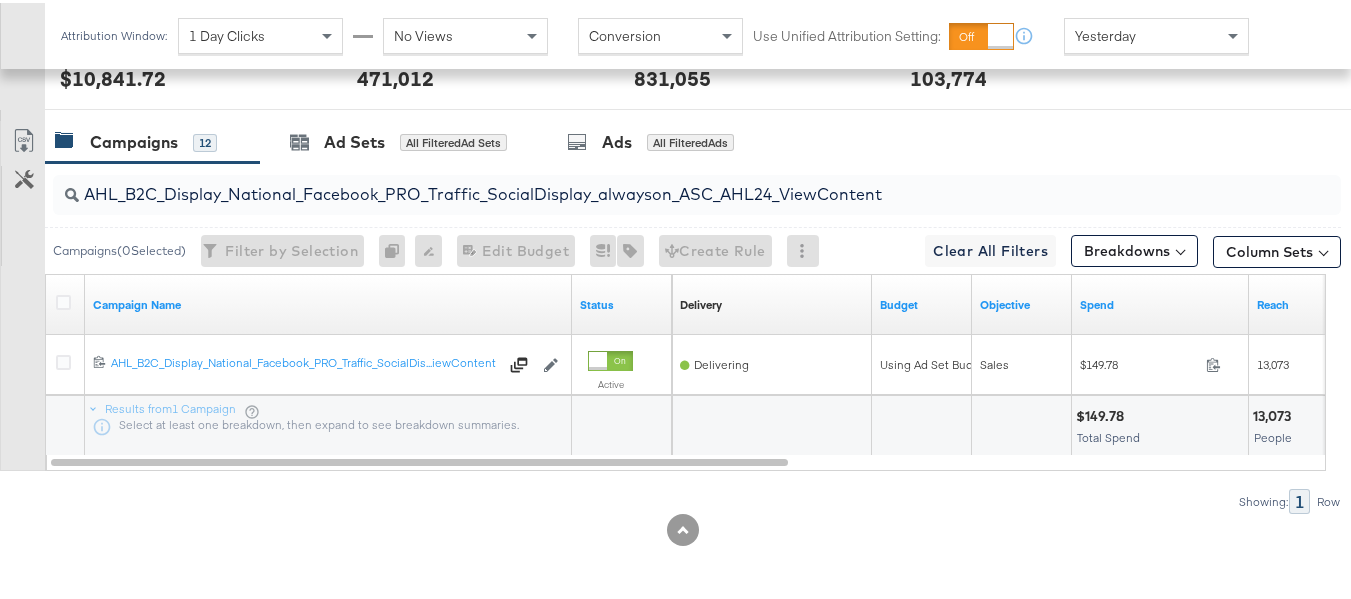click at bounding box center (683, 527) 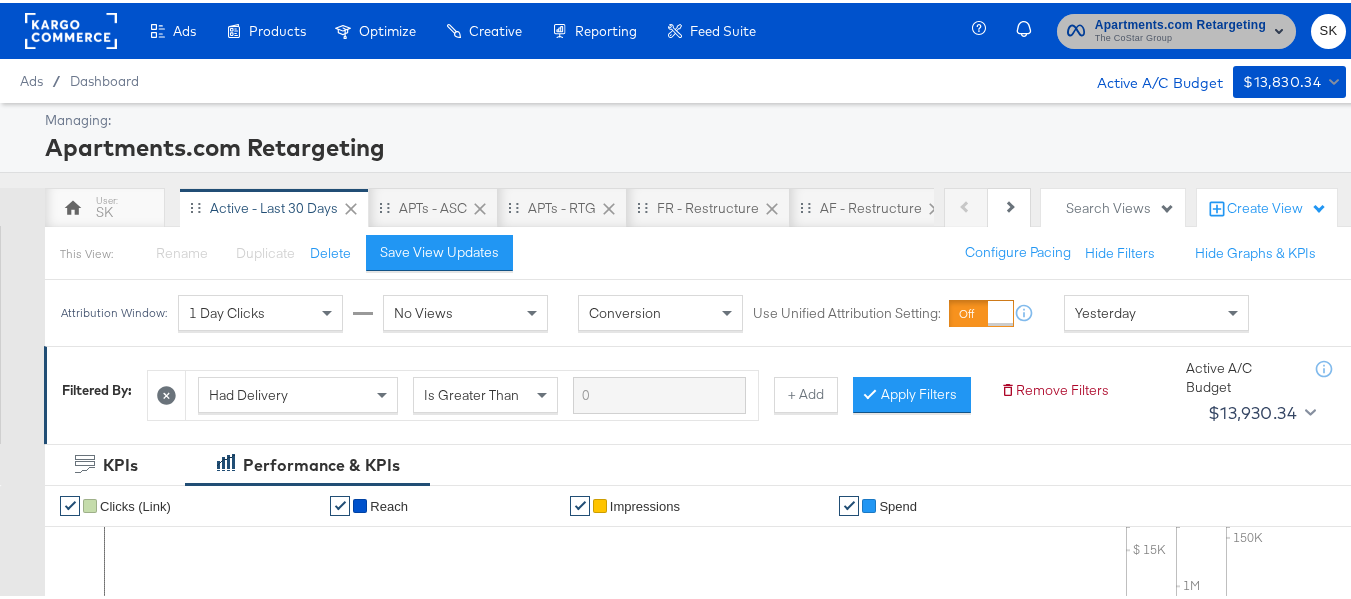 click on "The CoStar Group" at bounding box center (1180, 36) 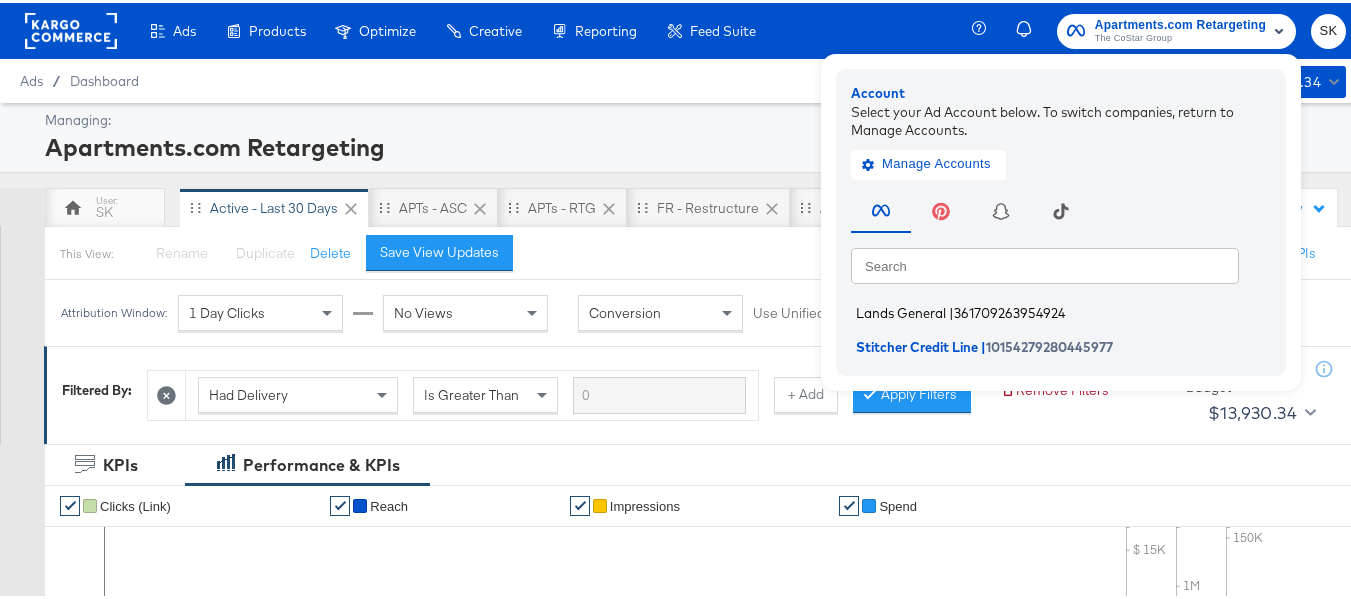 click on "|" at bounding box center (951, 310) 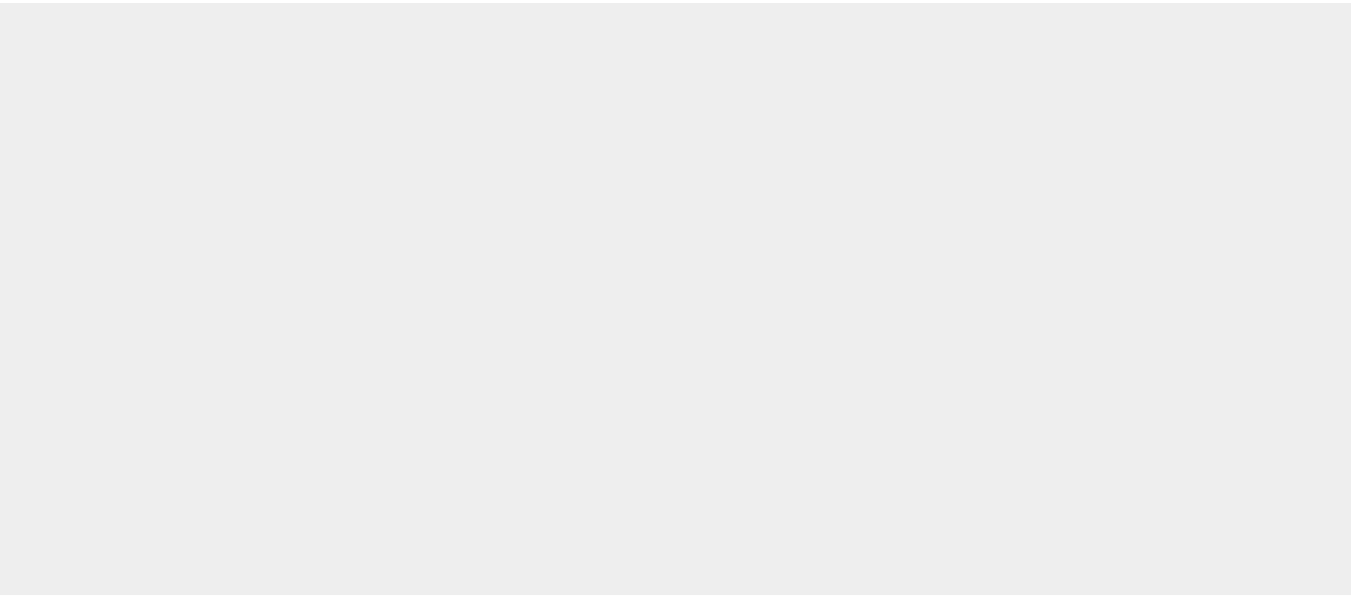 scroll, scrollTop: 0, scrollLeft: 0, axis: both 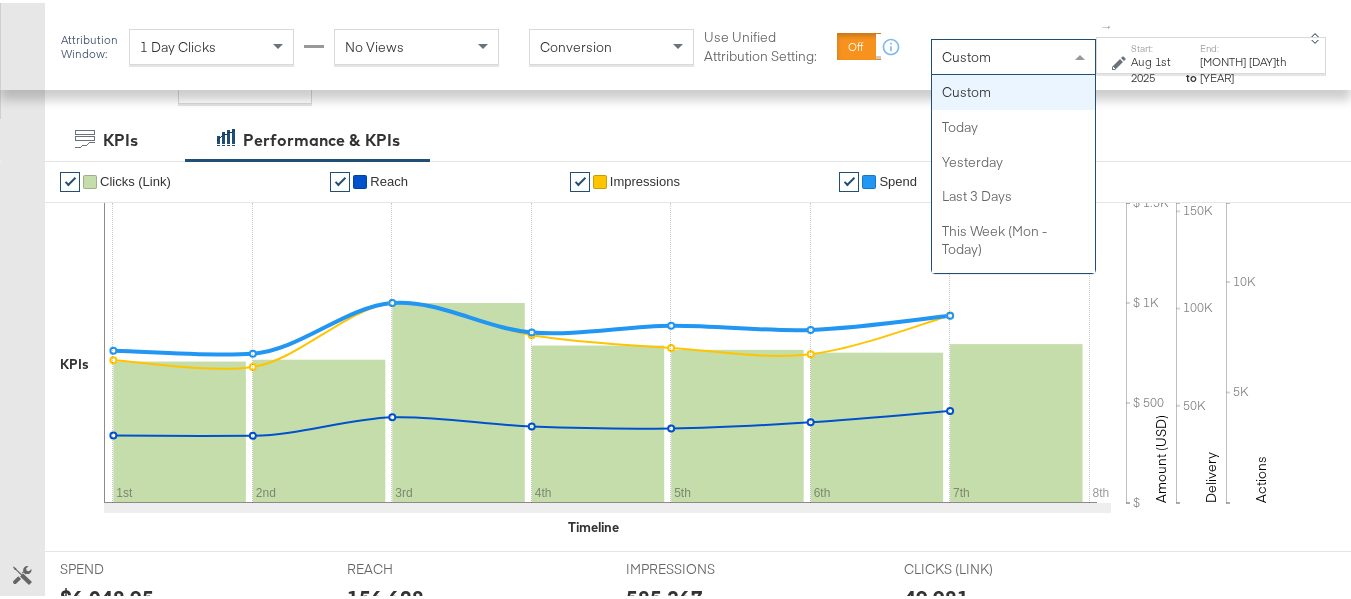 click on "Custom" at bounding box center (1013, 54) 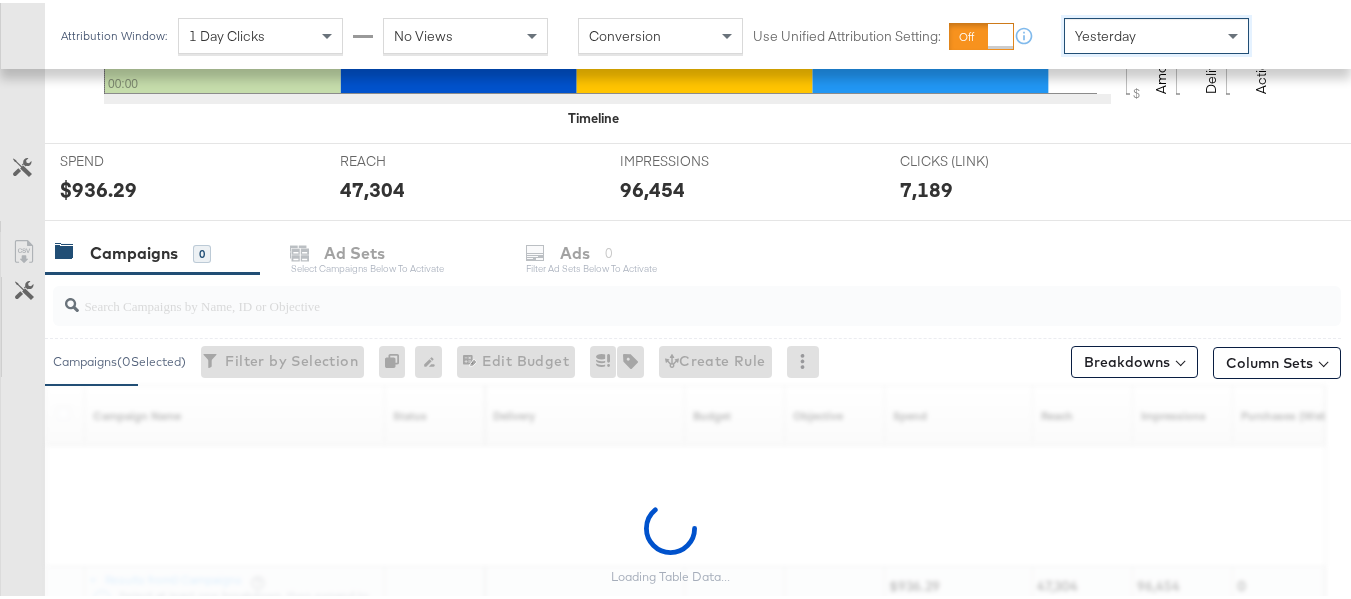 scroll, scrollTop: 858, scrollLeft: 0, axis: vertical 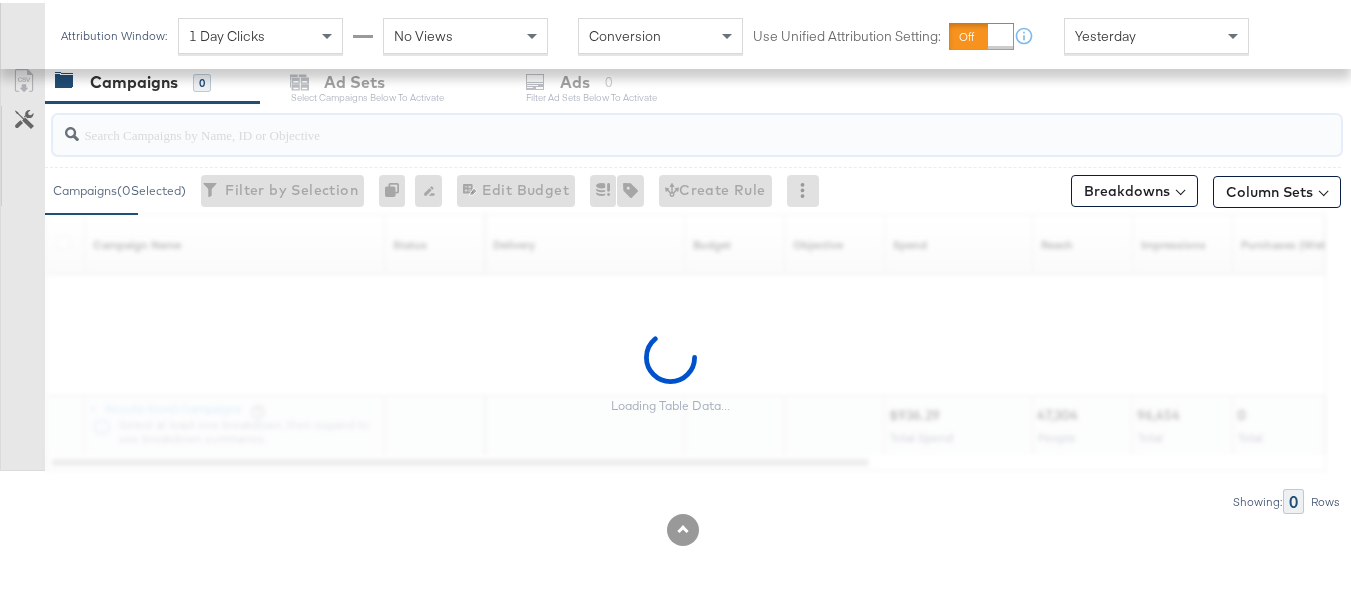 click at bounding box center [653, 123] 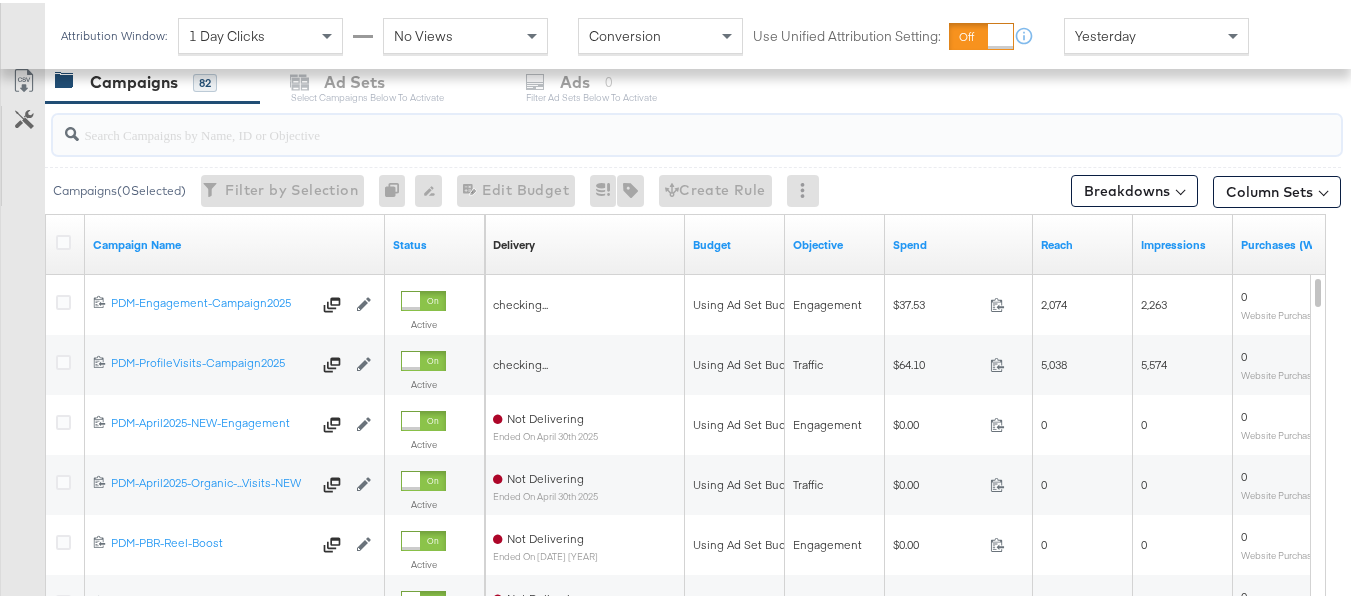 paste on "B2C_LAND_KC_RT_Sig_24" 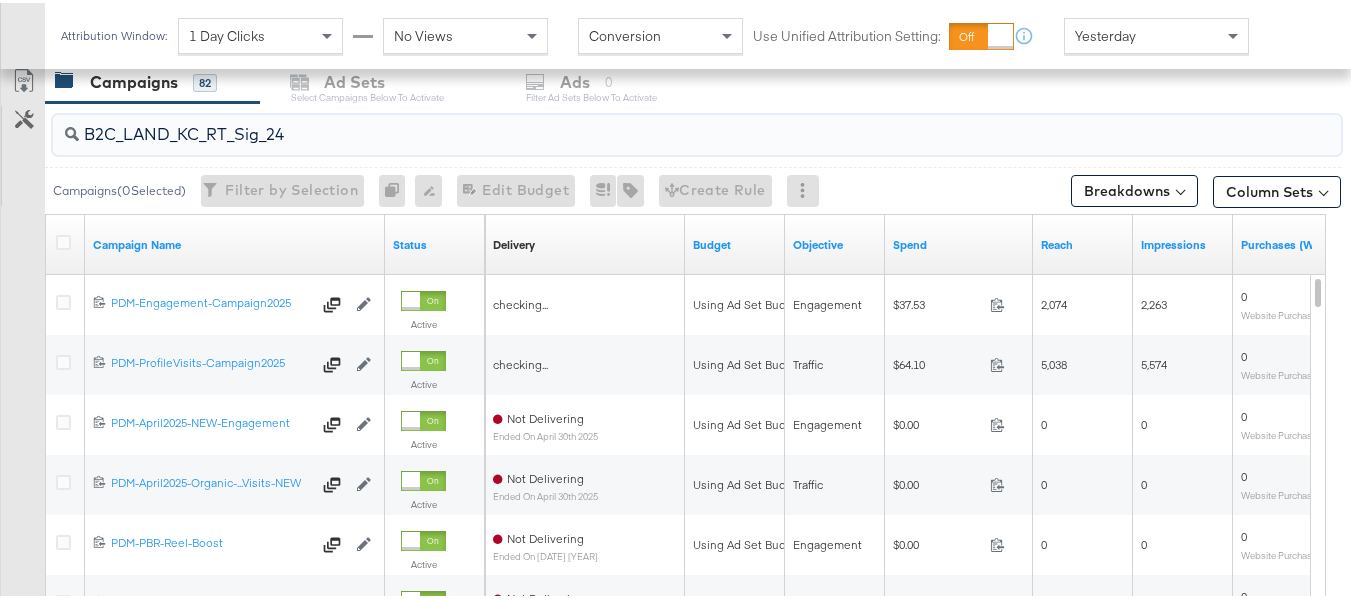 scroll, scrollTop: 798, scrollLeft: 0, axis: vertical 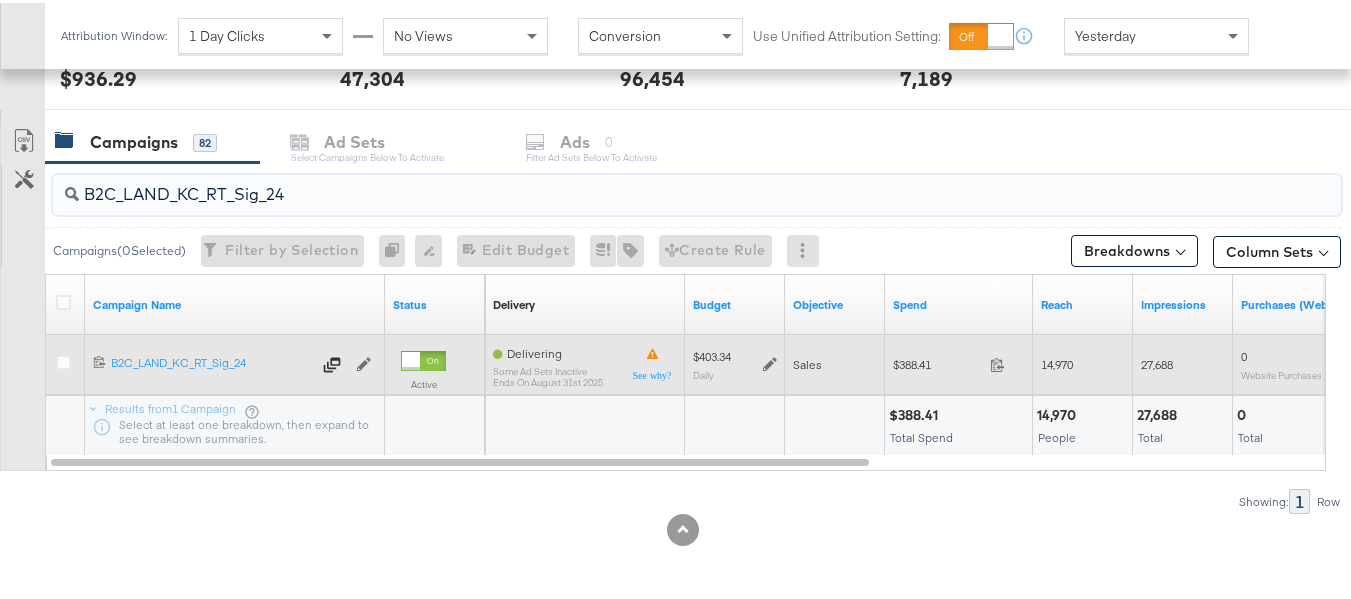 click on "$388.41" at bounding box center (937, 361) 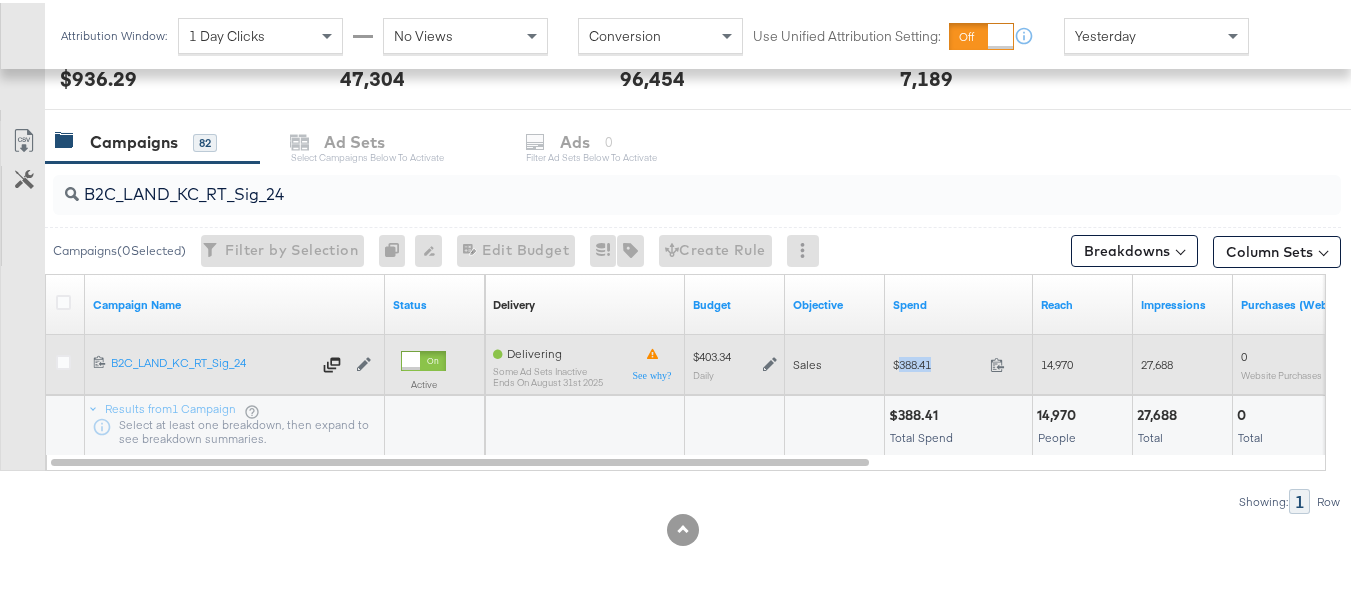 click on "$388.41" at bounding box center [937, 361] 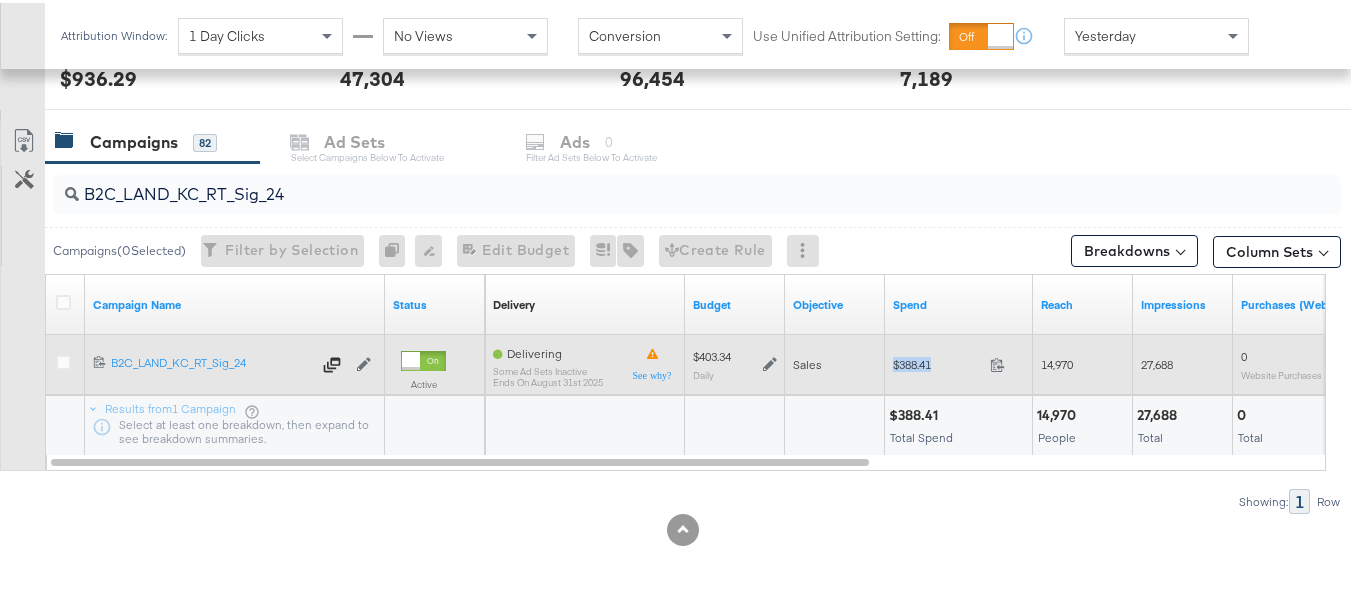 click on "$388.41" at bounding box center [937, 361] 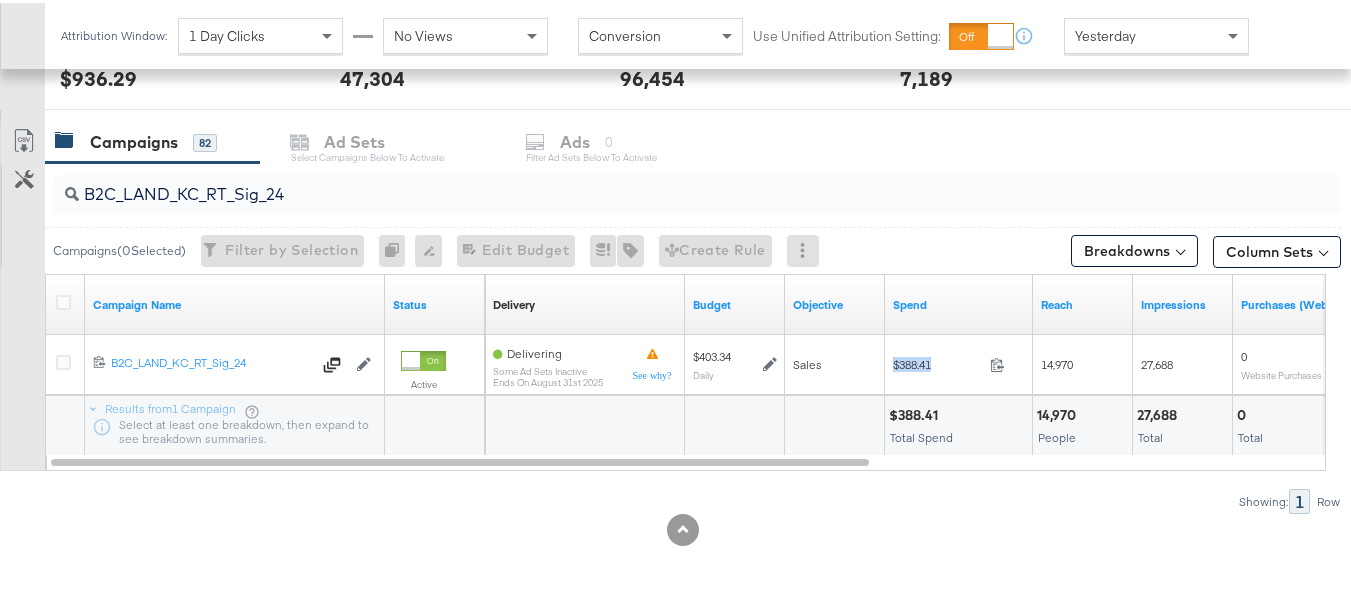 copy on "$388.41" 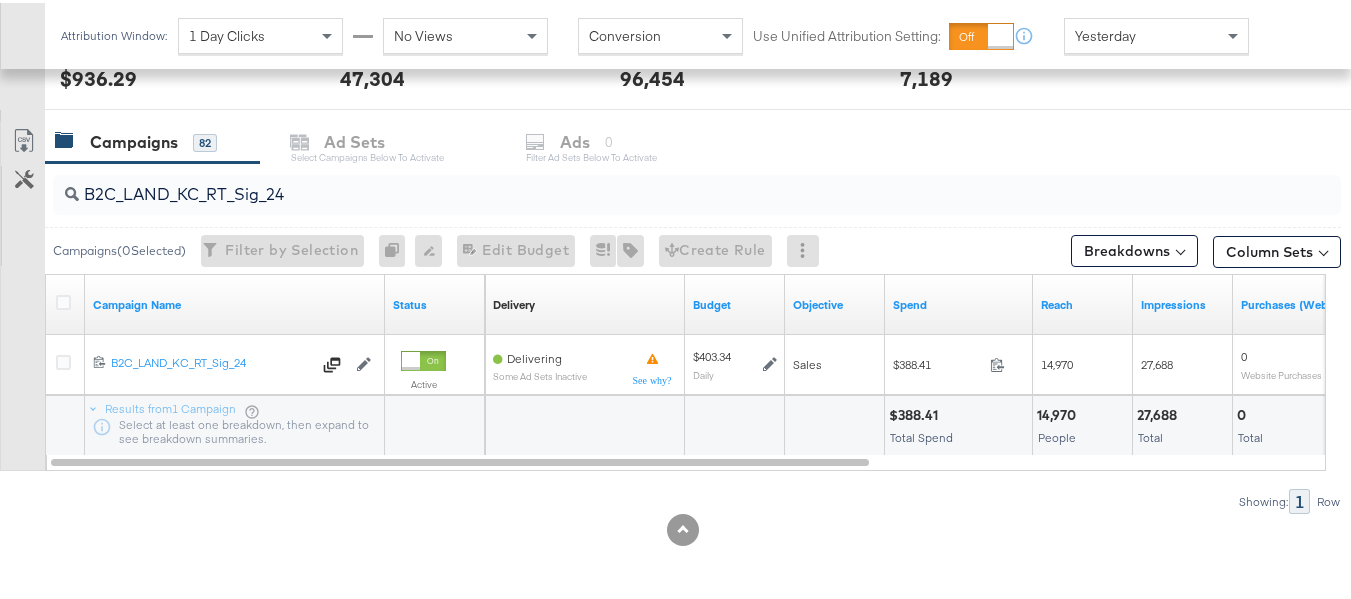 click on "B2C_LAND_KC_RT_Sig_24" at bounding box center (653, 183) 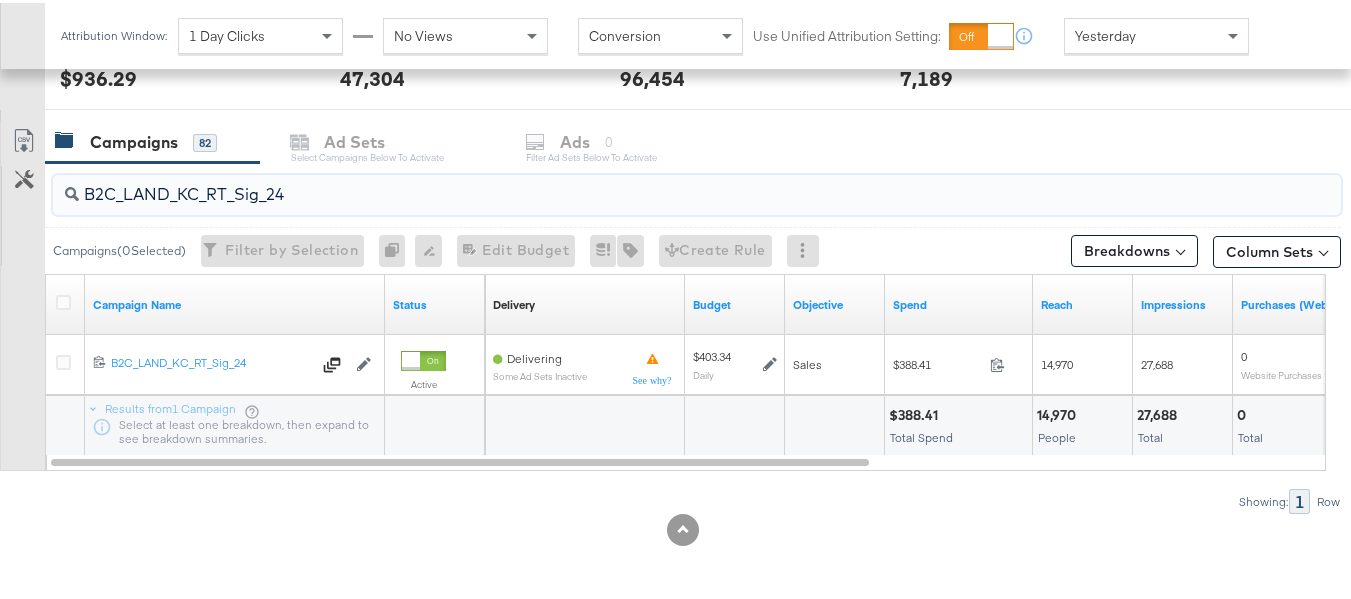 paste on "B_Ecommerce_KC_Retargeting_LW&LOA_Traffic" 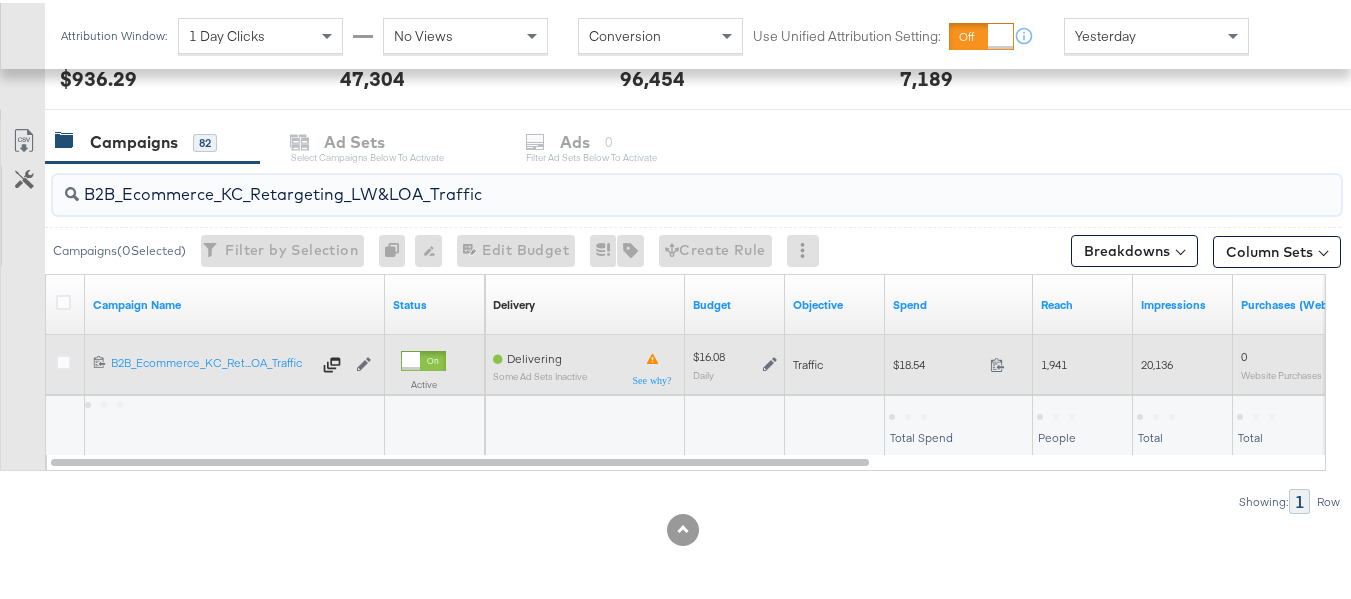click on "$18.54" at bounding box center [937, 361] 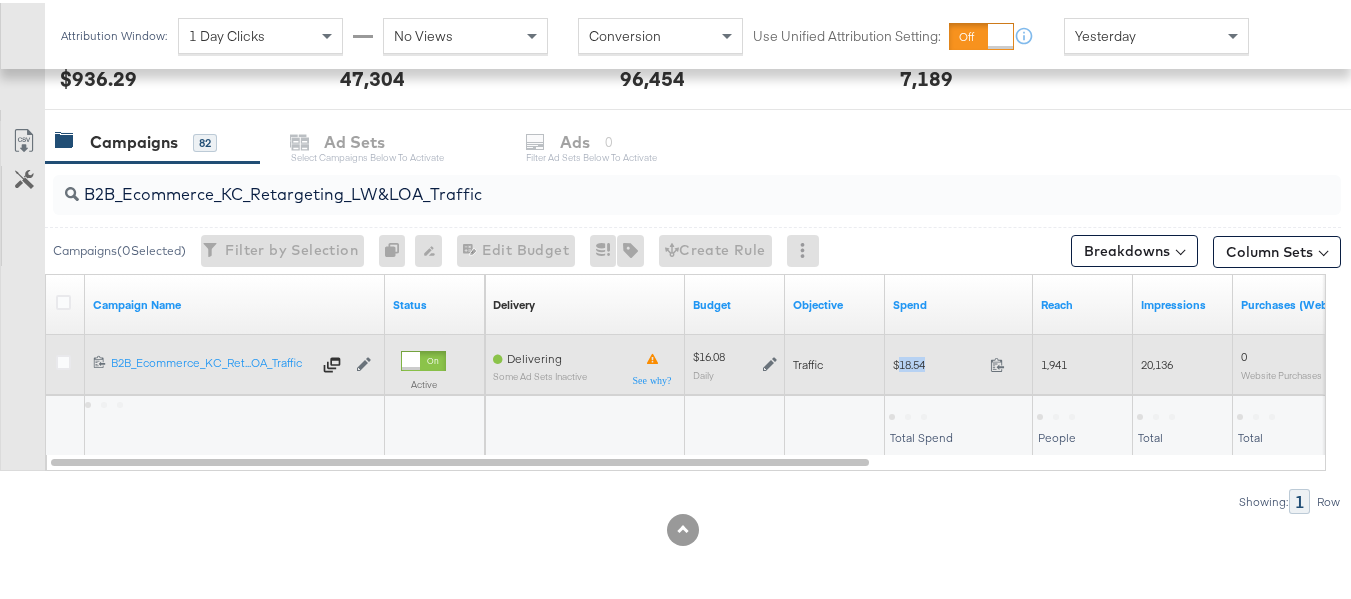 click on "$18.54" at bounding box center [937, 361] 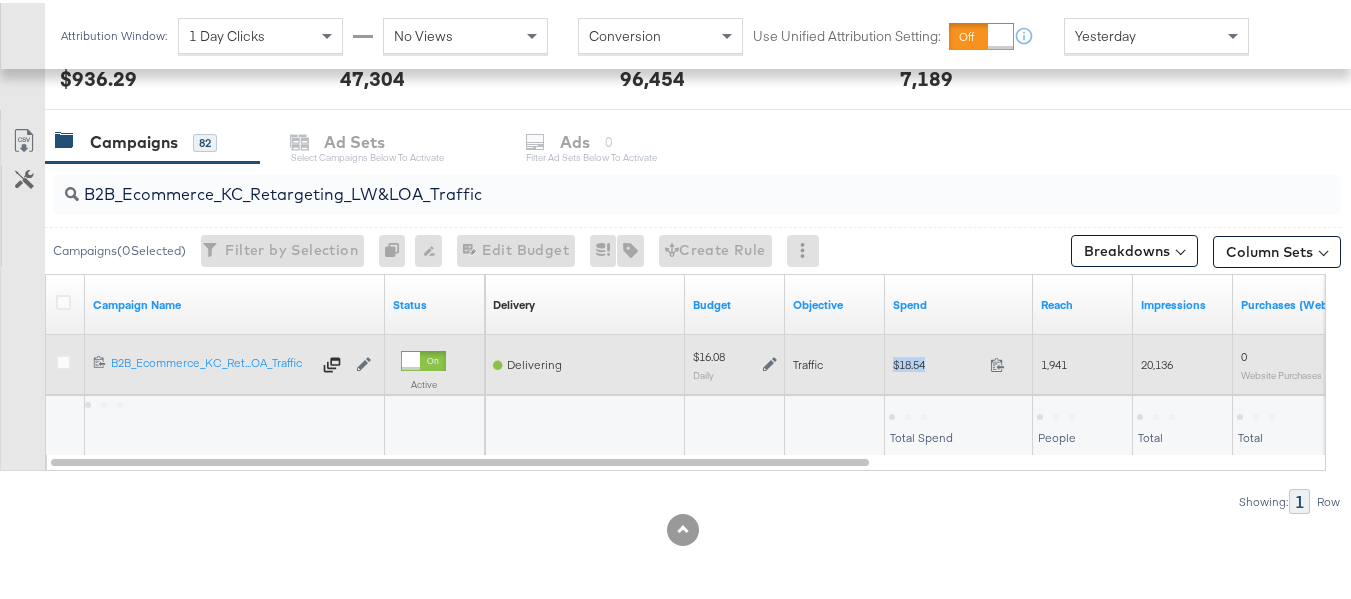 click on "$18.54" at bounding box center (937, 361) 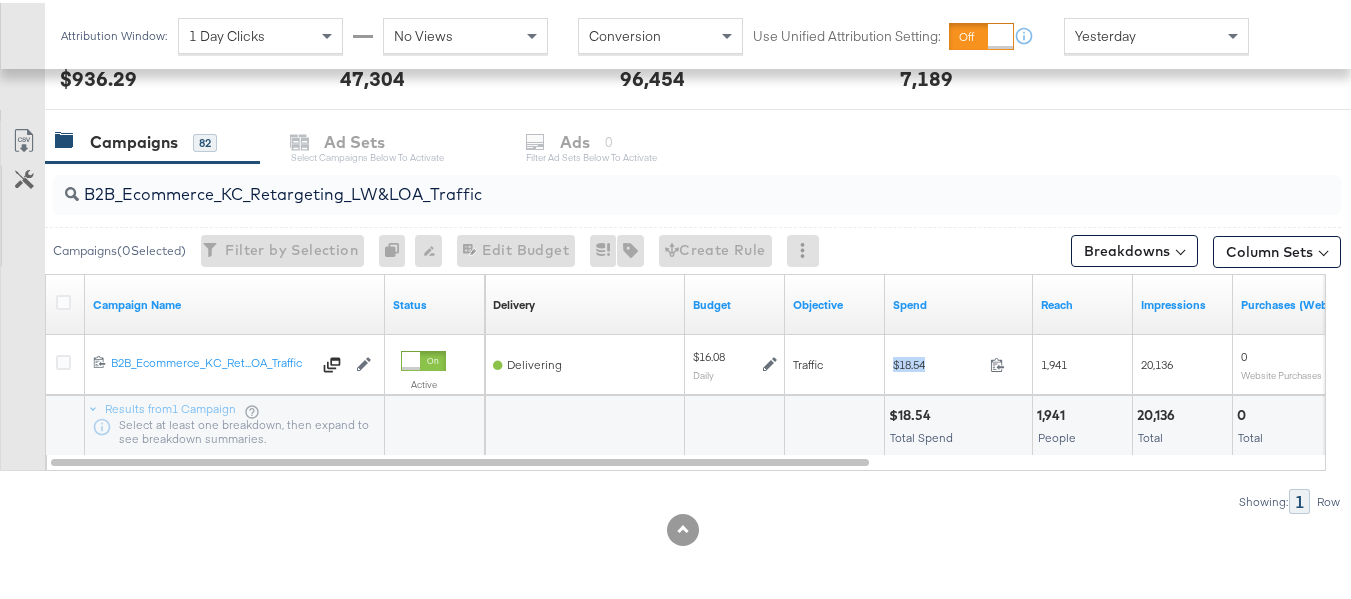 copy on "$18.54" 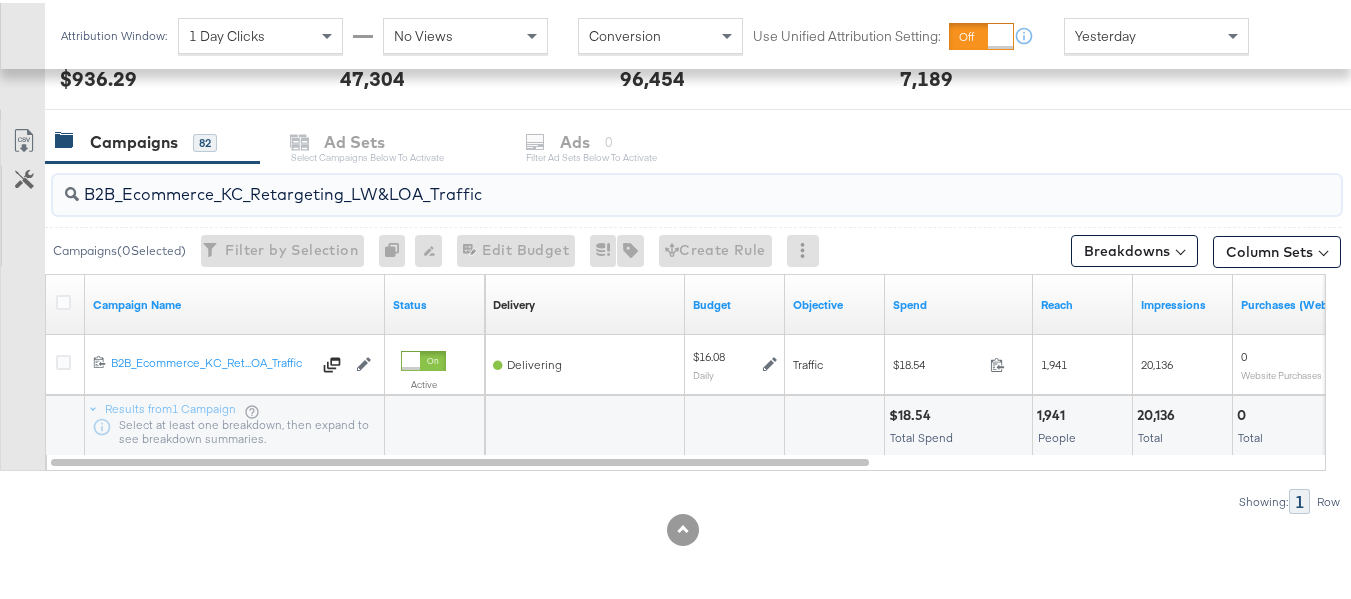 click on "B2B_Ecommerce_KC_Retargeting_LW&LOA_Traffic" at bounding box center [653, 183] 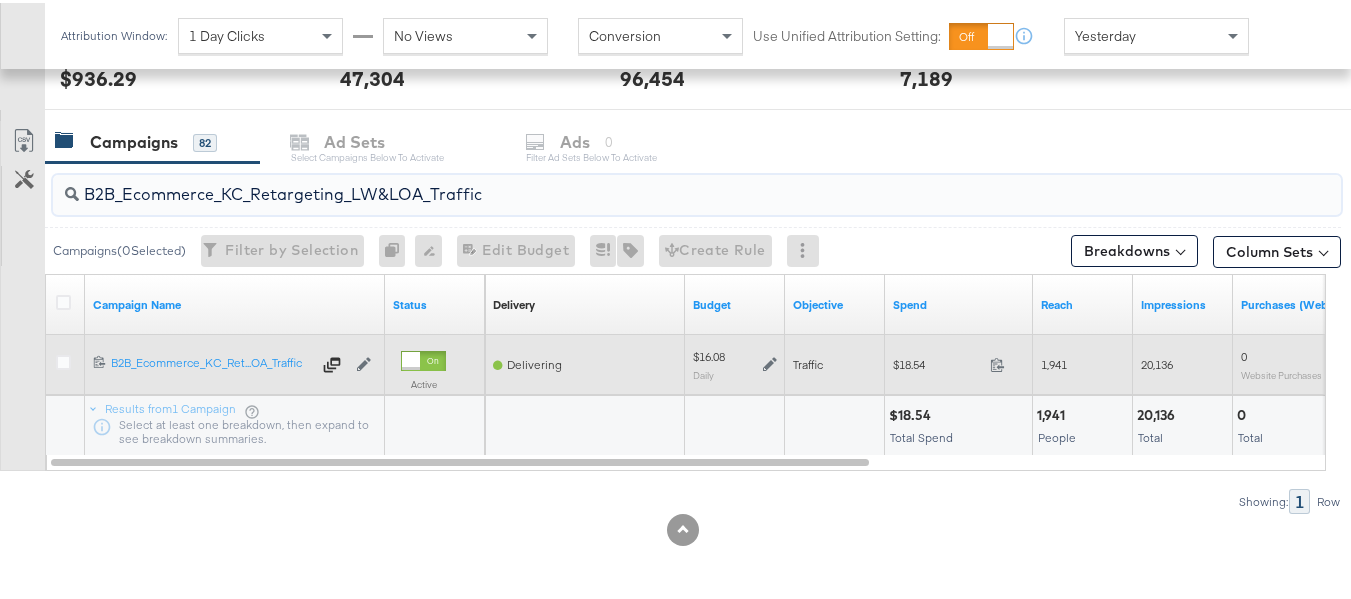 paste on "KC_Retargeting_Prospects & Clients_Conversions" 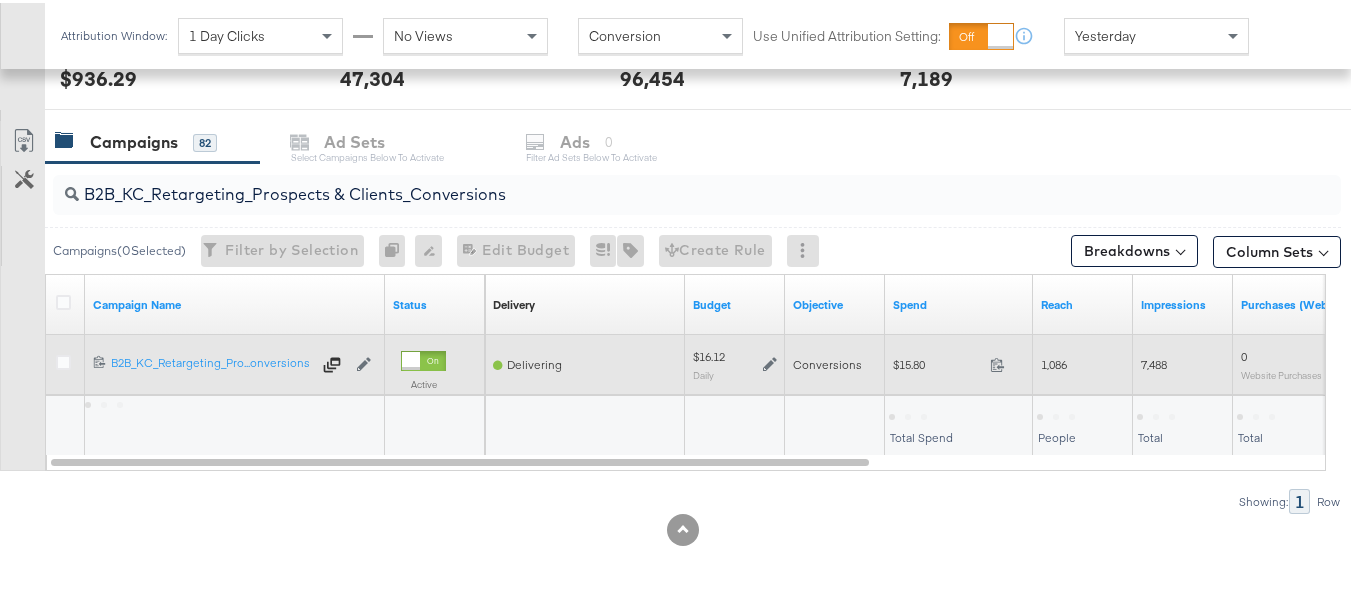 click on "$15.80" at bounding box center (937, 361) 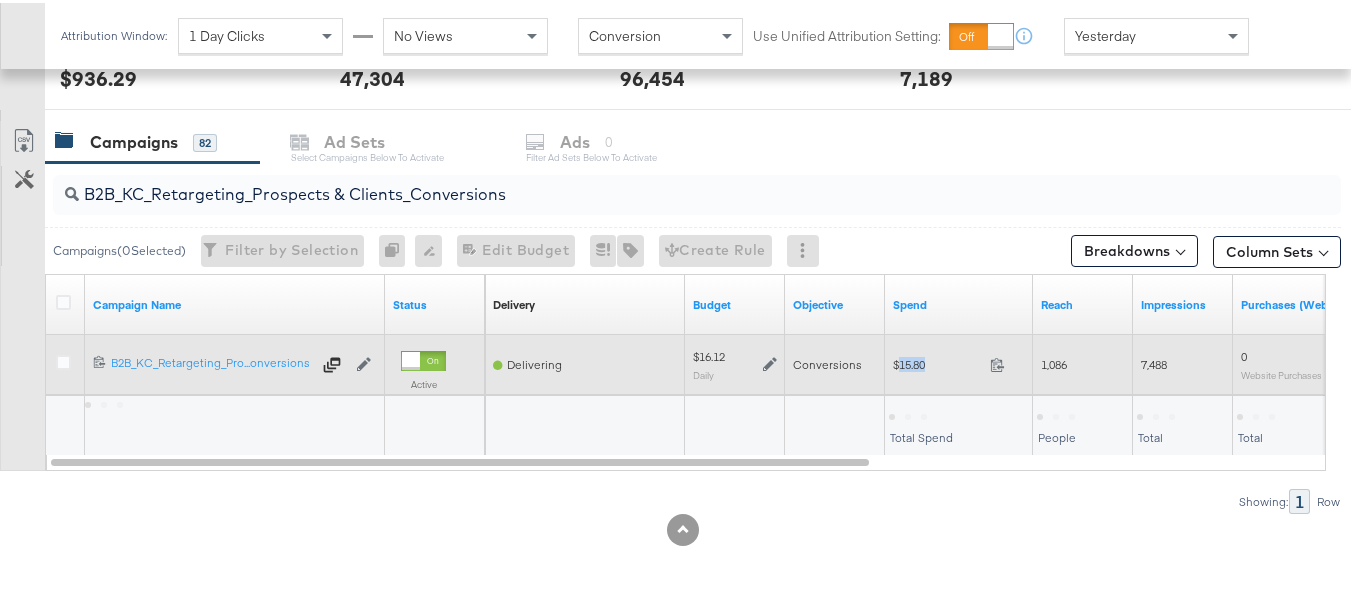 click on "$15.80" at bounding box center [937, 361] 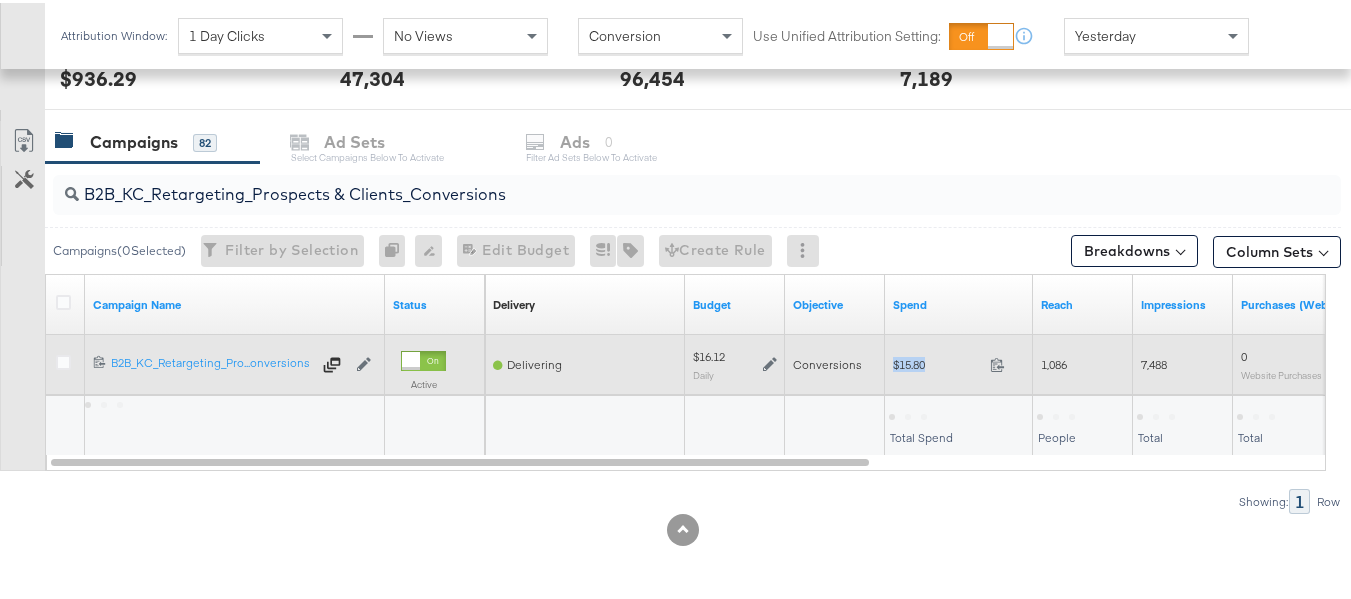 click on "$15.80" at bounding box center [937, 361] 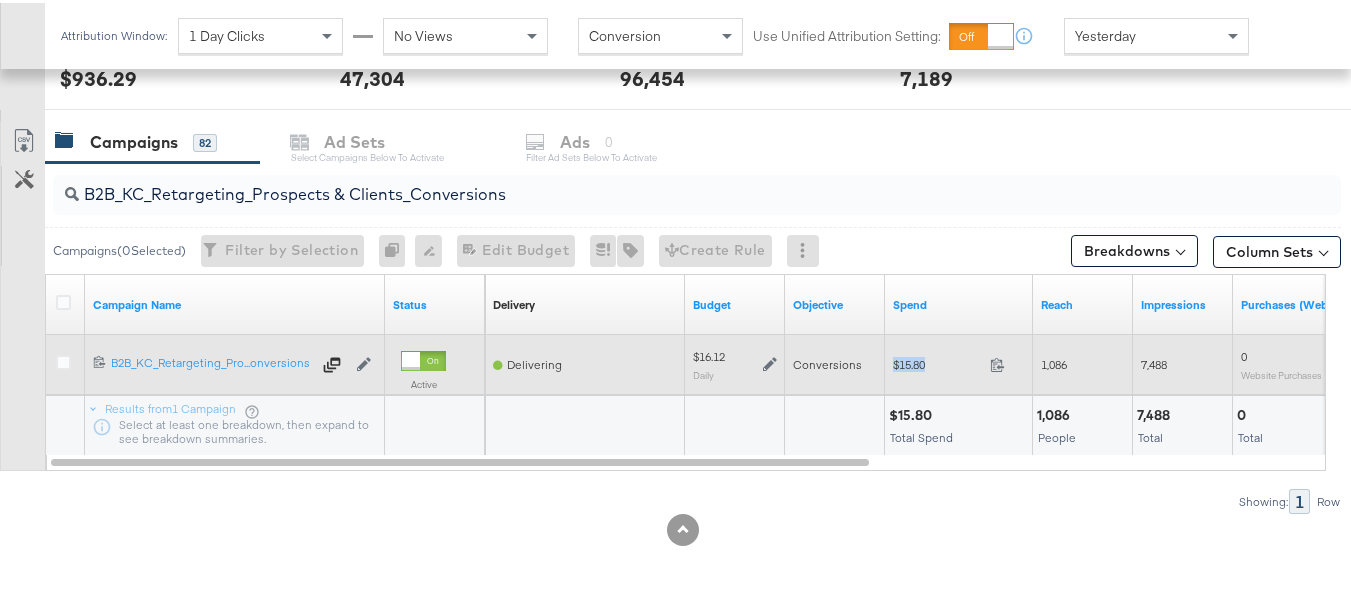 copy on "$15.80" 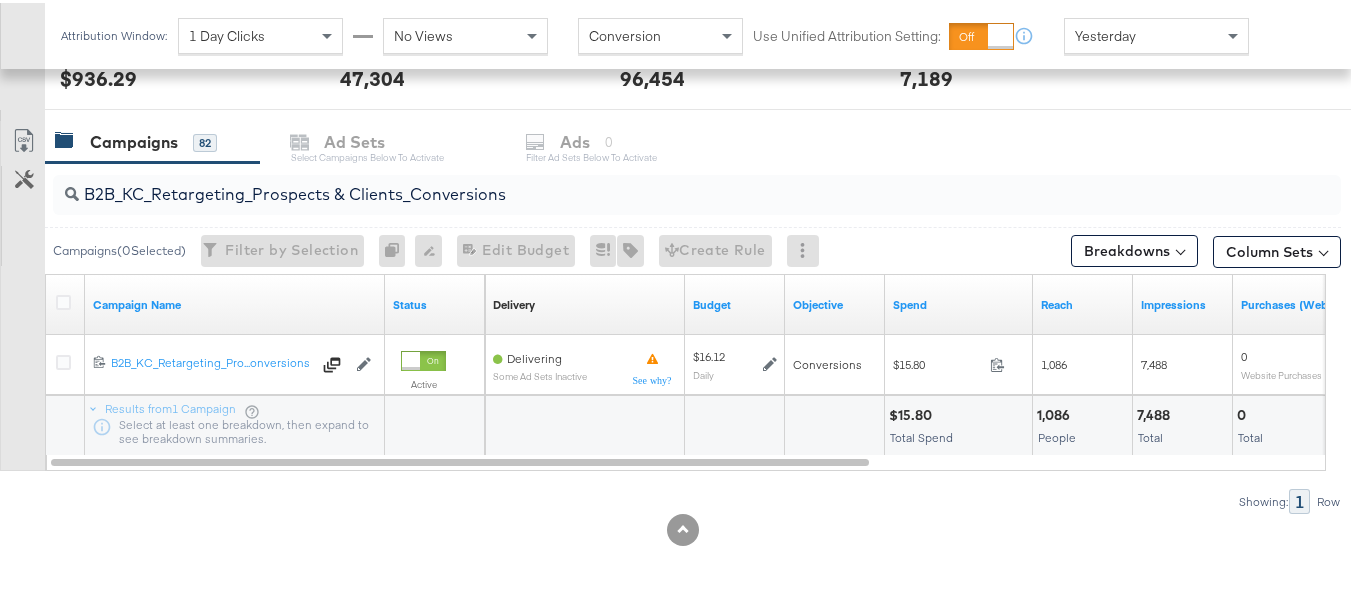 click on "B2B_KC_Retargeting_Prospects & Clients_Conversions" at bounding box center [653, 183] 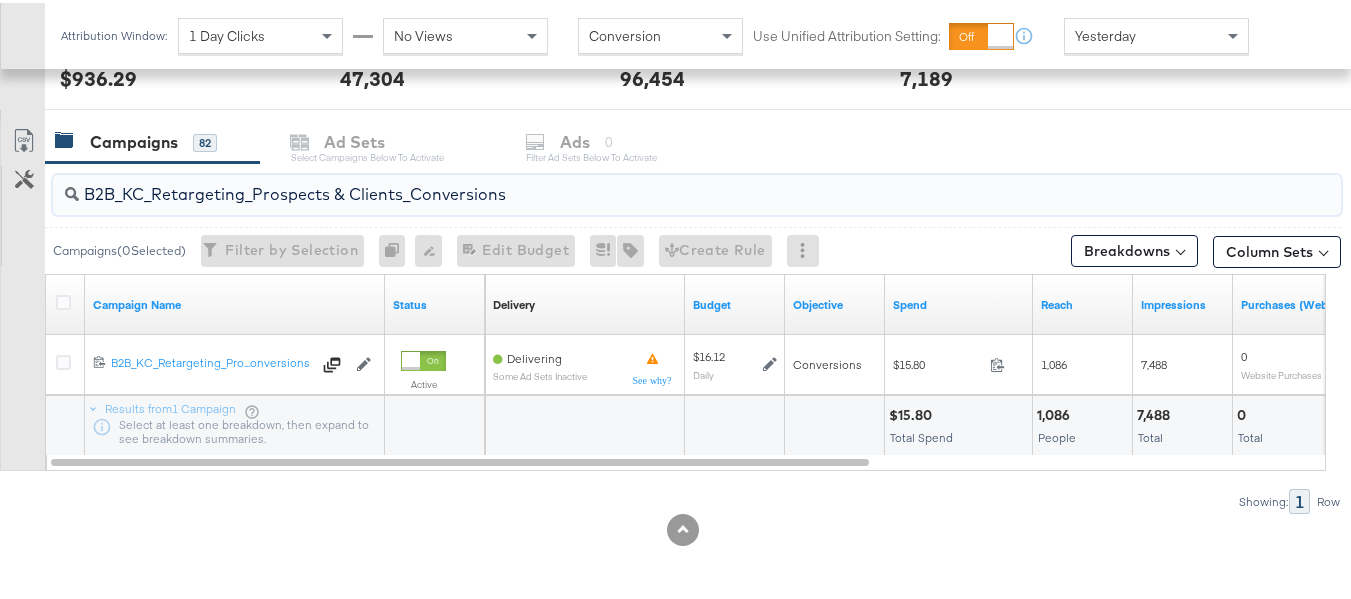 paste on "C_LAND_KC_Pros_Sig" 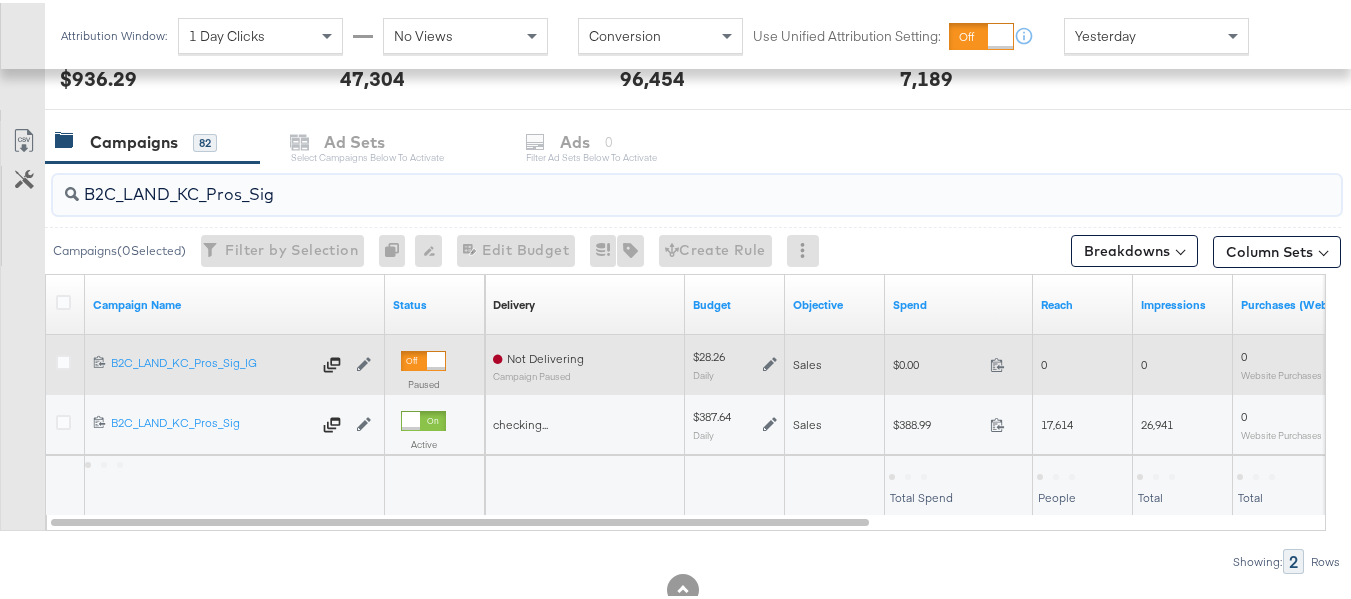 type on "B2C_LAND_KC_Pros_Sig" 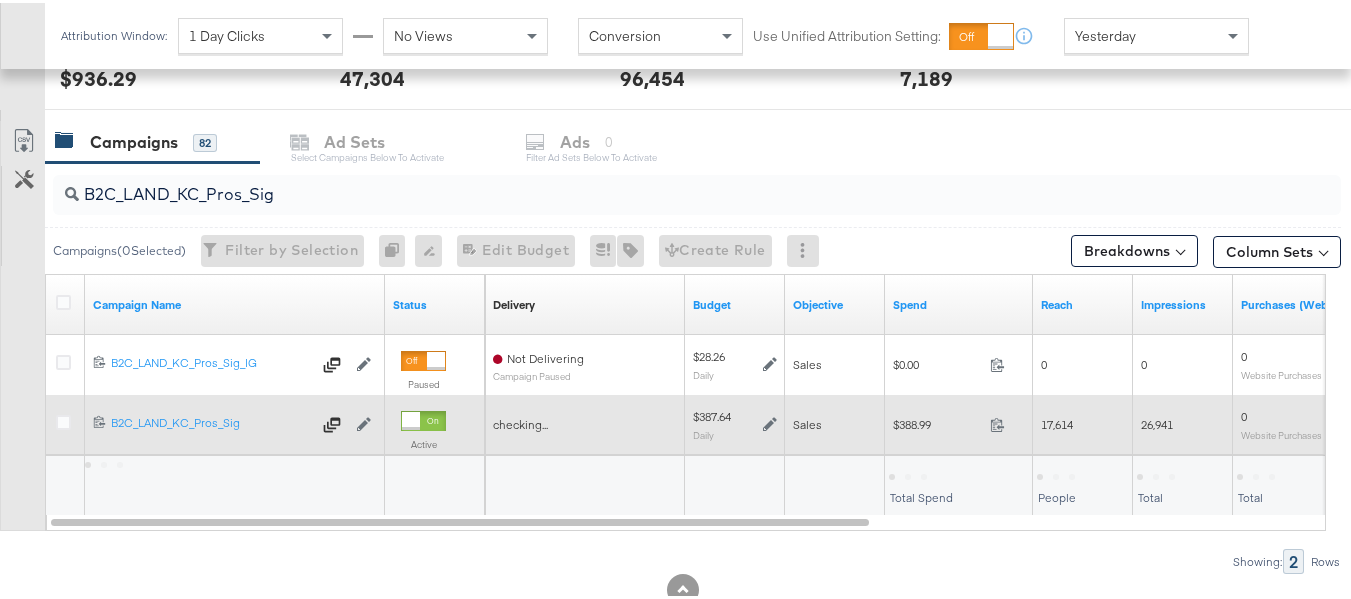 click on "$388.99   388.99" at bounding box center [959, 421] 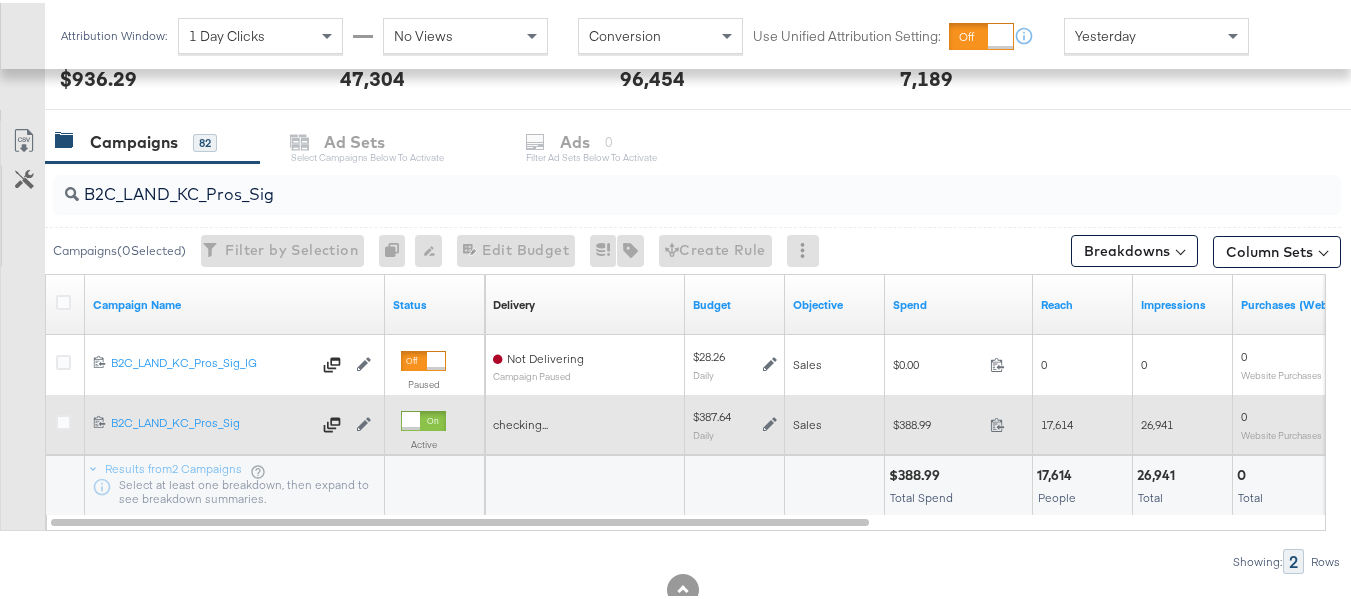 click on "$388.99   388.99" at bounding box center (959, 421) 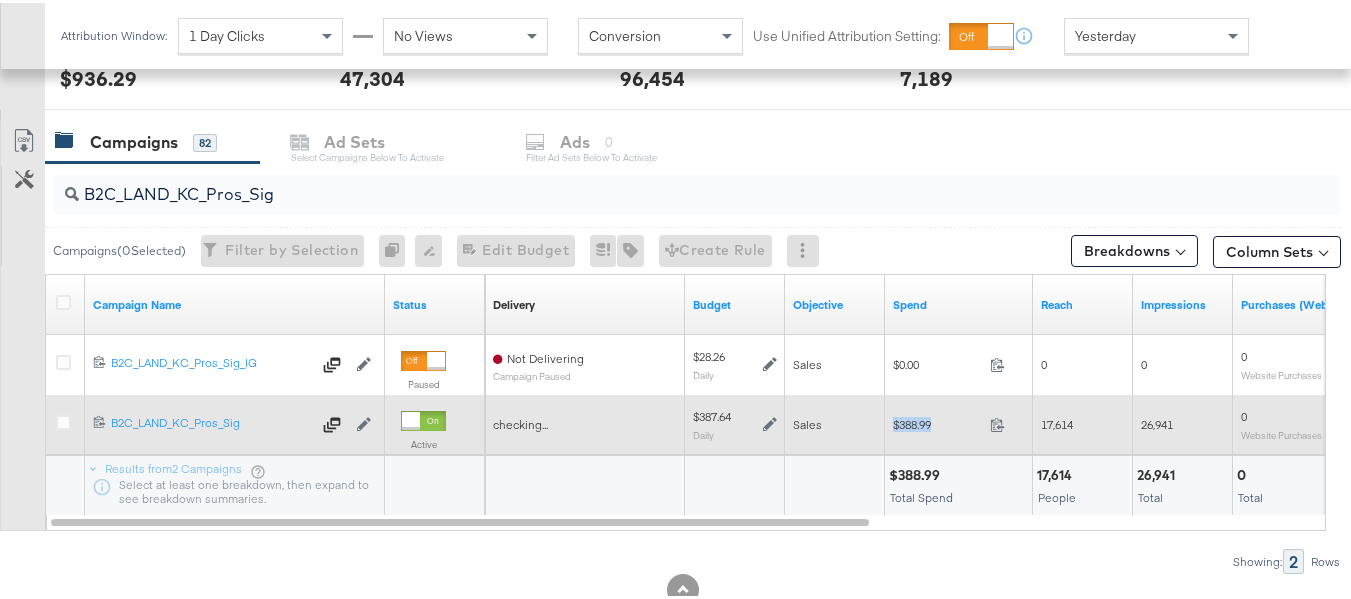 click on "$388.99   388.99" at bounding box center (959, 421) 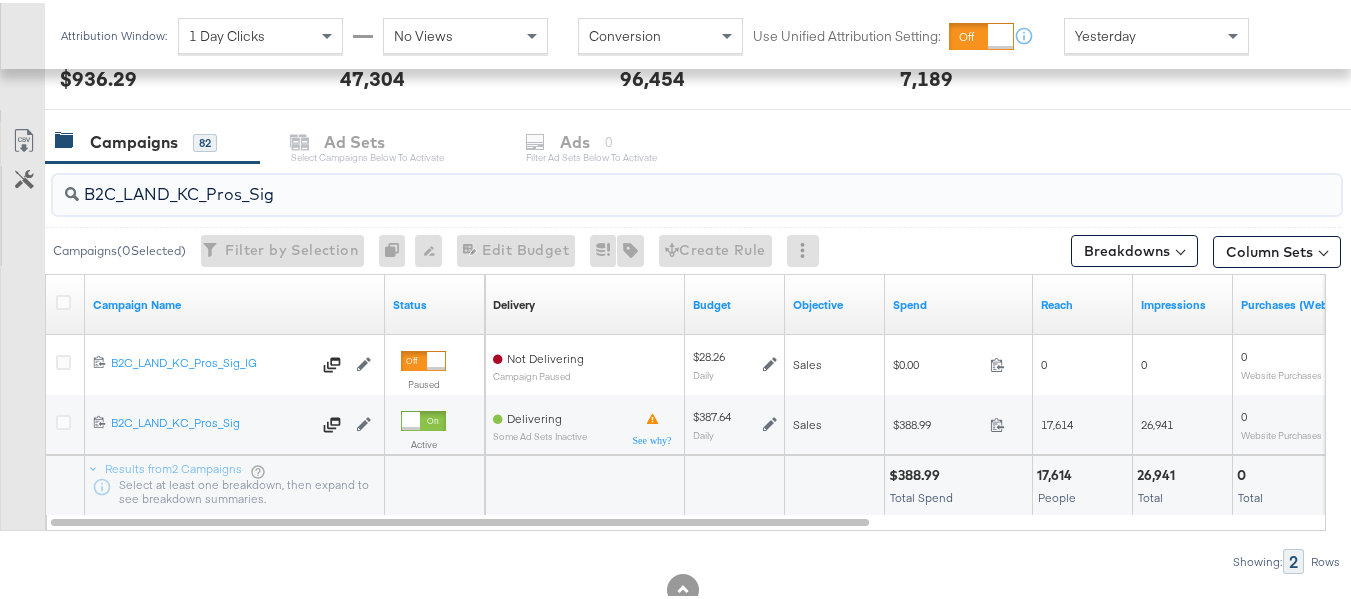 click on "B2C_LAND_KC_Pros_Sig" at bounding box center (653, 183) 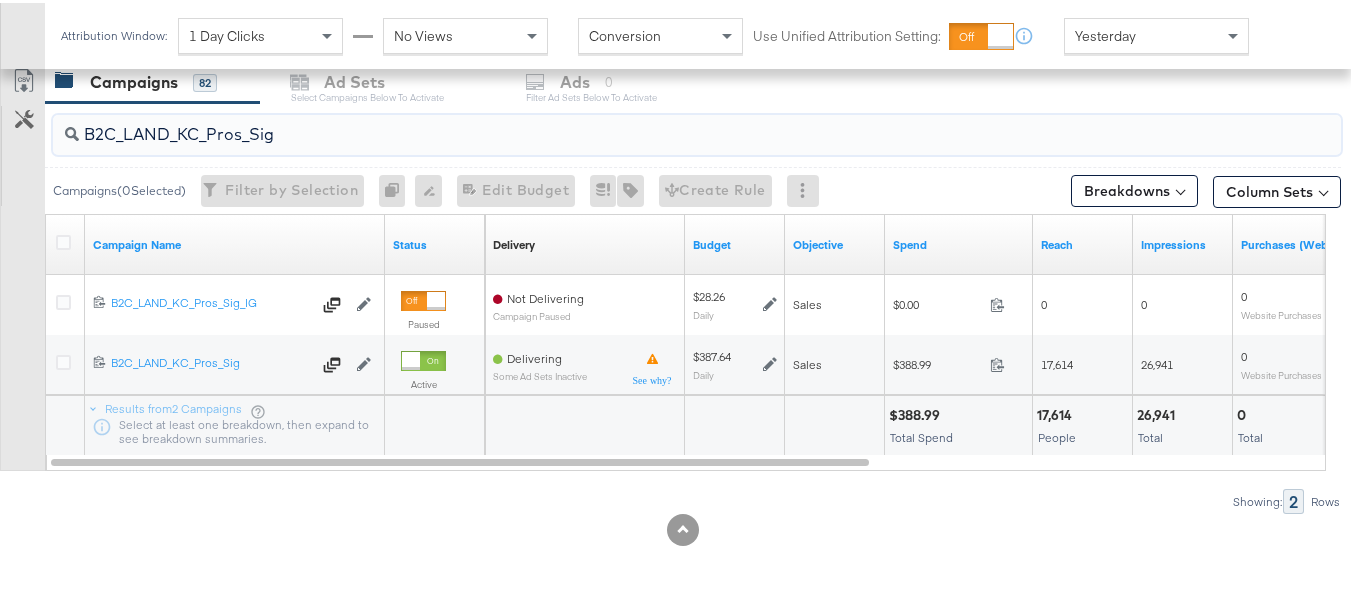 scroll, scrollTop: 0, scrollLeft: 0, axis: both 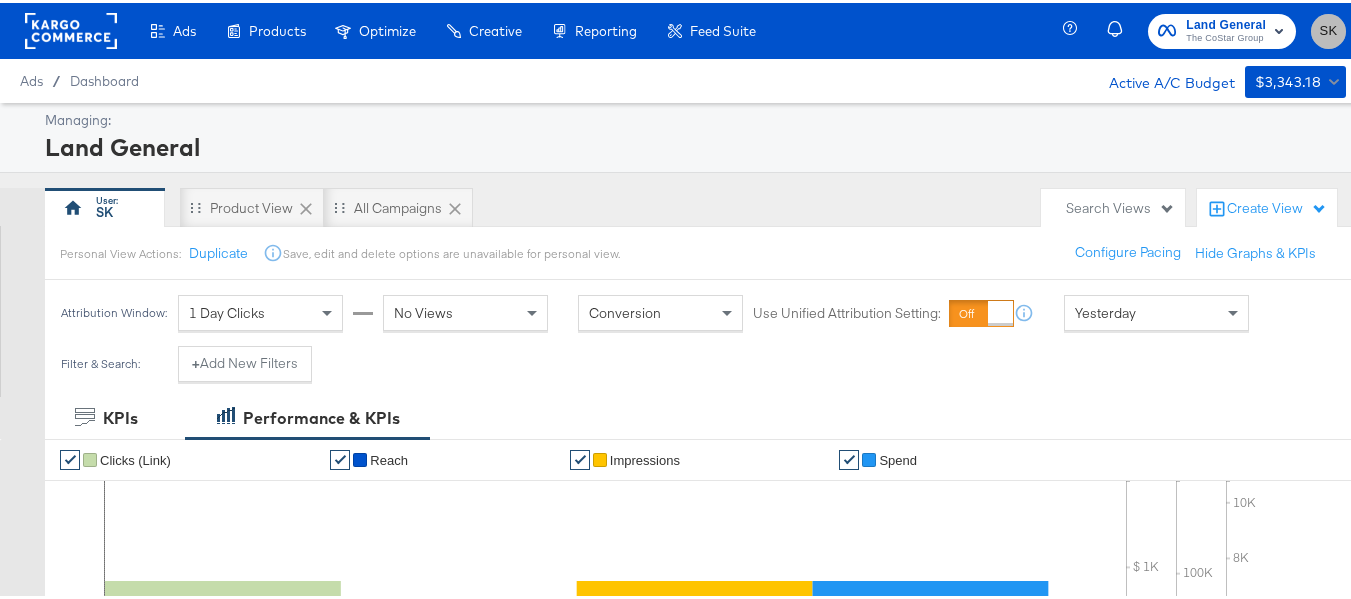 click on "SK" at bounding box center (1328, 28) 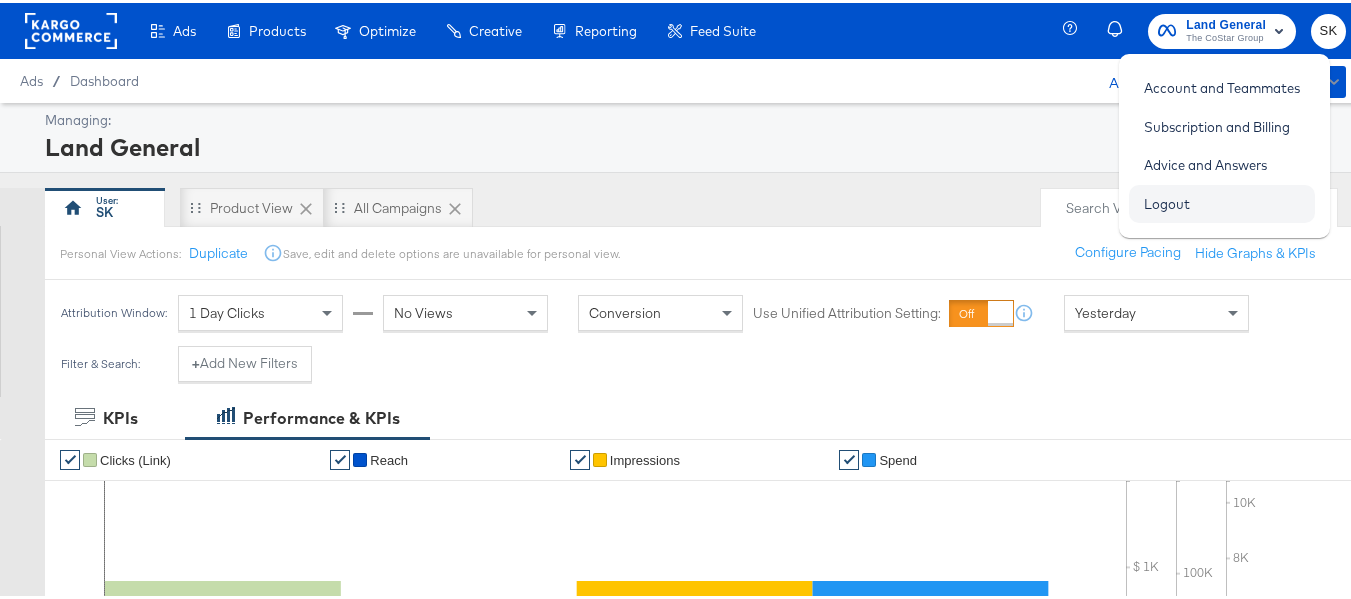 click on "Logout" at bounding box center [1167, 201] 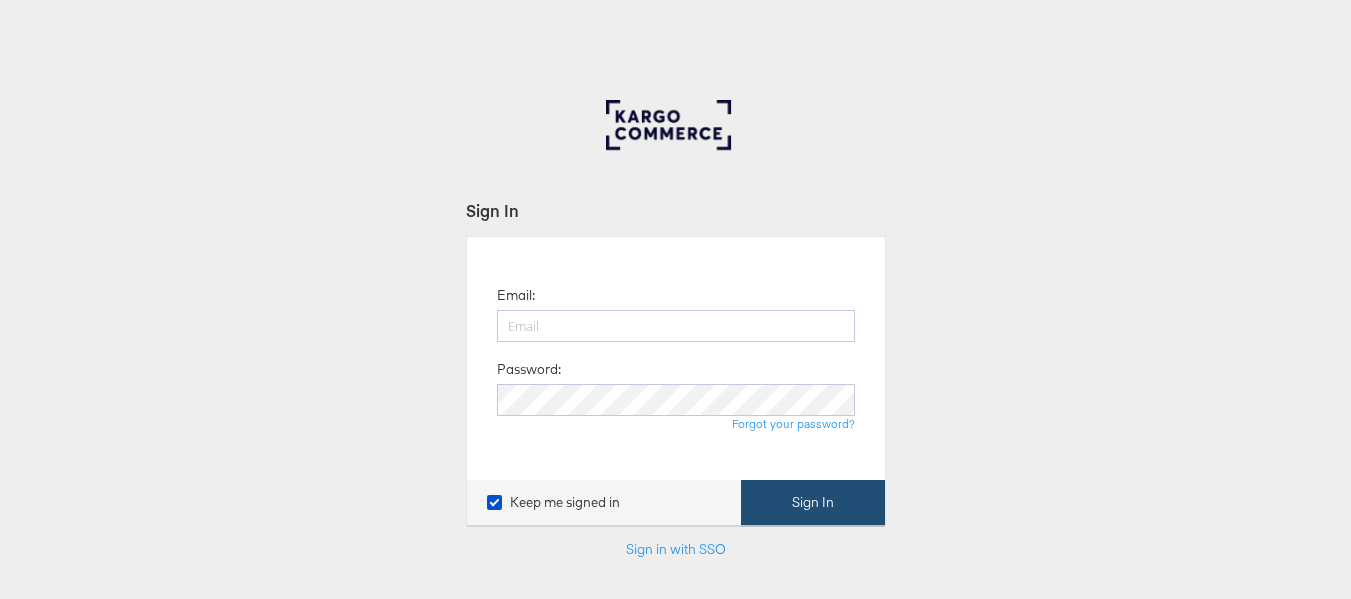 scroll, scrollTop: 0, scrollLeft: 0, axis: both 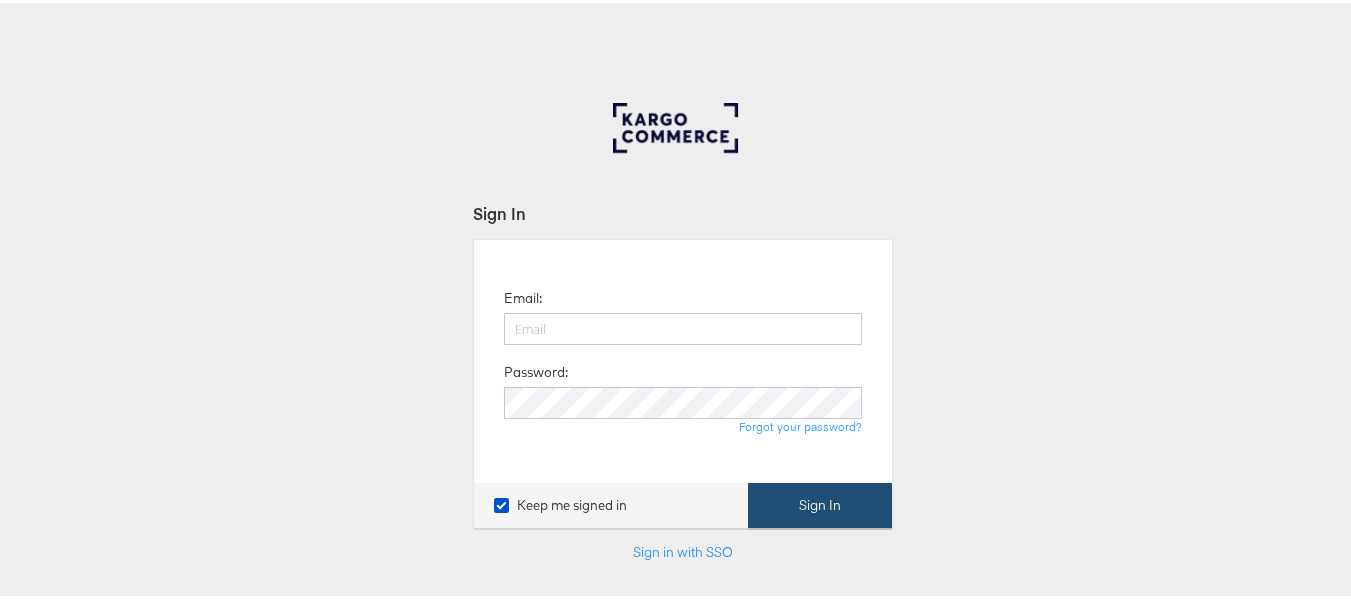 type on "[USERNAME]@example.com" 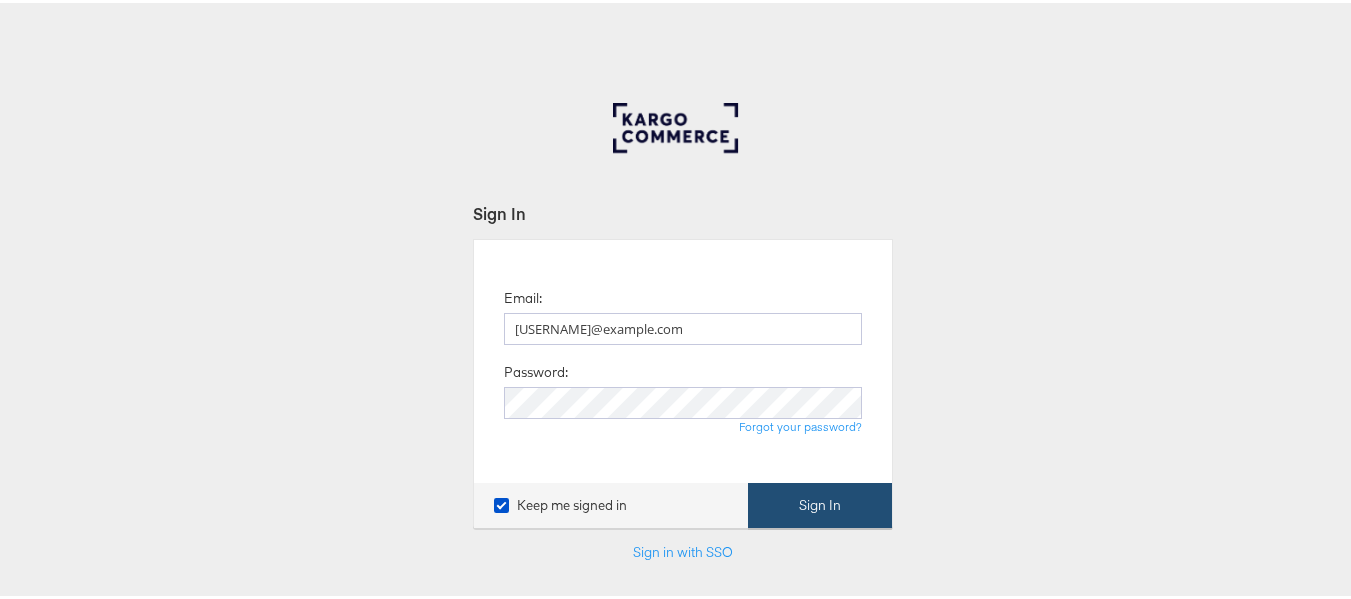 click on "Sign In" at bounding box center [820, 502] 